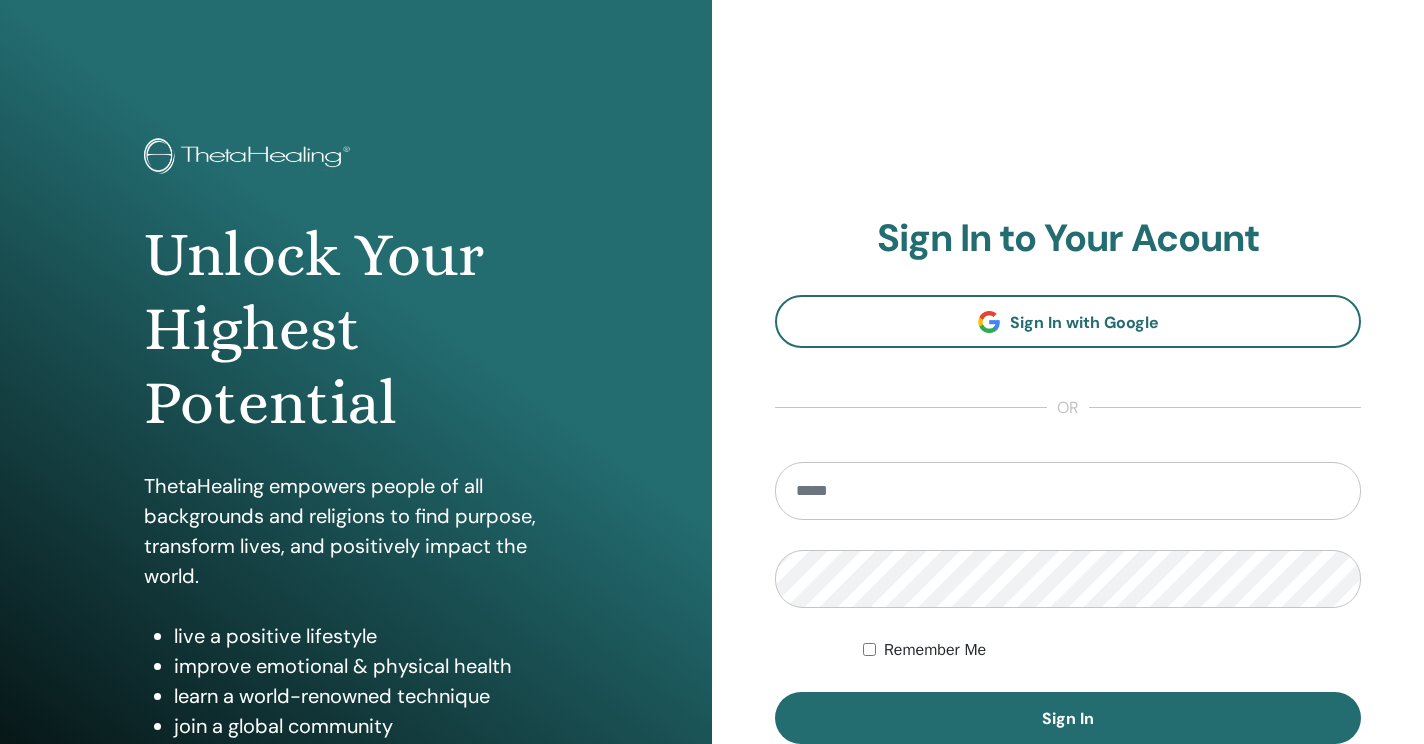 scroll, scrollTop: 0, scrollLeft: 0, axis: both 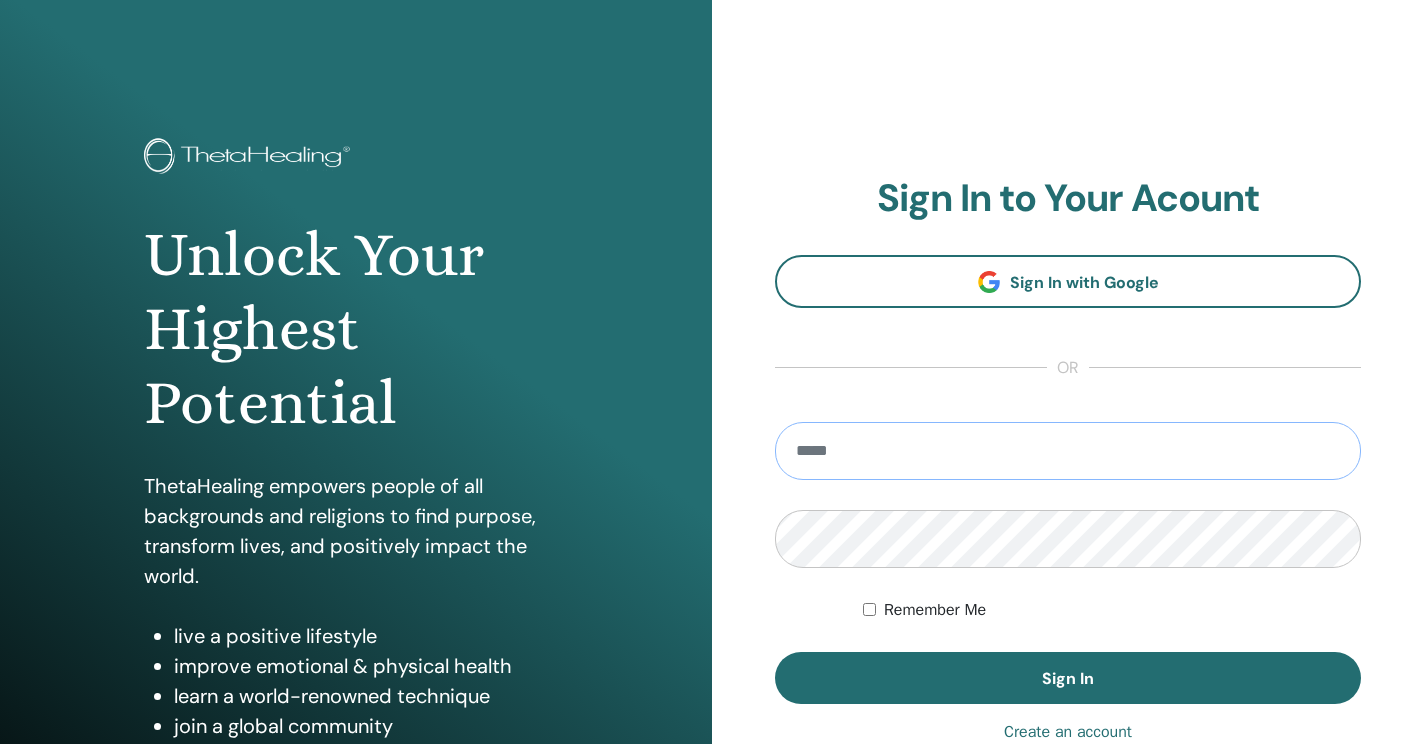type on "**********" 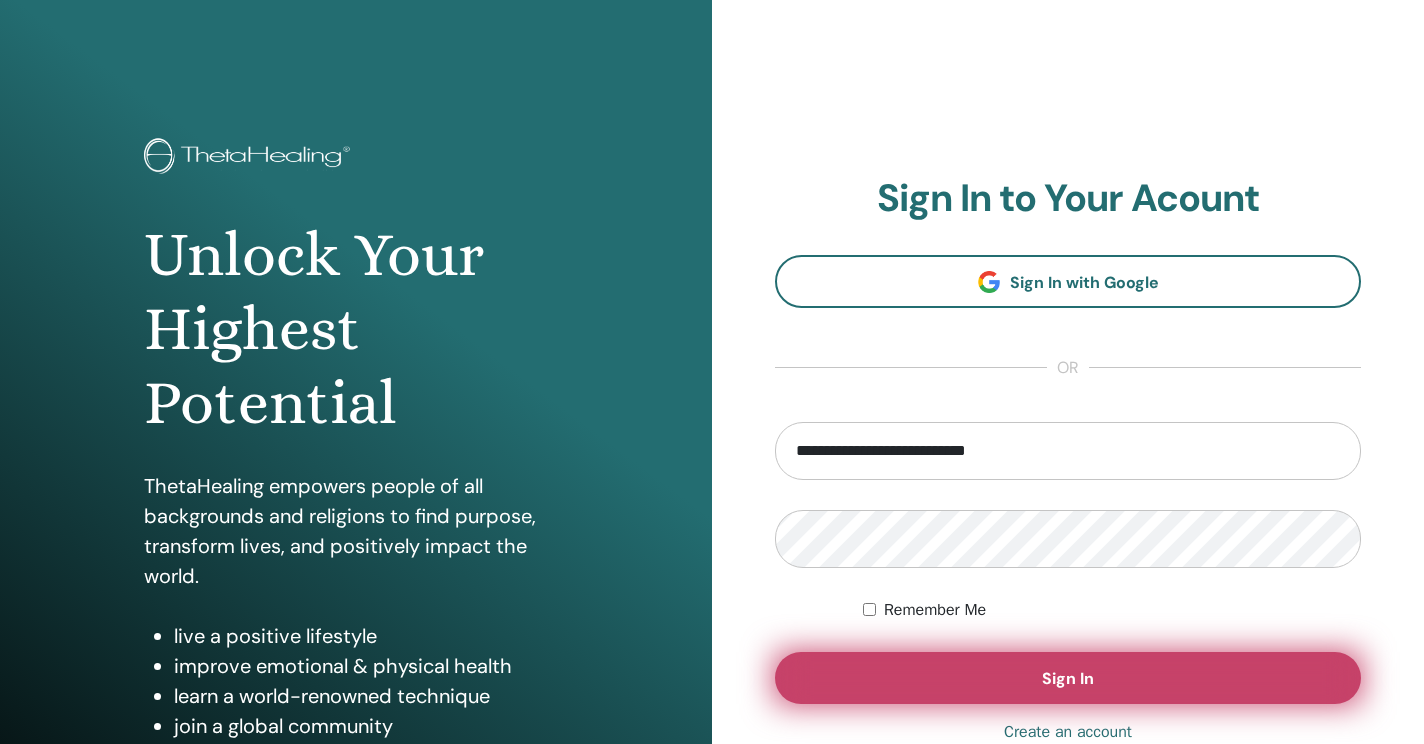 click on "Sign In" at bounding box center (1068, 678) 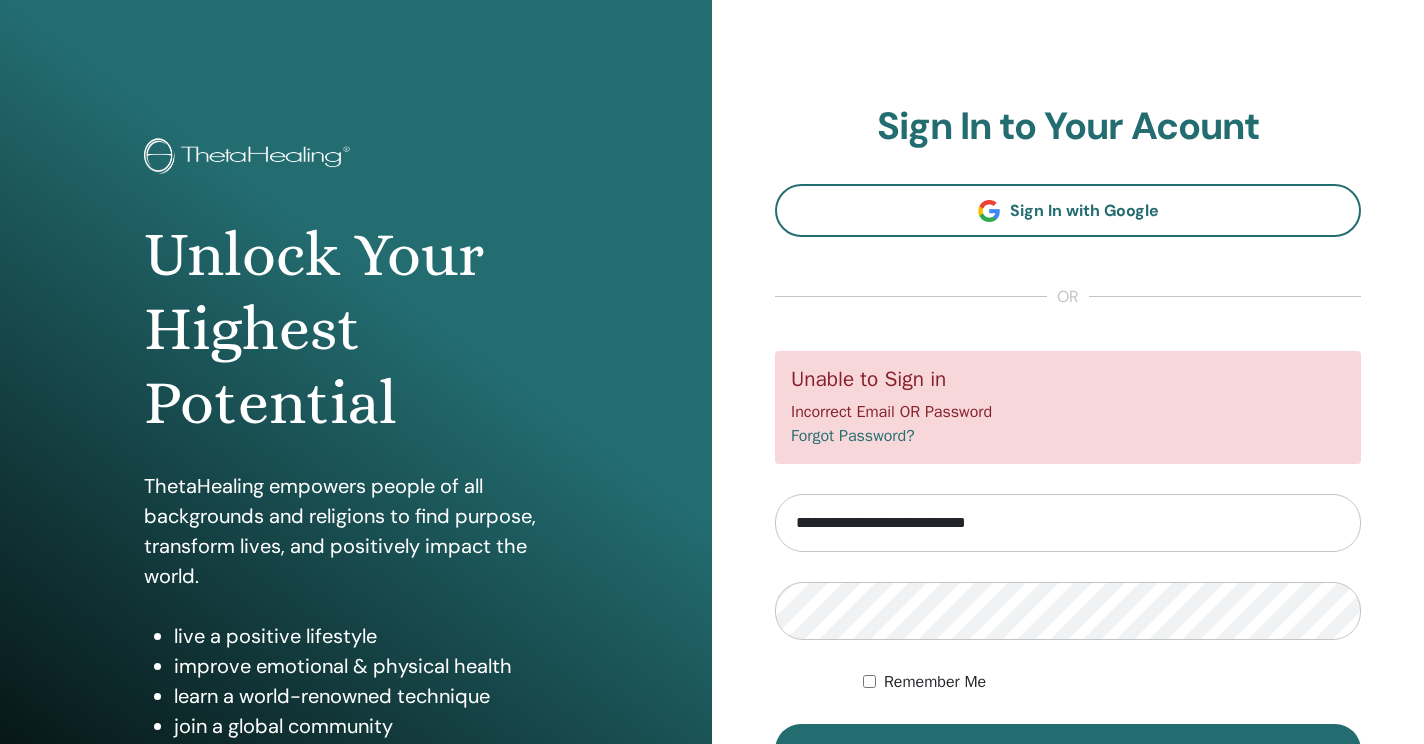 scroll, scrollTop: 0, scrollLeft: 0, axis: both 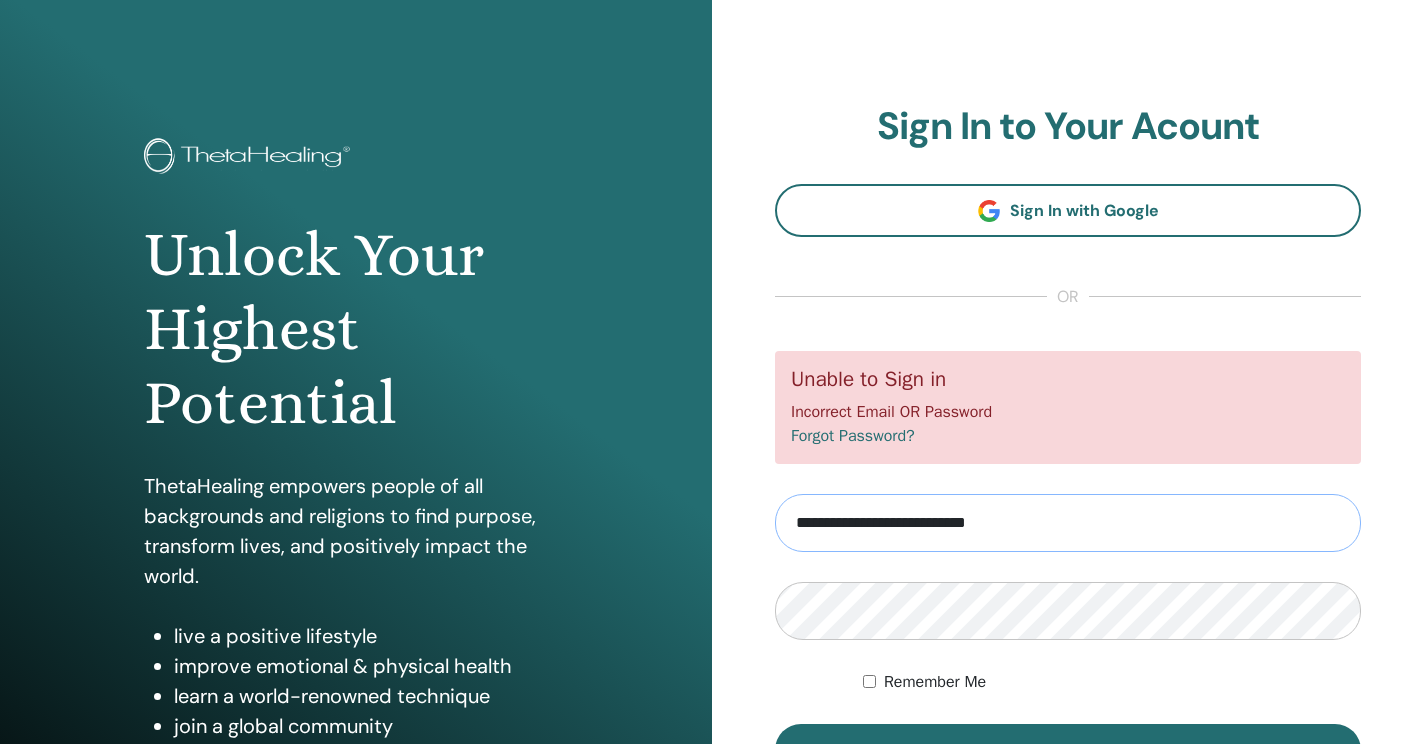 click on "**********" at bounding box center (1068, 523) 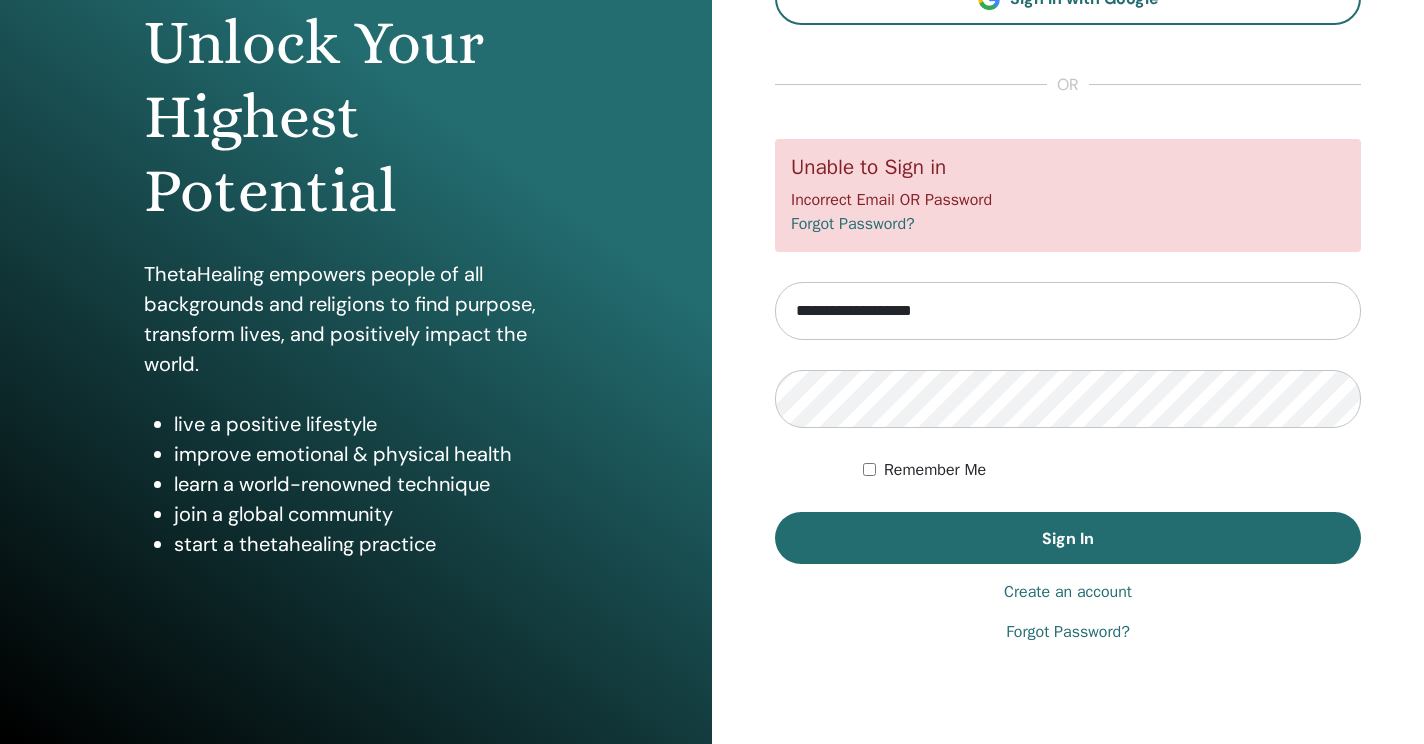 scroll, scrollTop: 216, scrollLeft: 0, axis: vertical 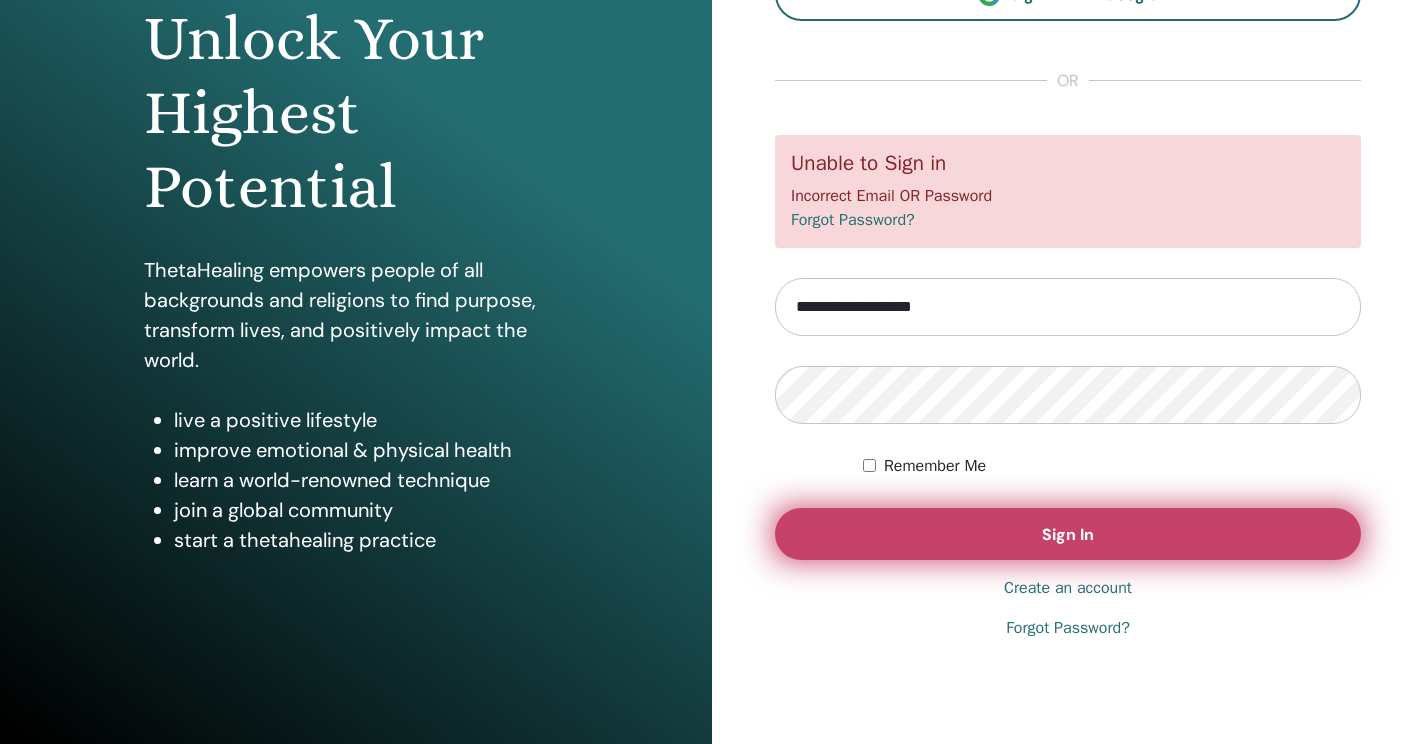 click on "Sign In" at bounding box center (1068, 534) 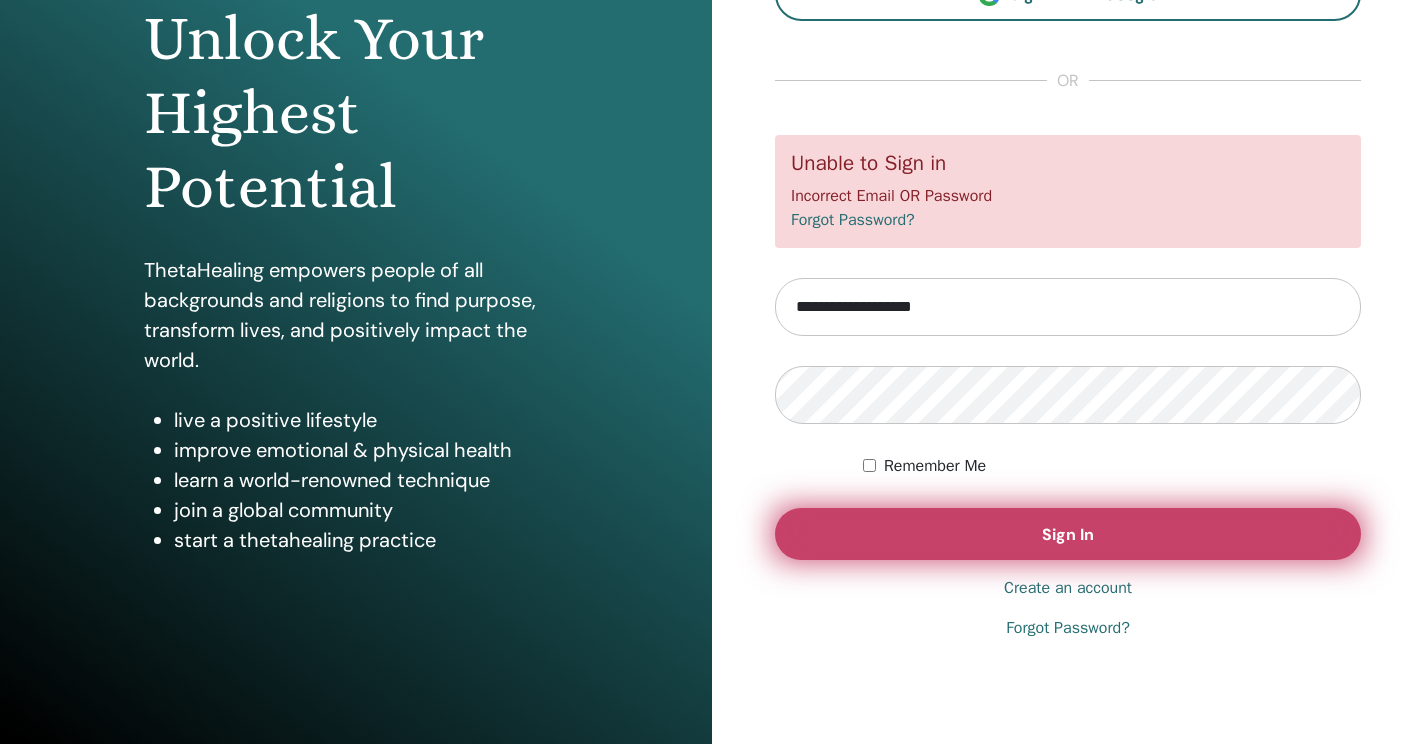 click on "Sign In" at bounding box center [1068, 534] 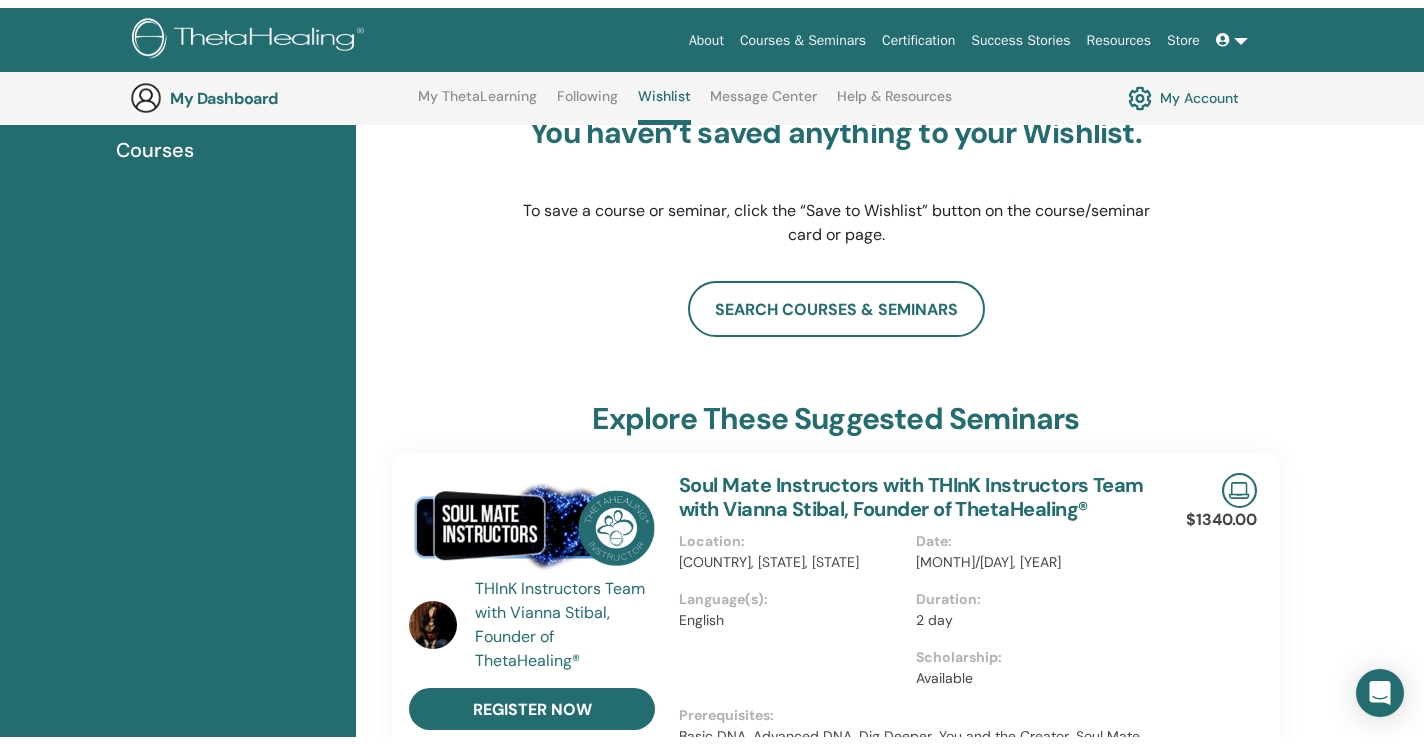 scroll, scrollTop: 0, scrollLeft: 0, axis: both 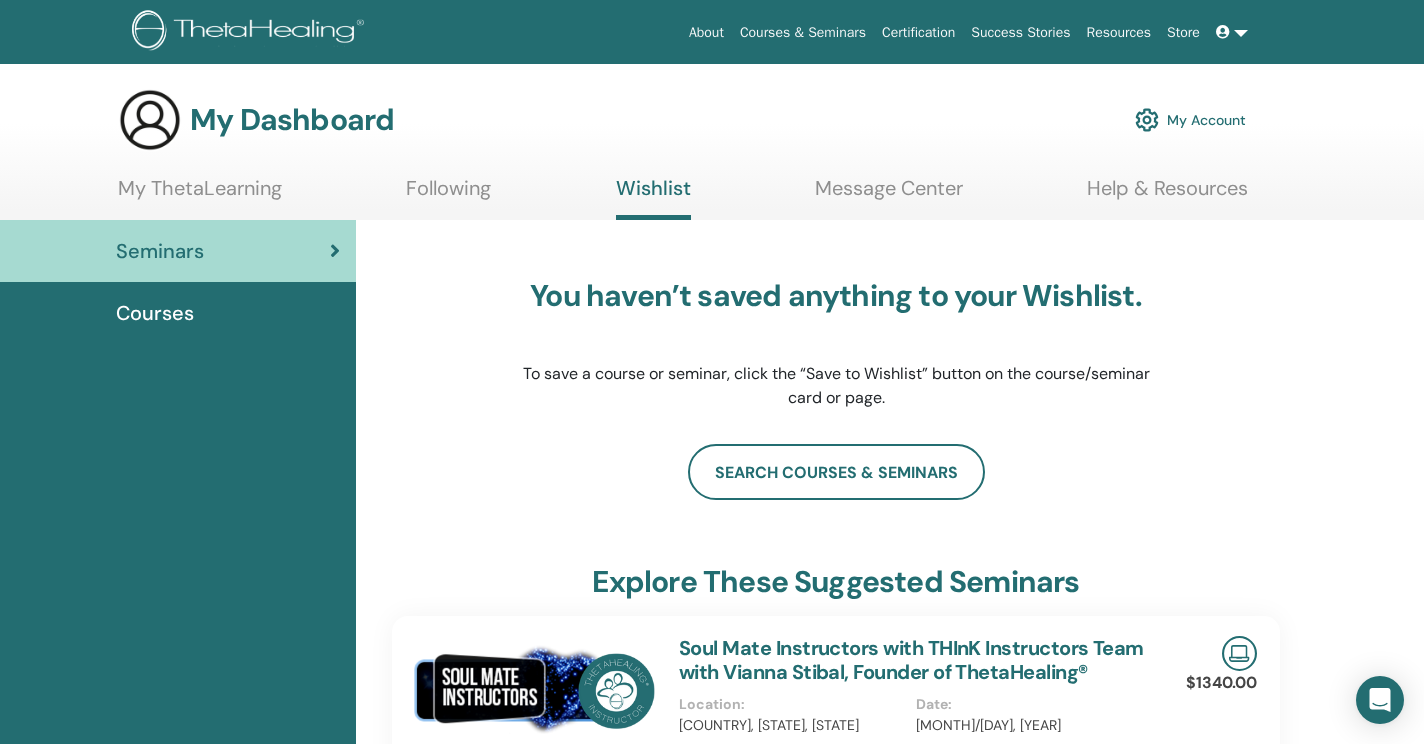 click on "My ThetaLearning" at bounding box center (200, 195) 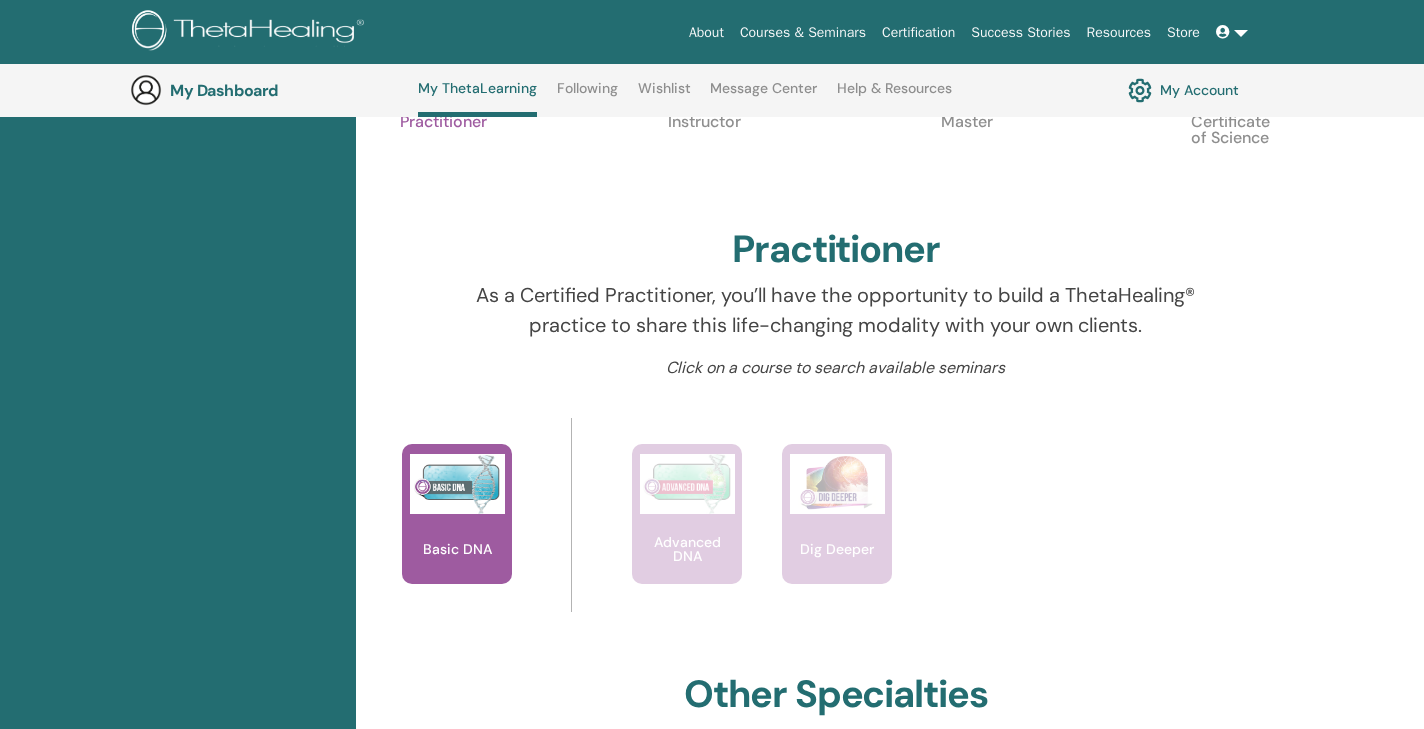 scroll, scrollTop: 599, scrollLeft: 0, axis: vertical 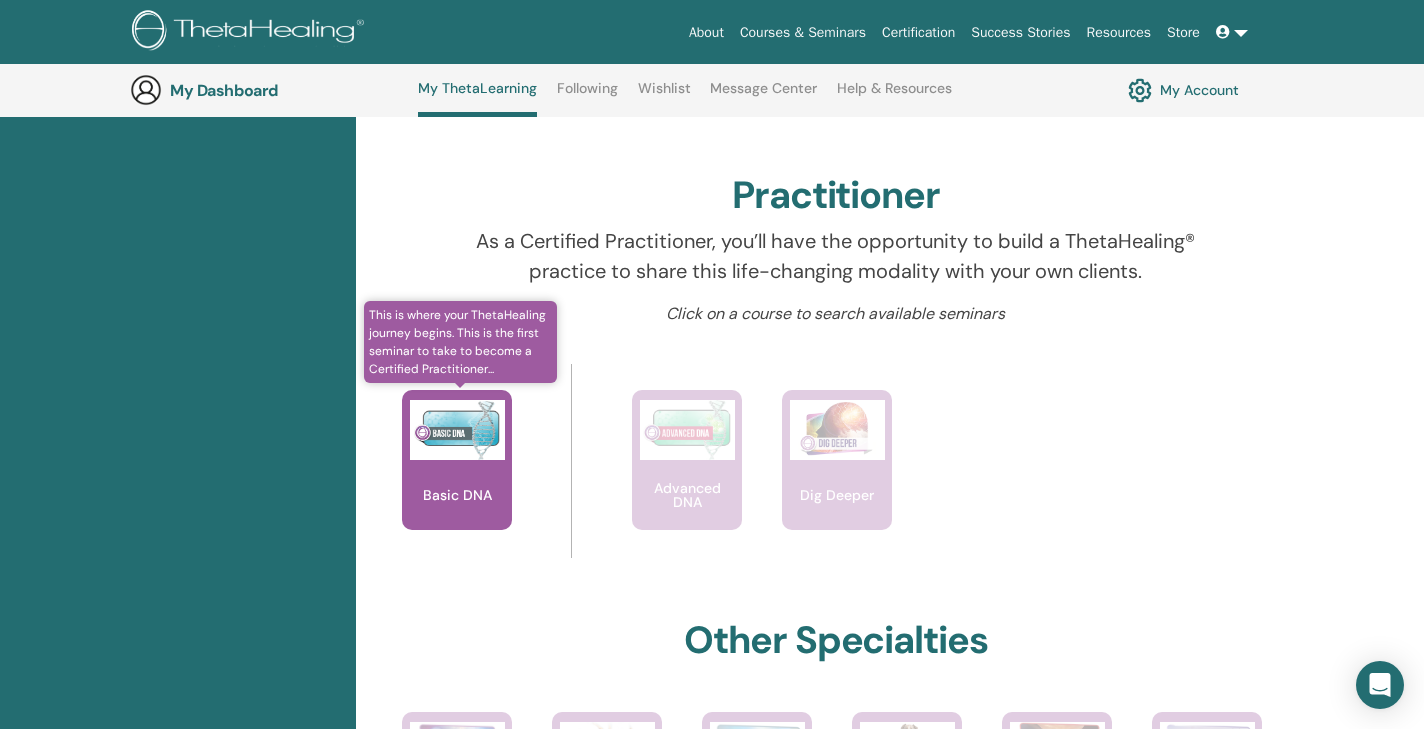 click at bounding box center (457, 430) 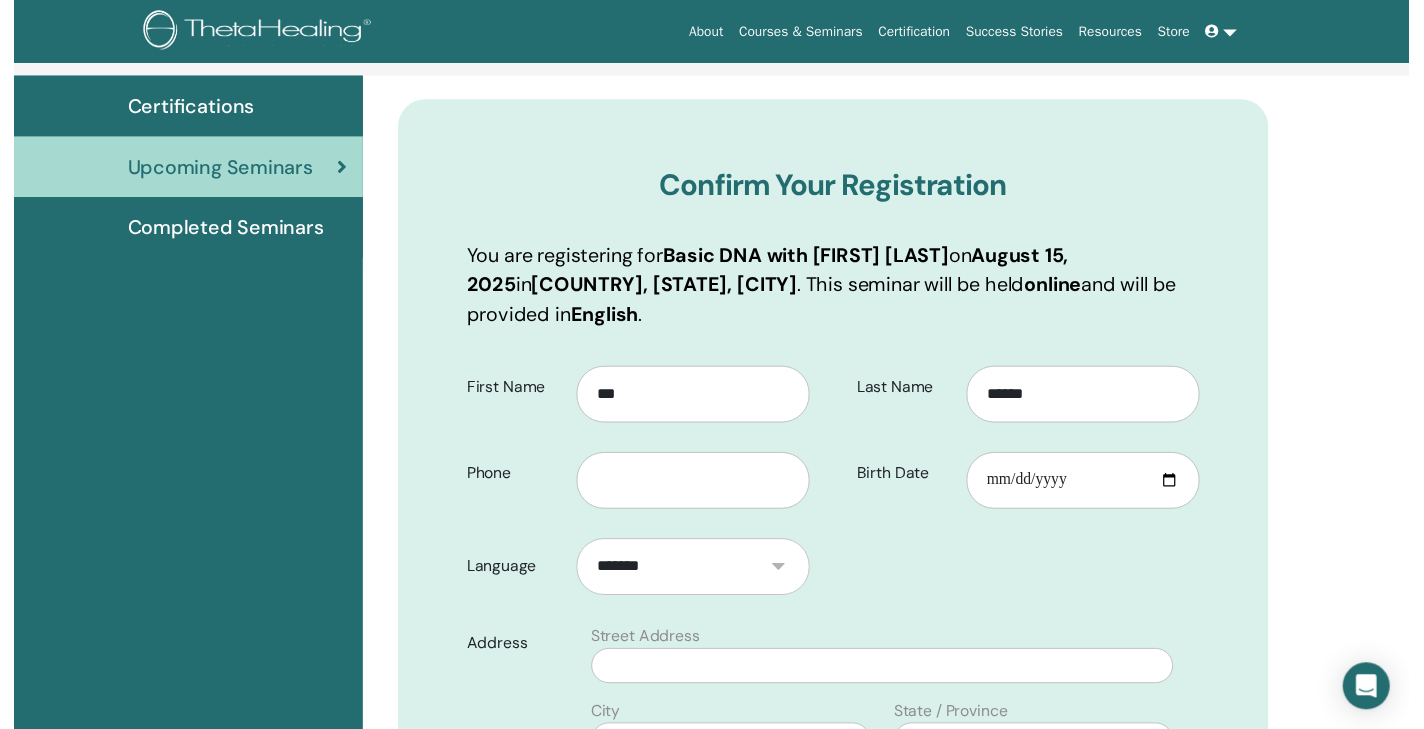 scroll, scrollTop: 190, scrollLeft: 0, axis: vertical 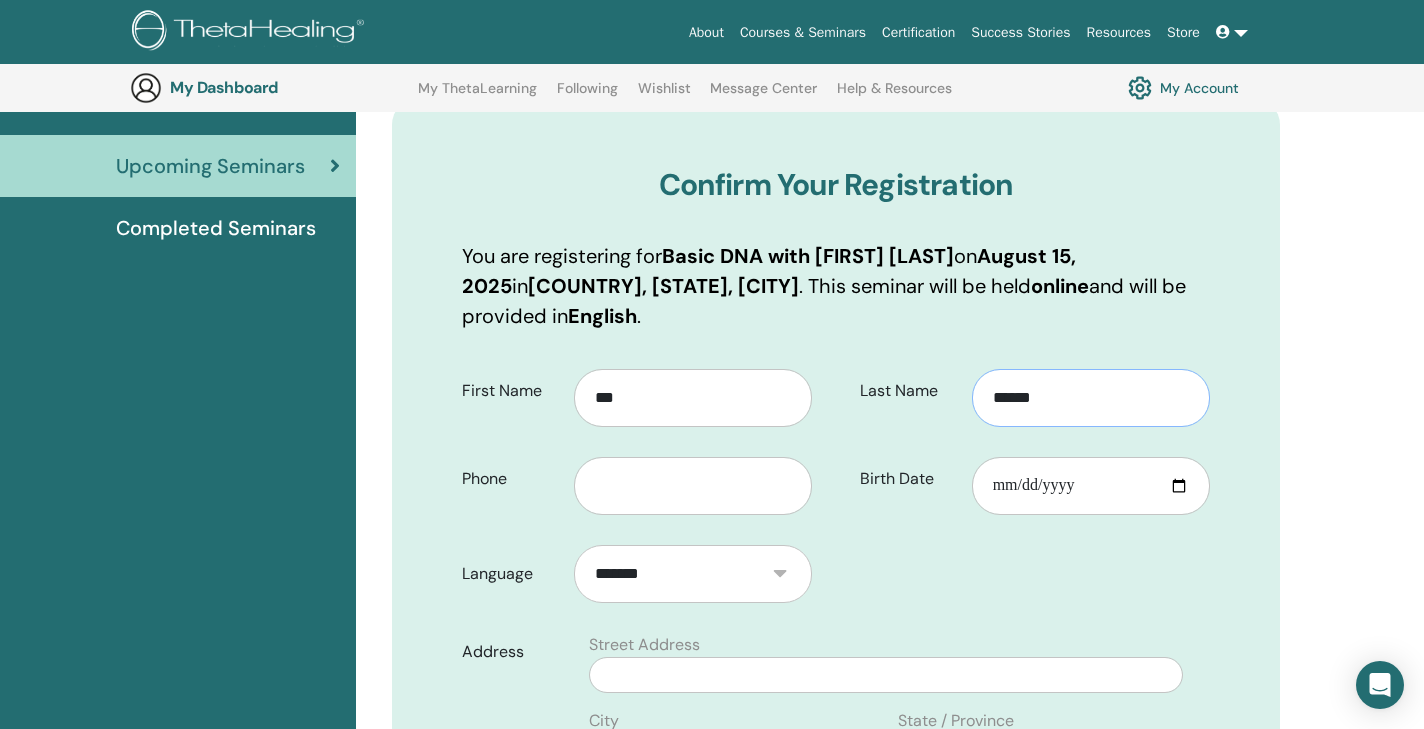 drag, startPoint x: 1086, startPoint y: 397, endPoint x: 1016, endPoint y: 397, distance: 70 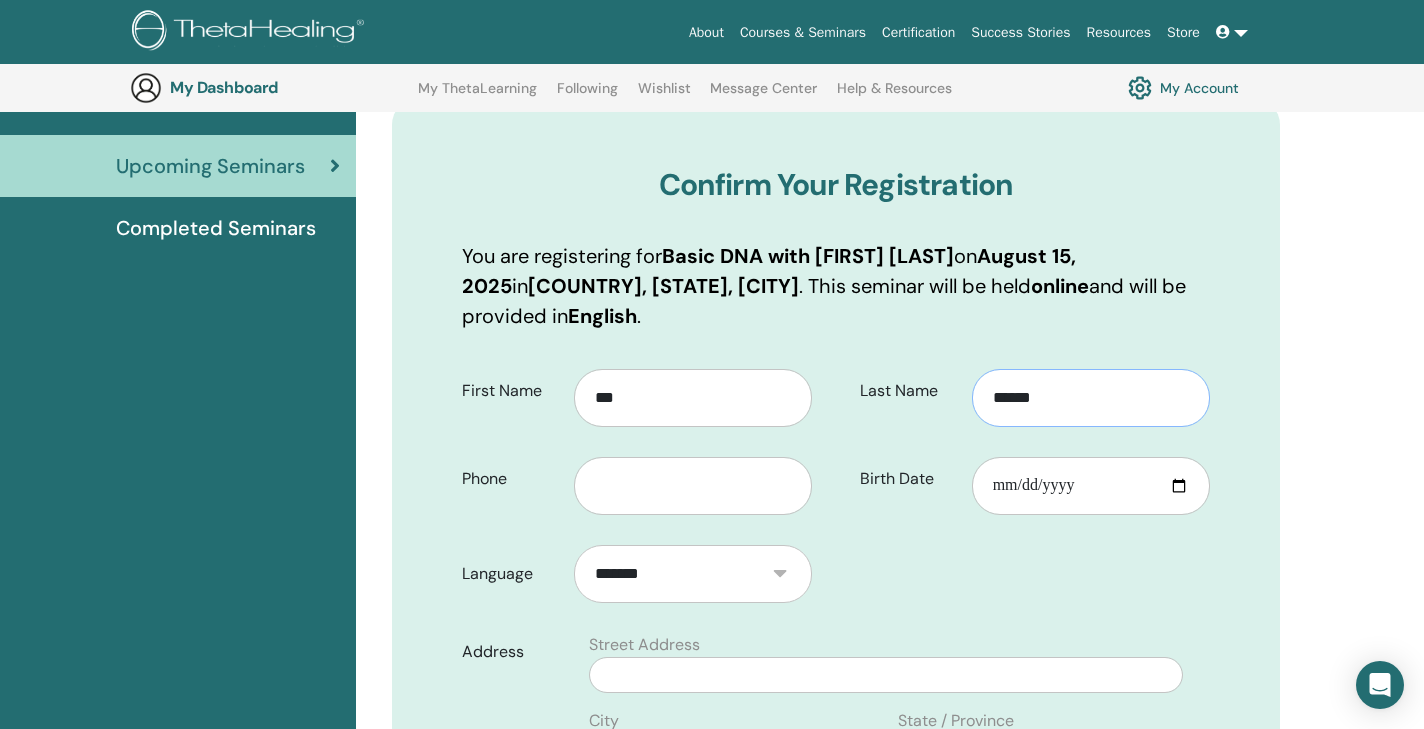 click on "******" at bounding box center (1091, 398) 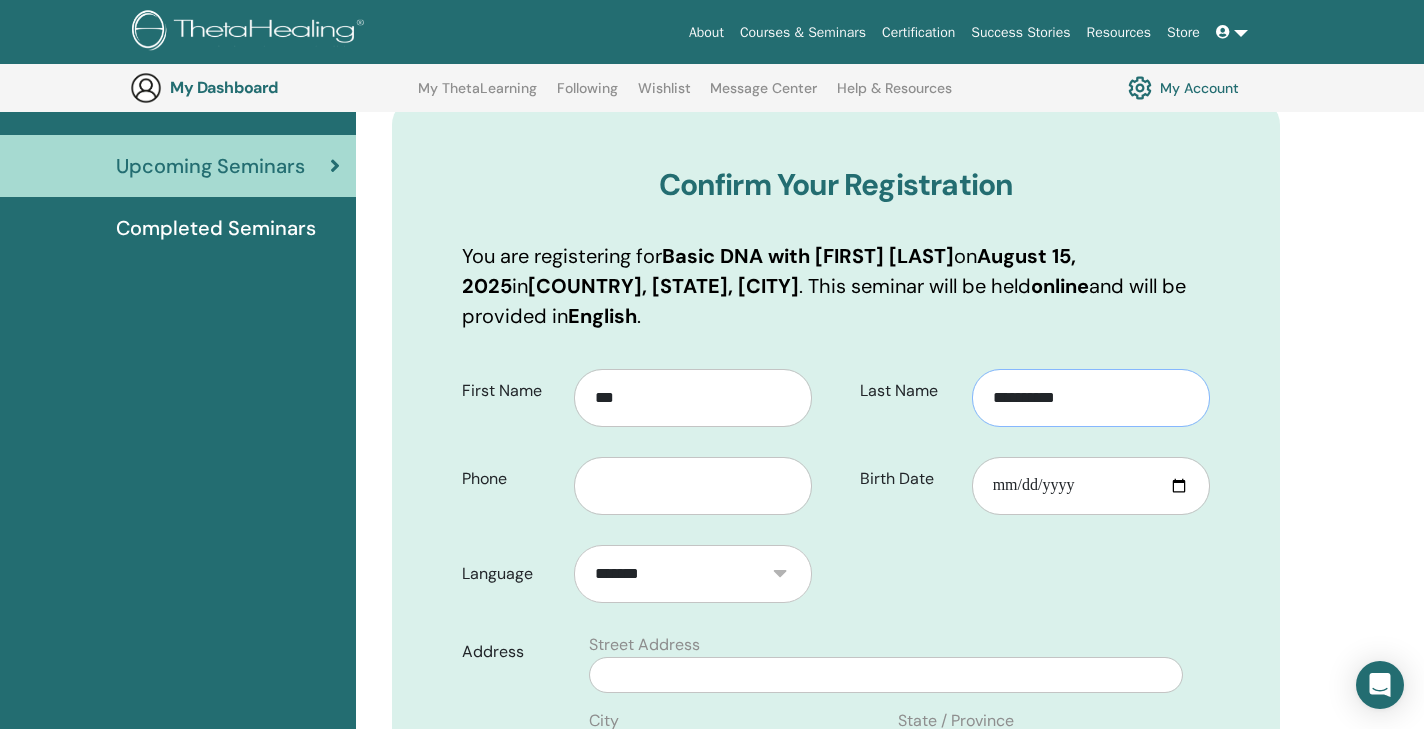 type on "**********" 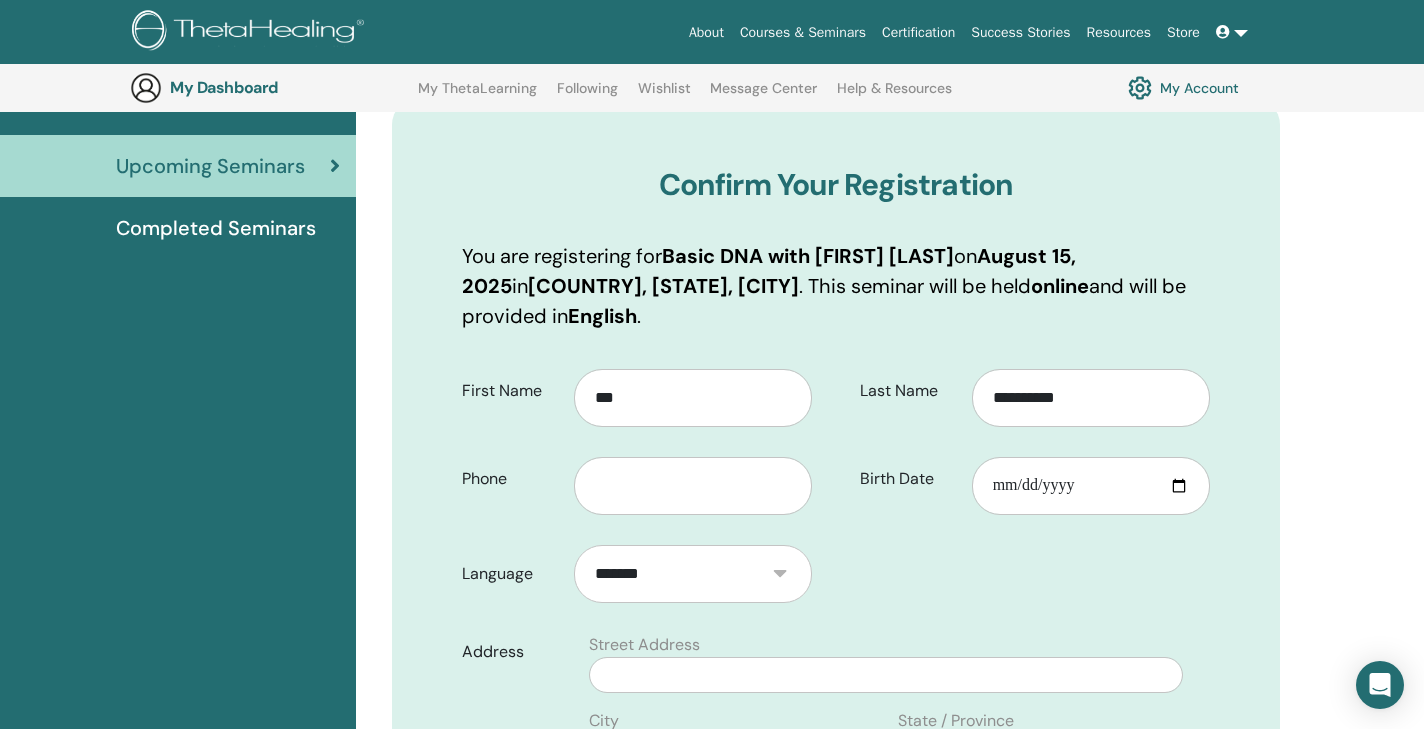click on "You are registering for  Basic DNA with Genevieve Faulkner  on  August 15, 2025  in  Australia, VIC, Greater Geelong .
This seminar will be held  online
and will be provided in  English ." at bounding box center [836, 286] 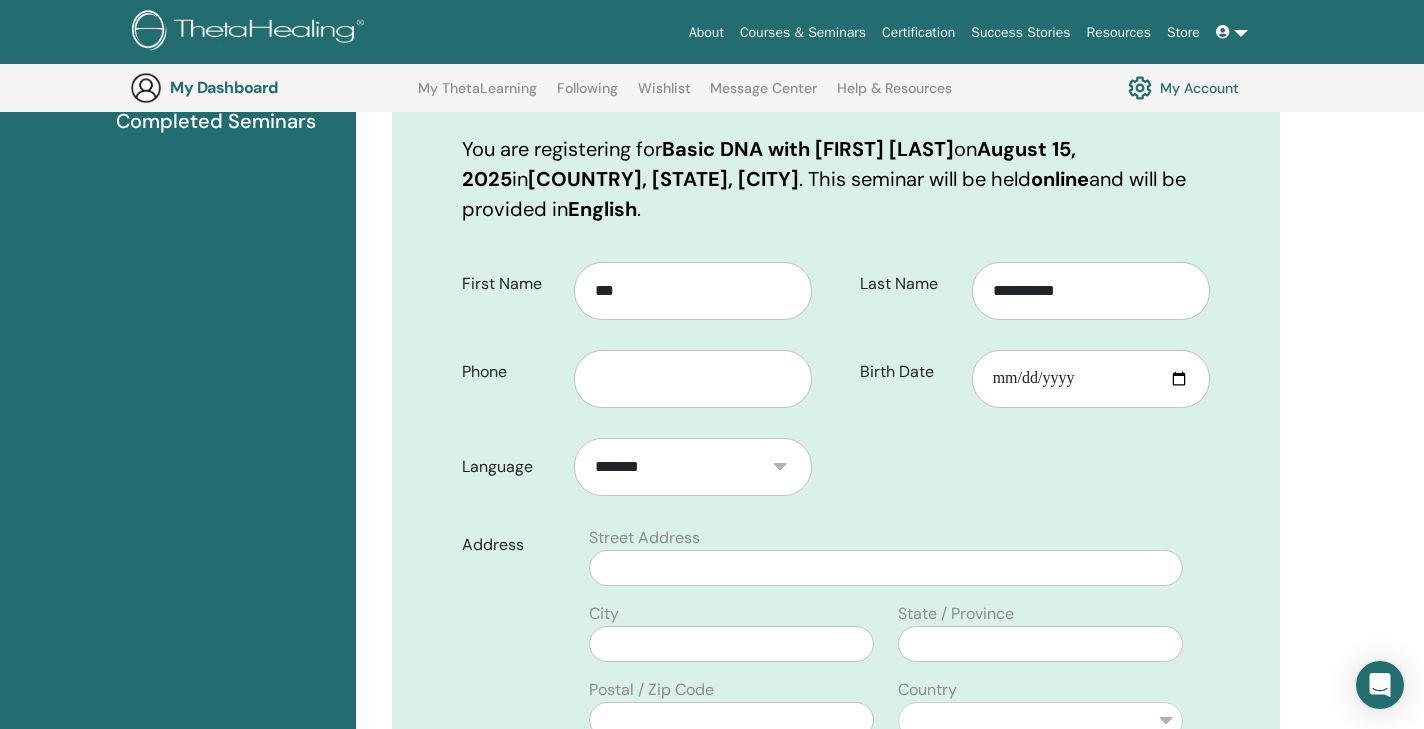 scroll, scrollTop: 299, scrollLeft: 0, axis: vertical 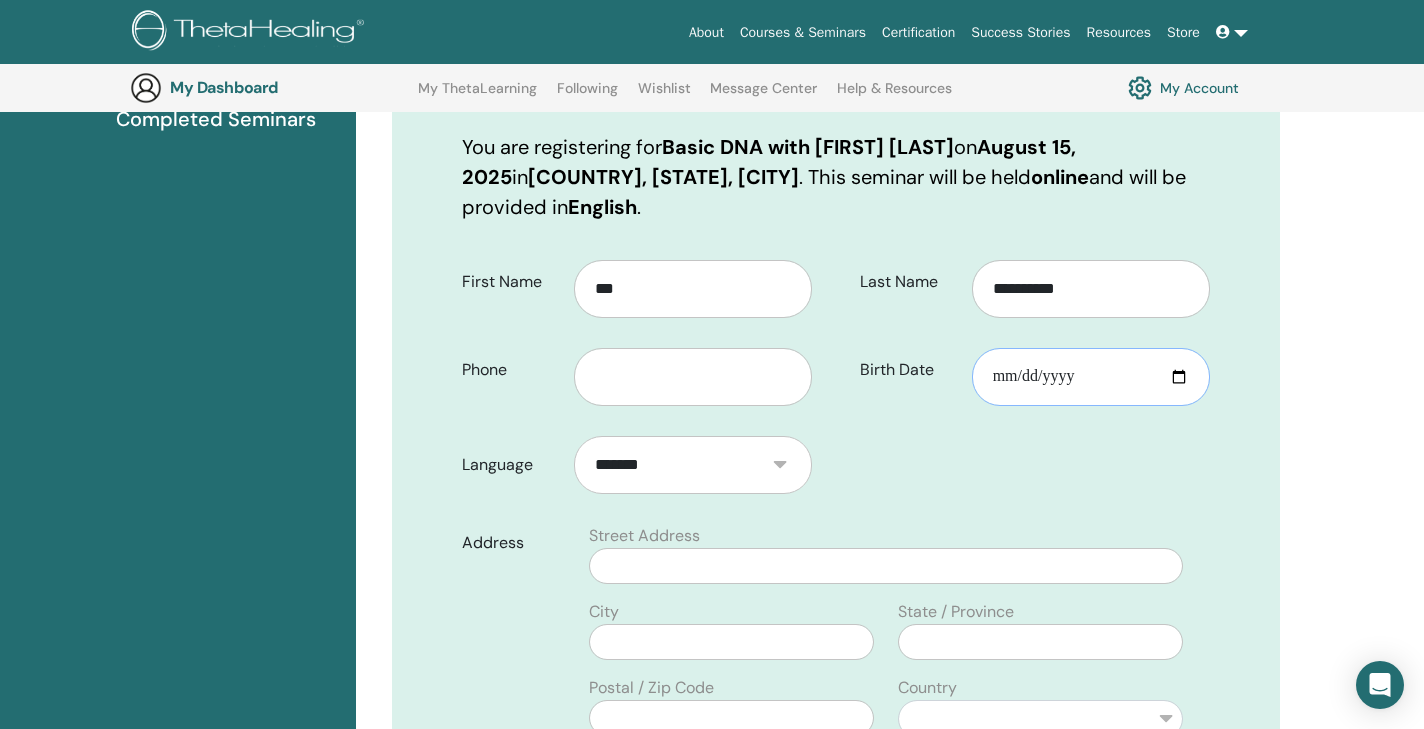 click on "Birth Date" at bounding box center (1091, 377) 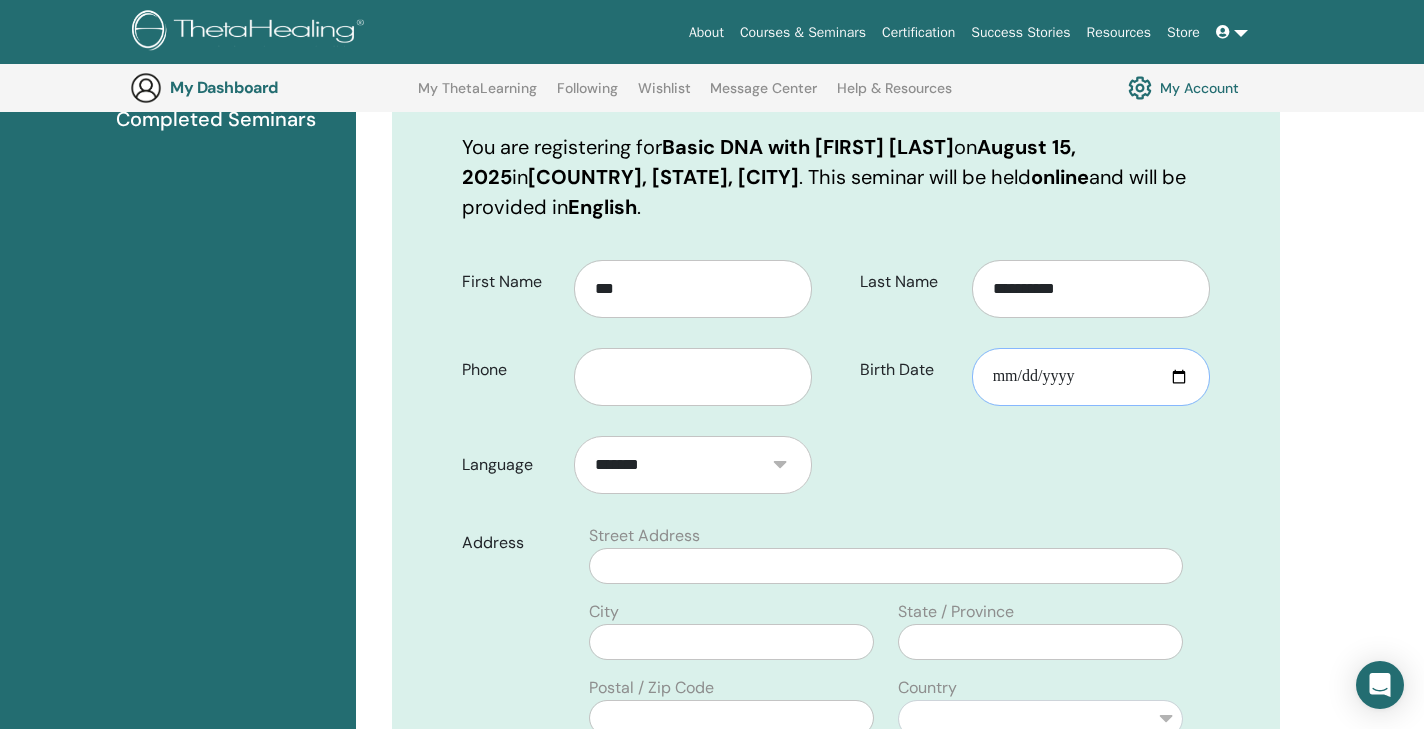 type on "**********" 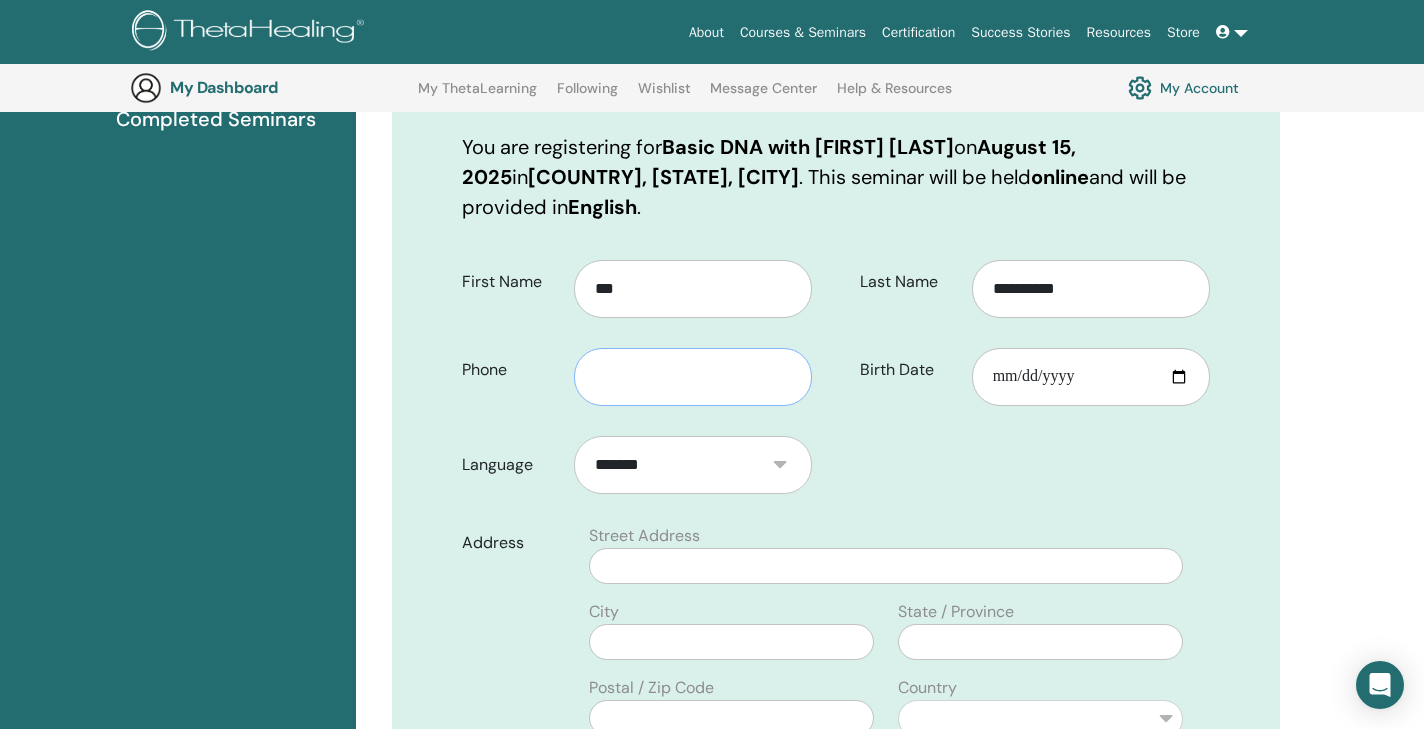 click at bounding box center [693, 377] 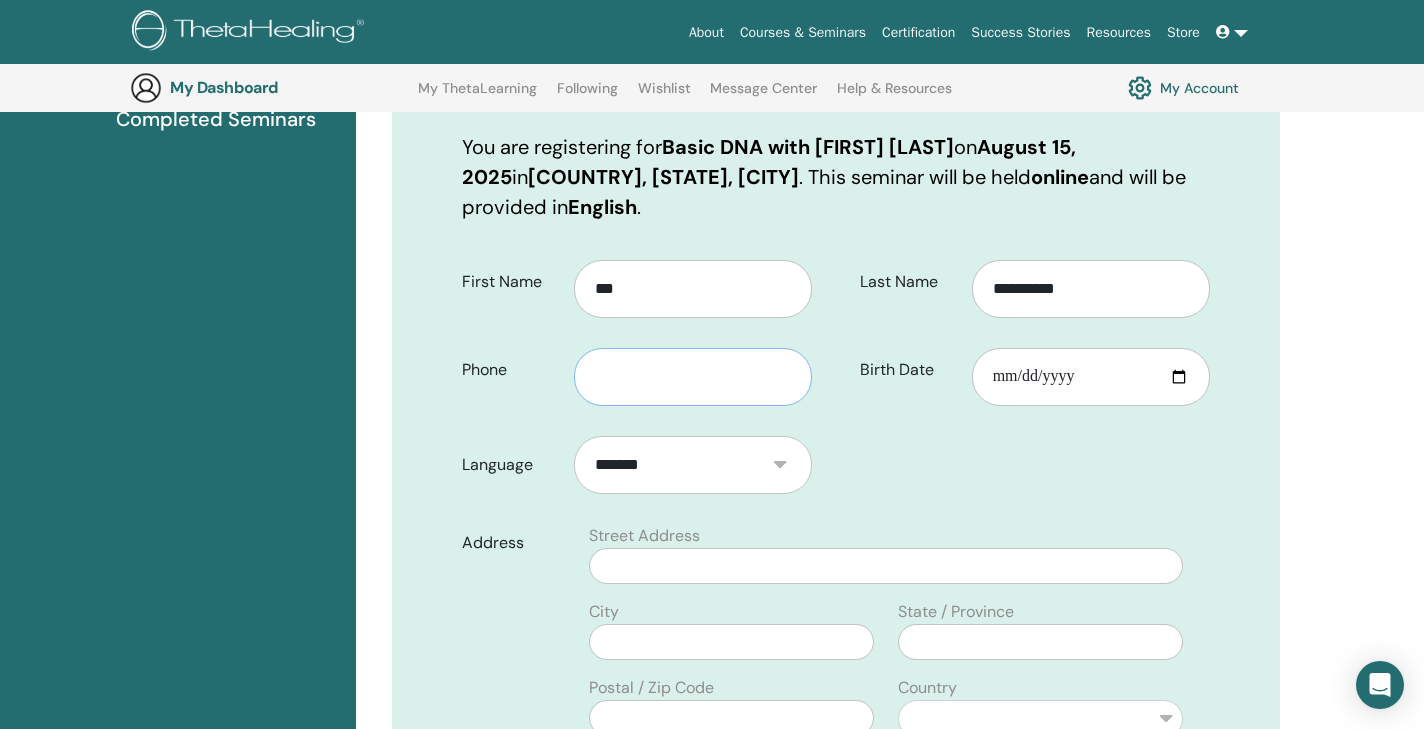 type on "**********" 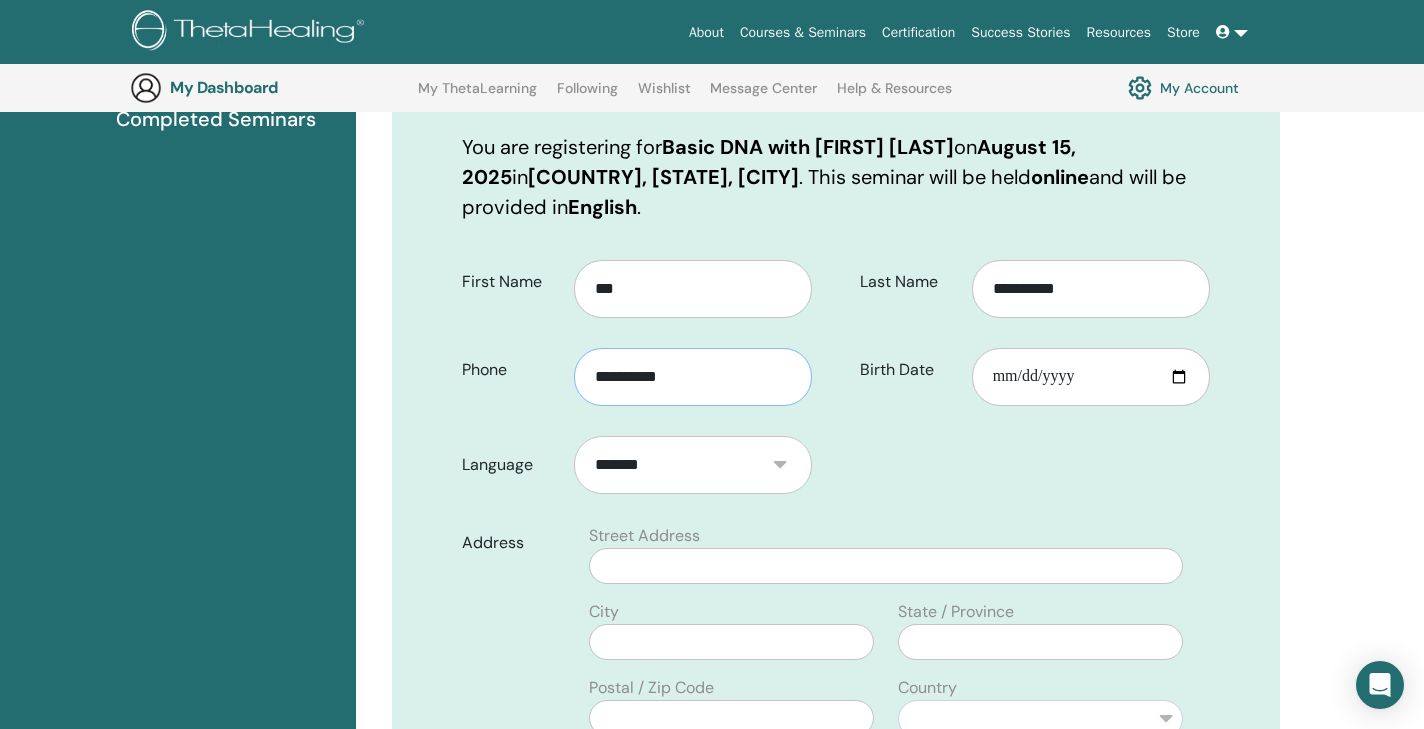 type on "**********" 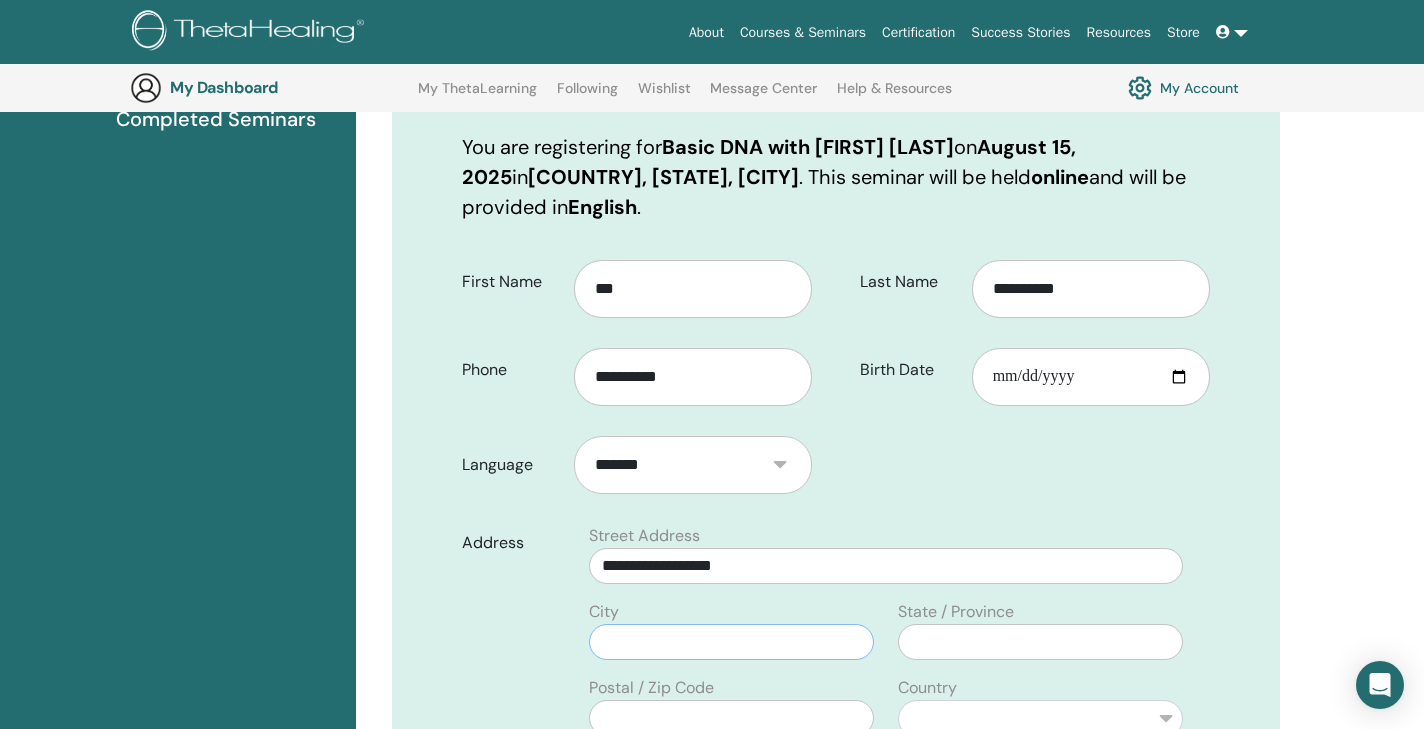 type on "*******" 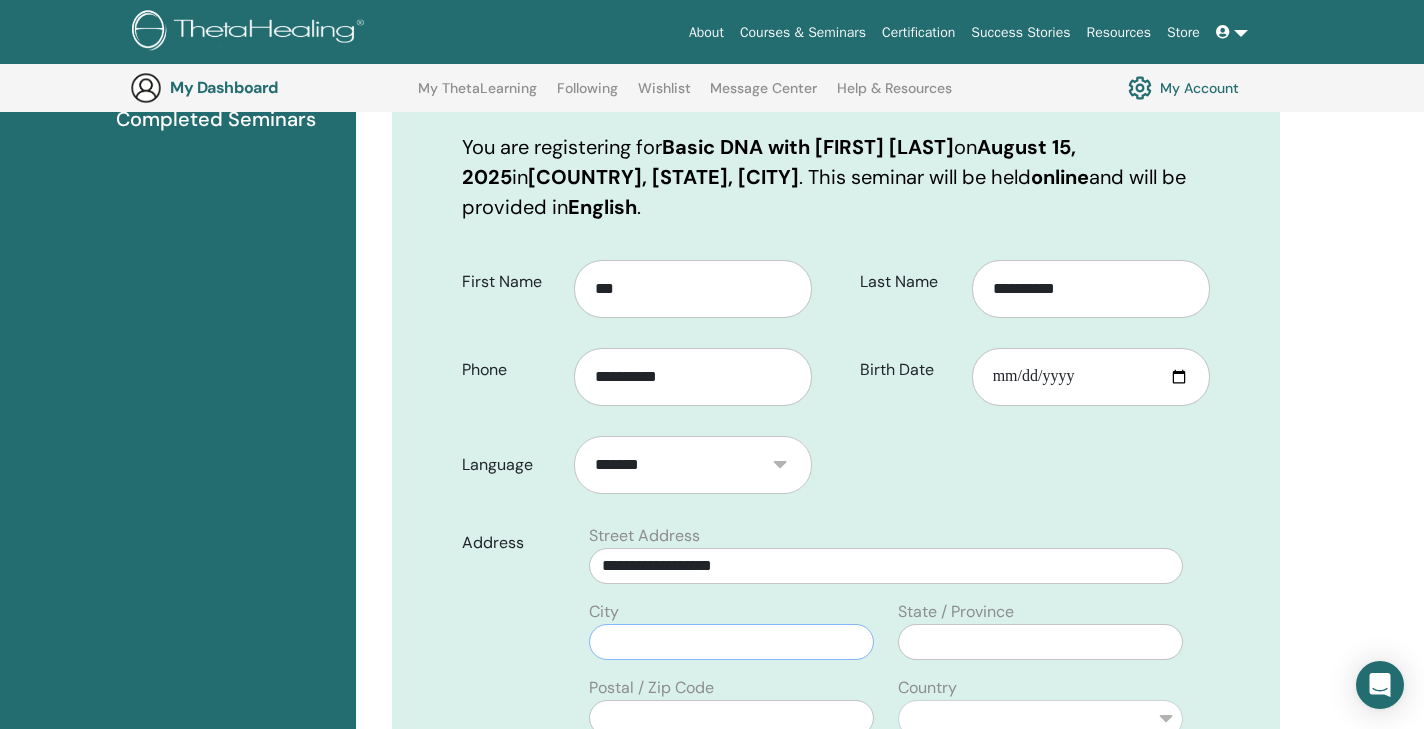 type on "****" 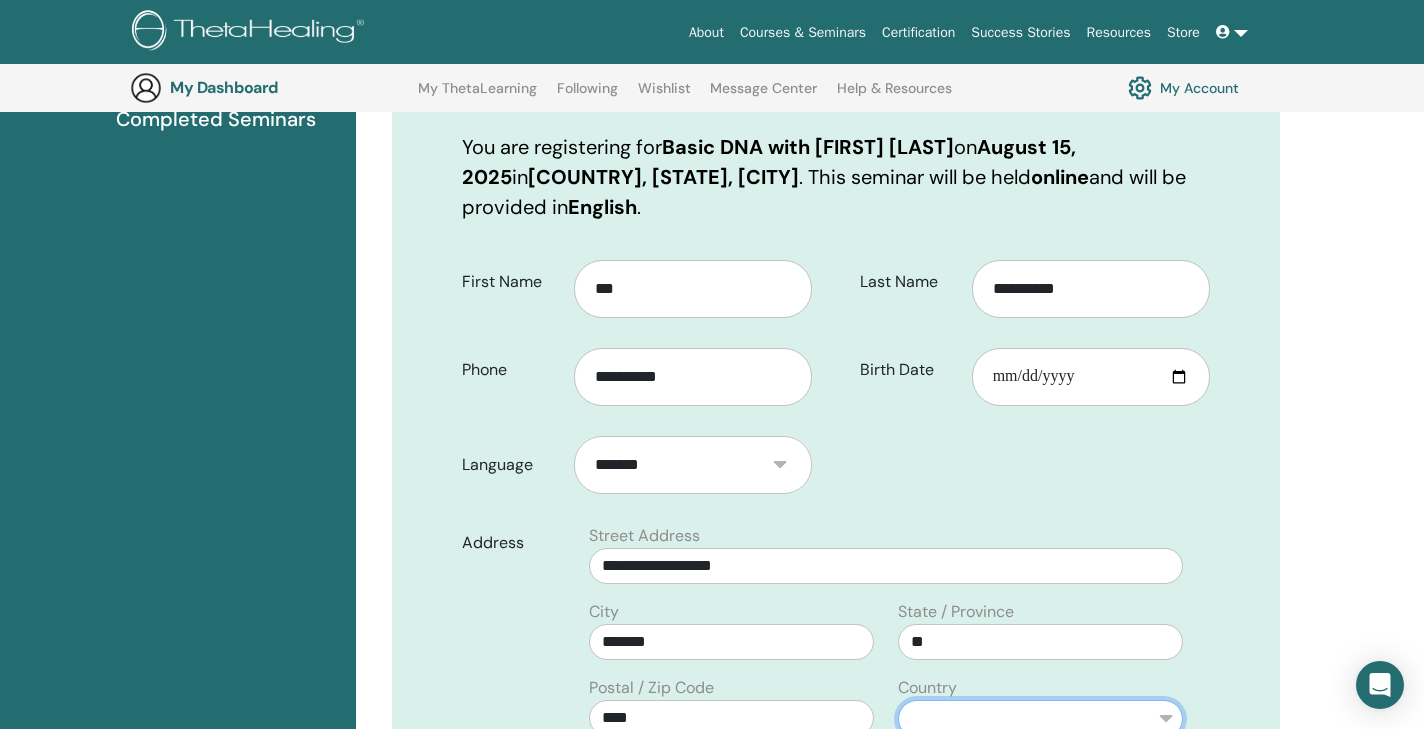 select on "*" 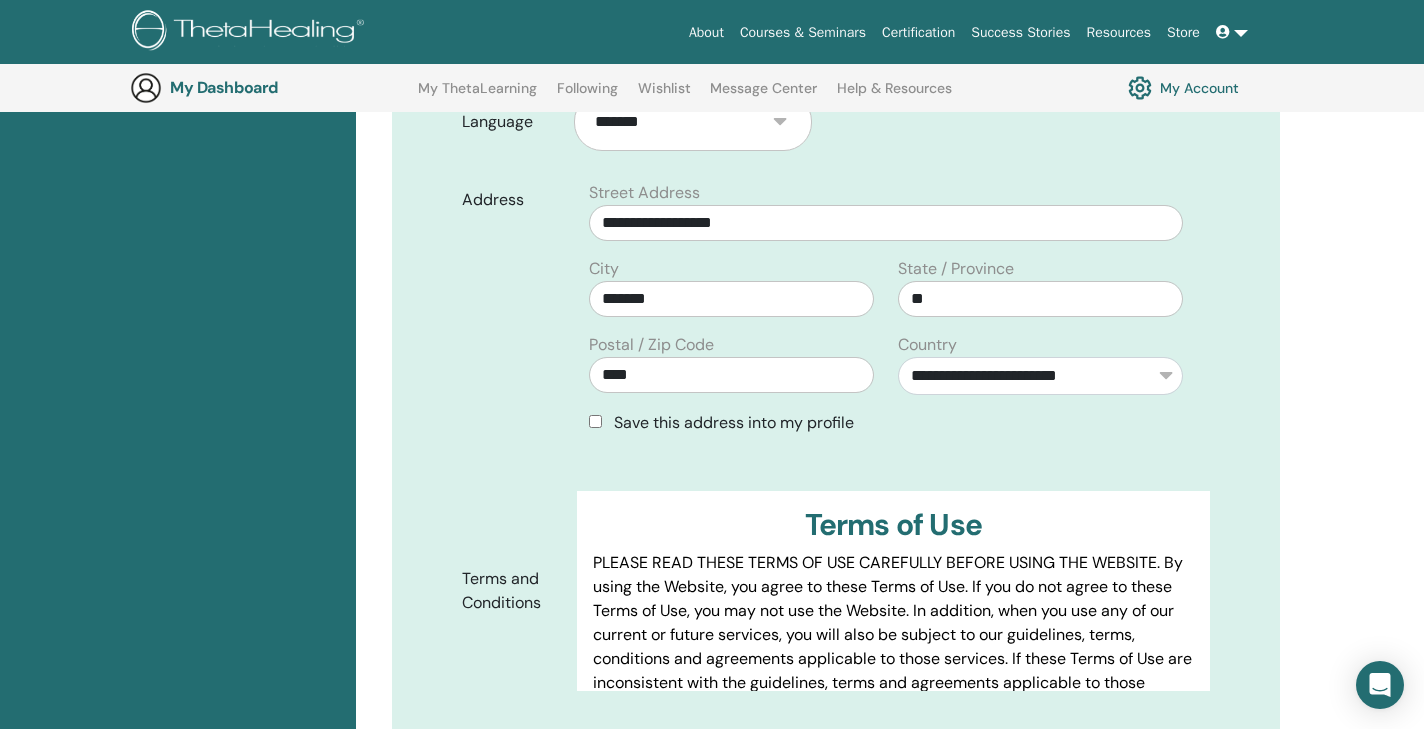 scroll, scrollTop: 643, scrollLeft: 0, axis: vertical 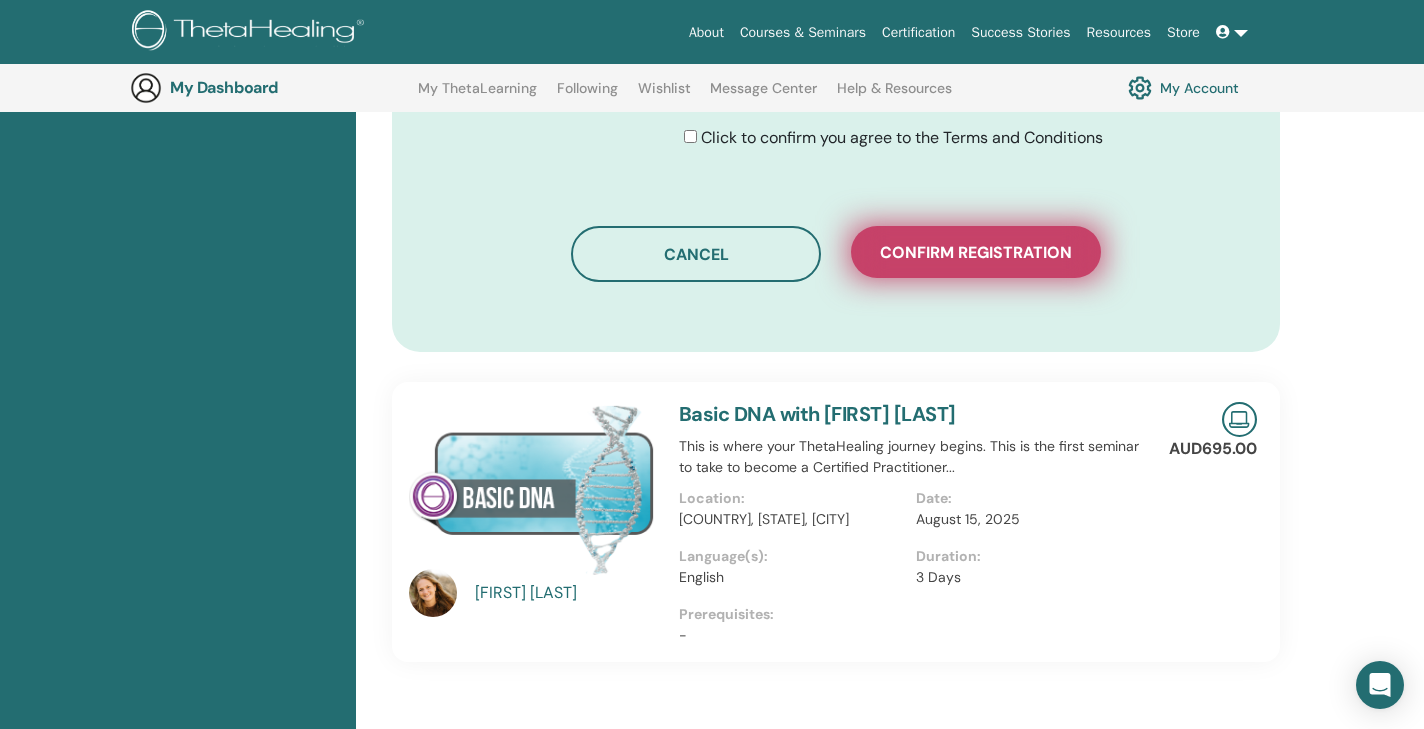 click on "Confirm registration" at bounding box center [976, 252] 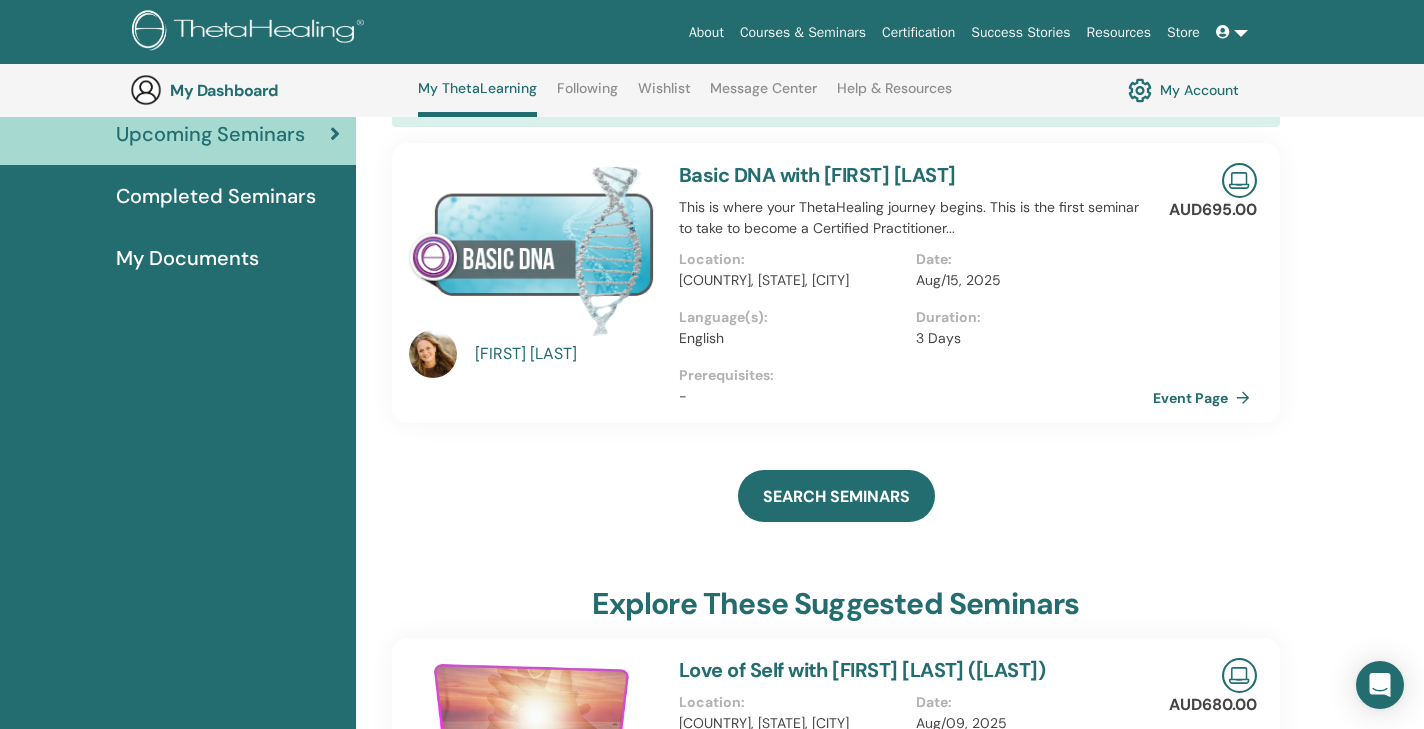 scroll, scrollTop: 231, scrollLeft: 0, axis: vertical 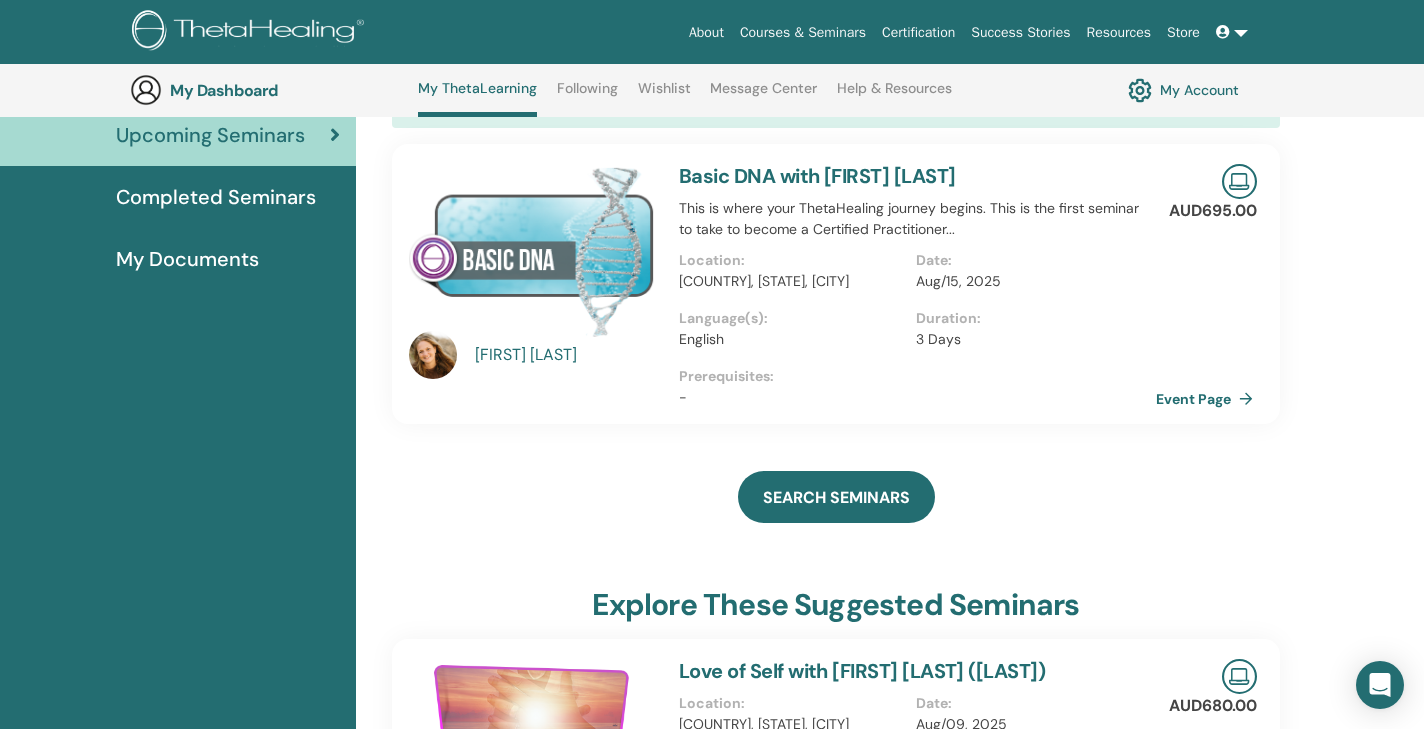 click on "Event Page" at bounding box center (1208, 399) 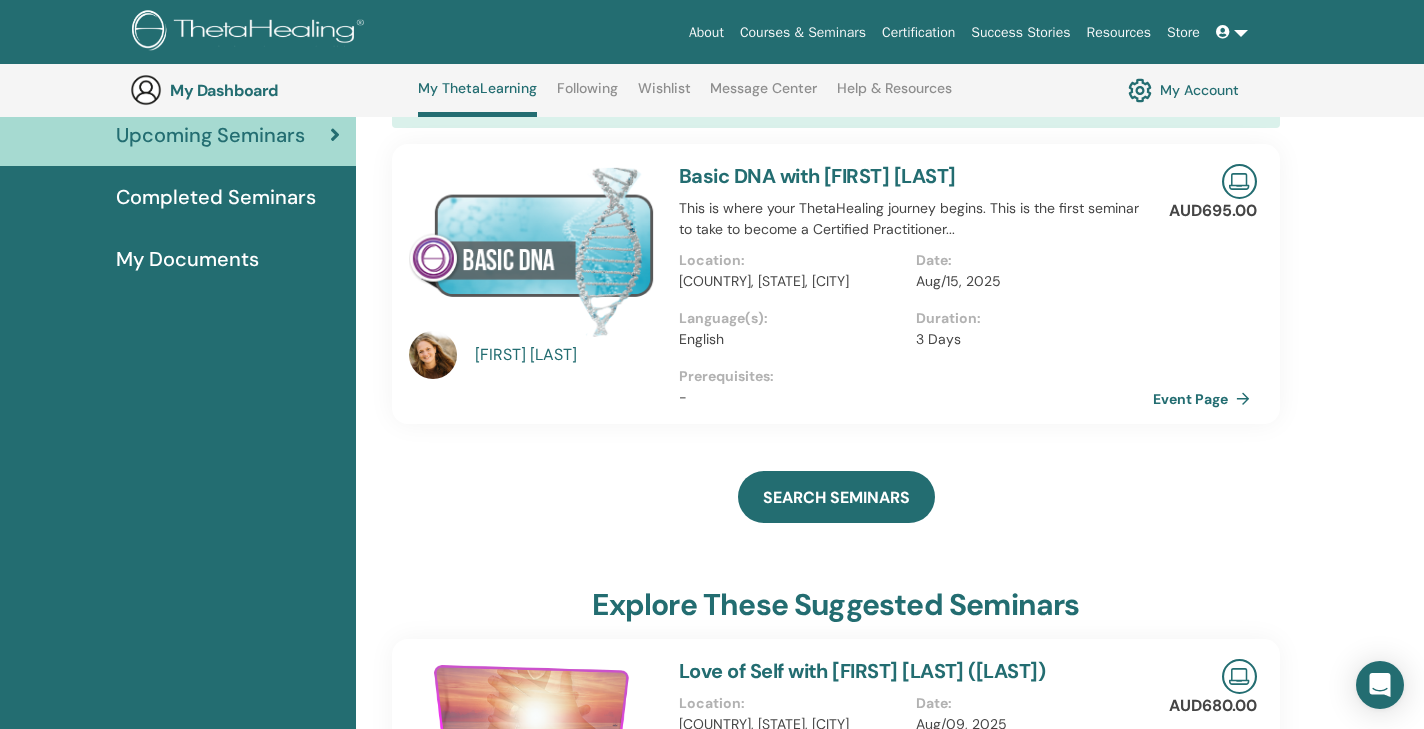 click on "My Account" at bounding box center (1183, 90) 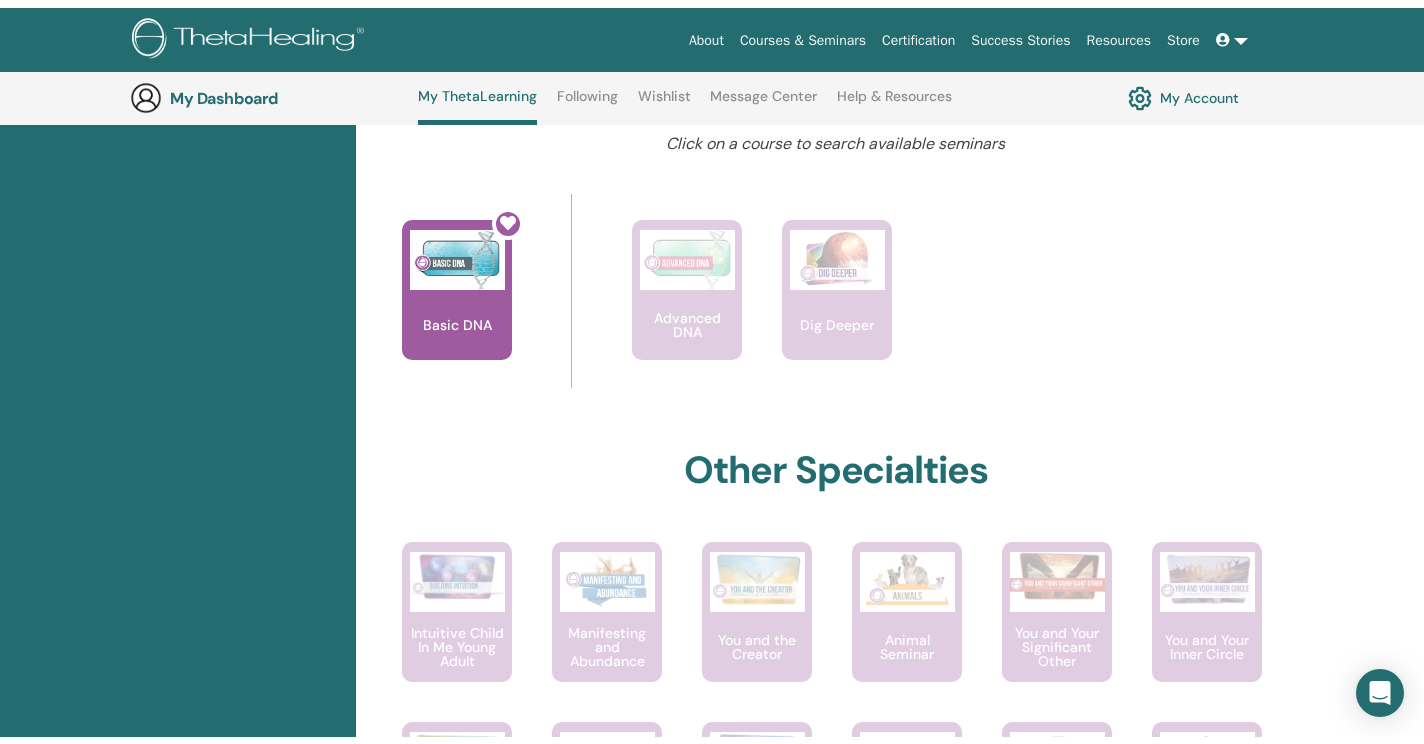 scroll, scrollTop: 0, scrollLeft: 0, axis: both 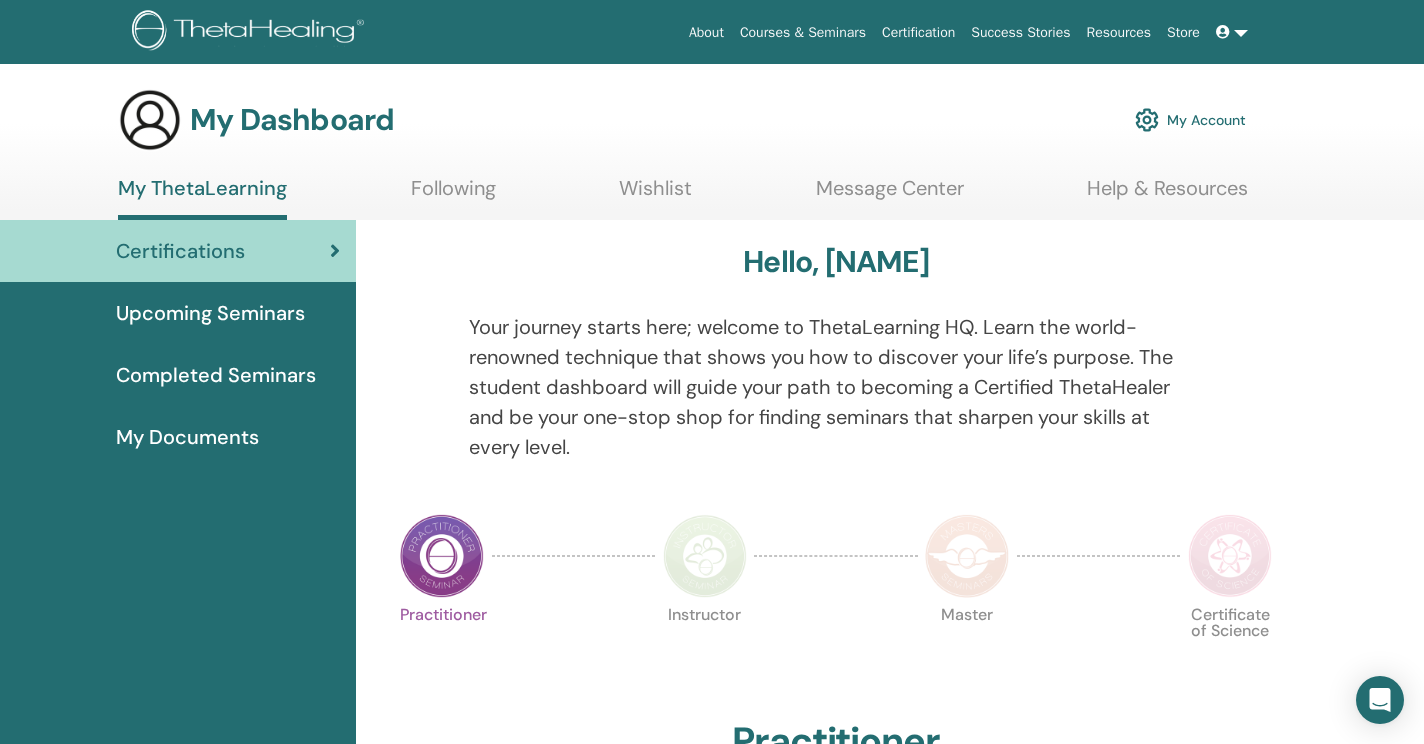 click on "My Account" at bounding box center [1190, 120] 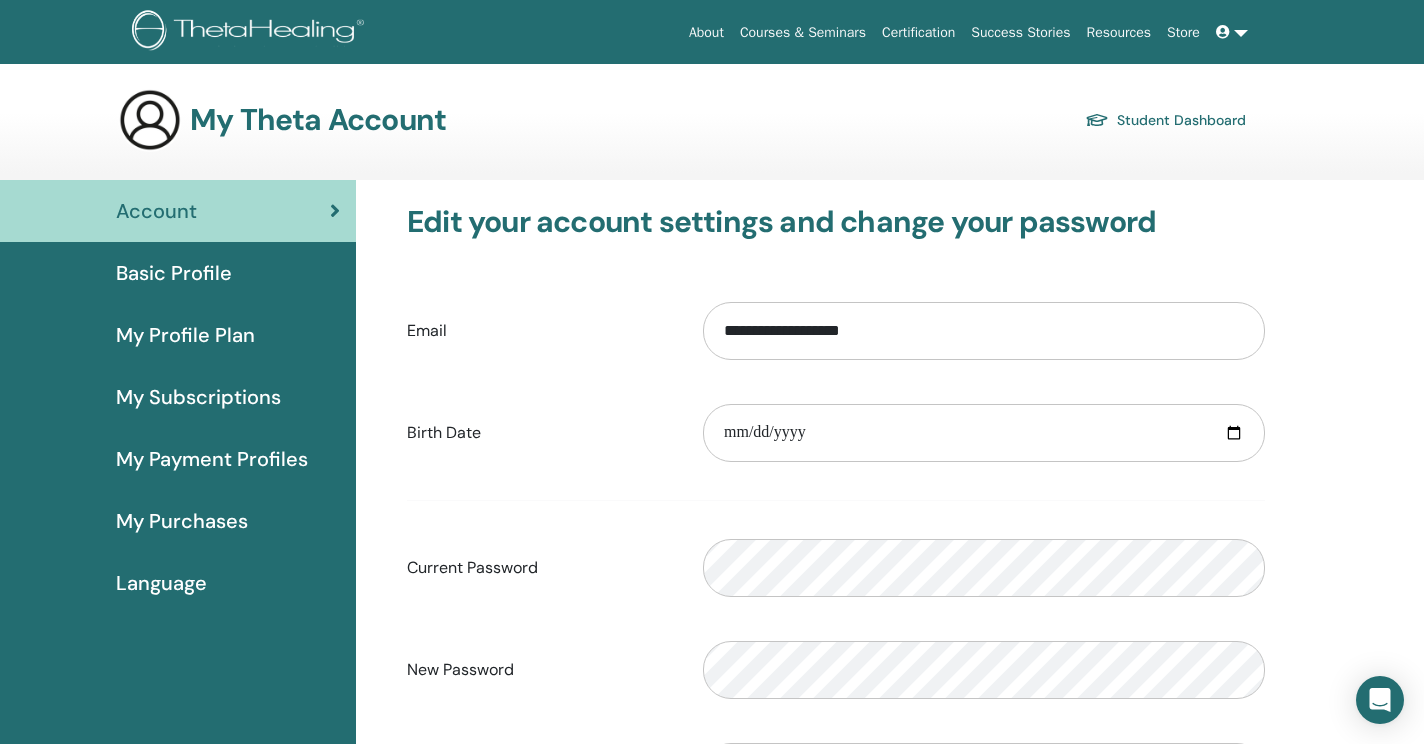 scroll, scrollTop: 0, scrollLeft: 0, axis: both 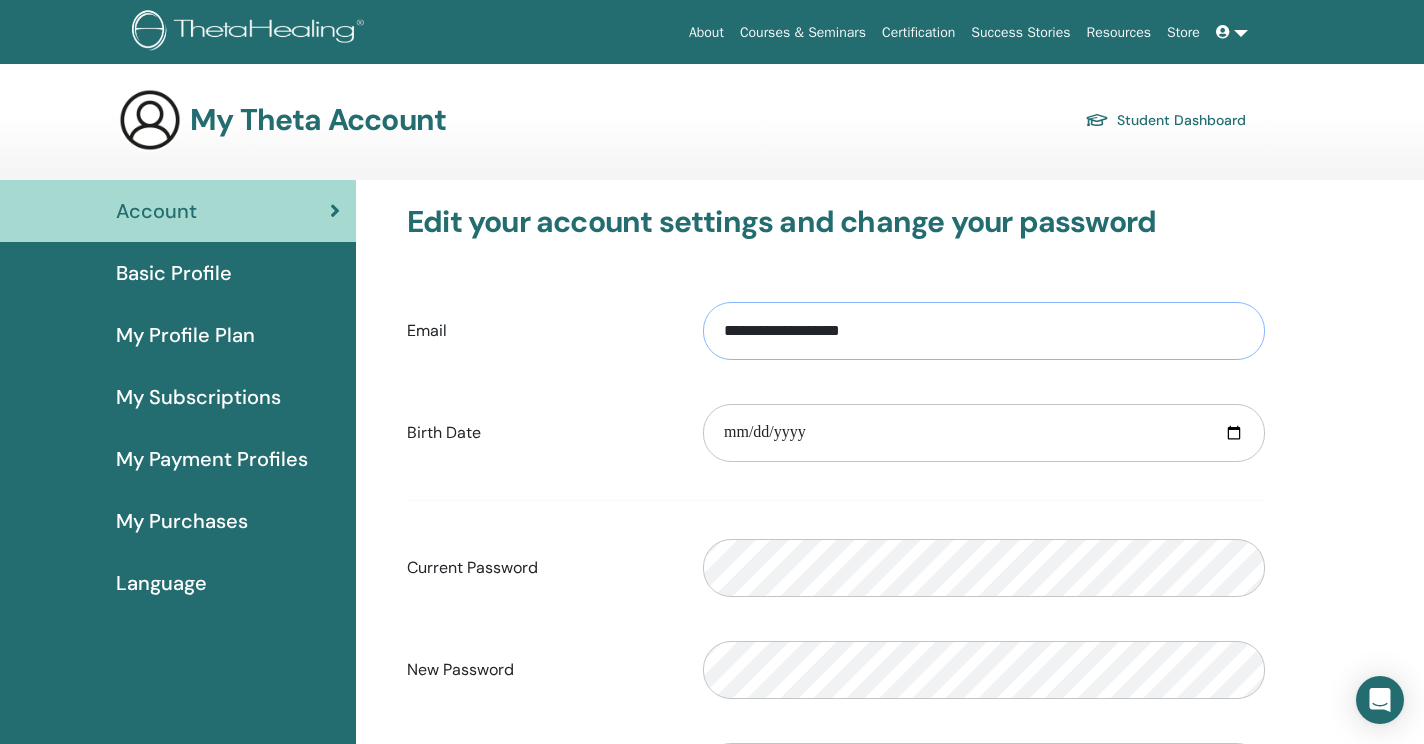 type on "**********" 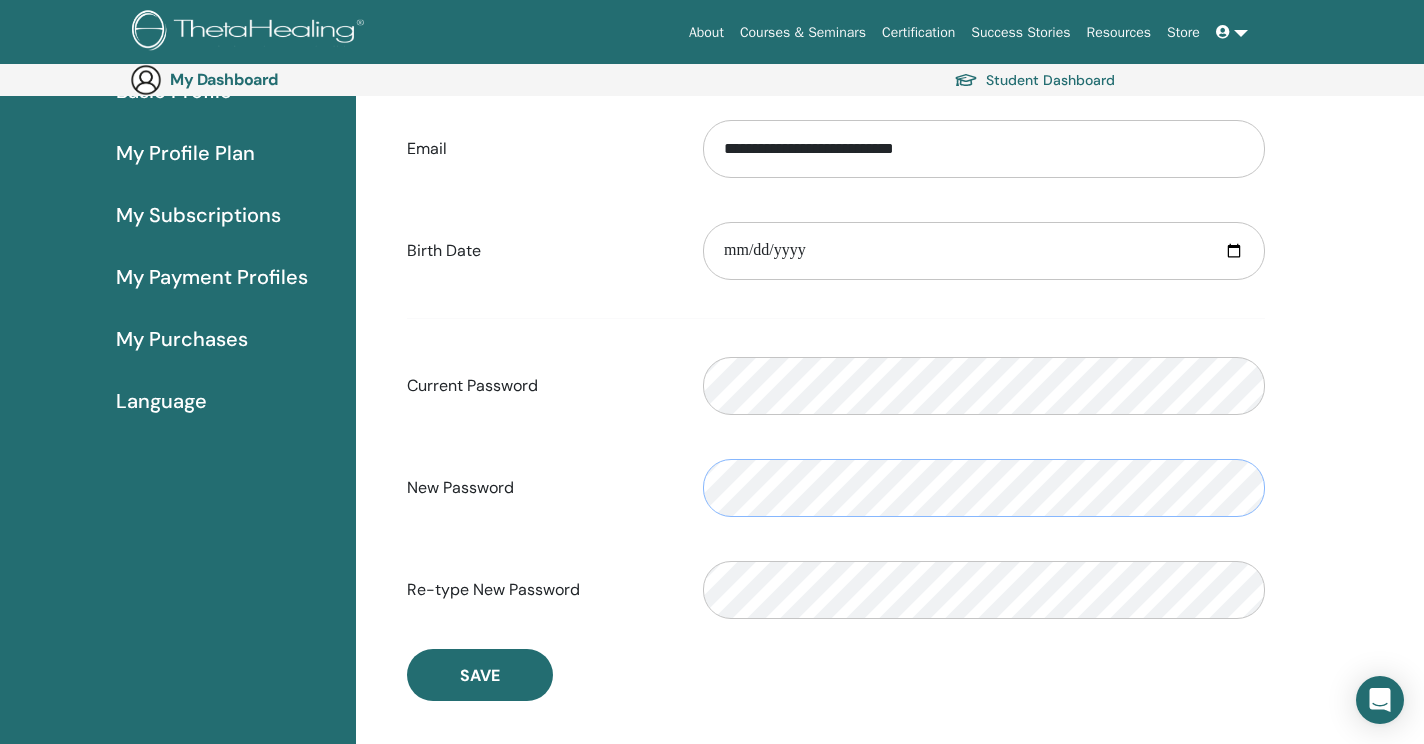 scroll, scrollTop: 215, scrollLeft: 0, axis: vertical 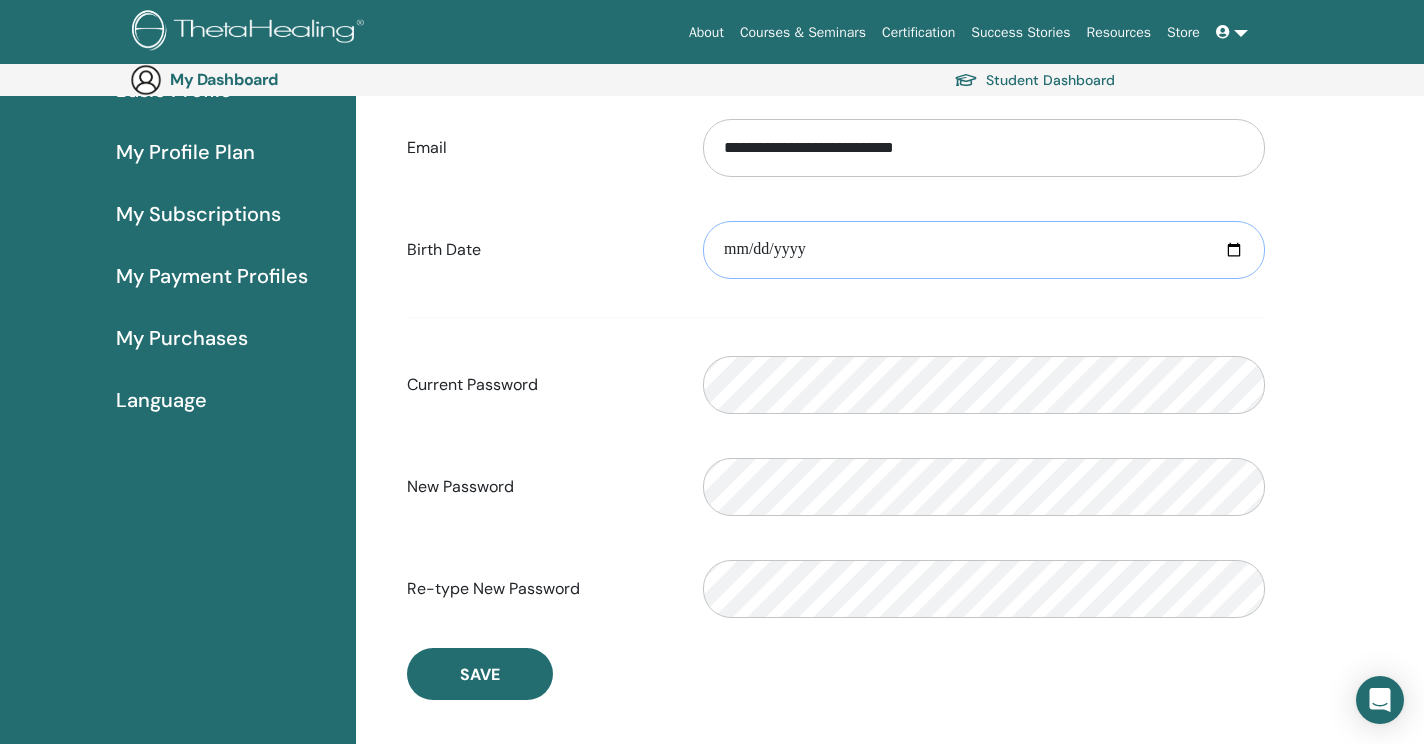 click at bounding box center (984, 250) 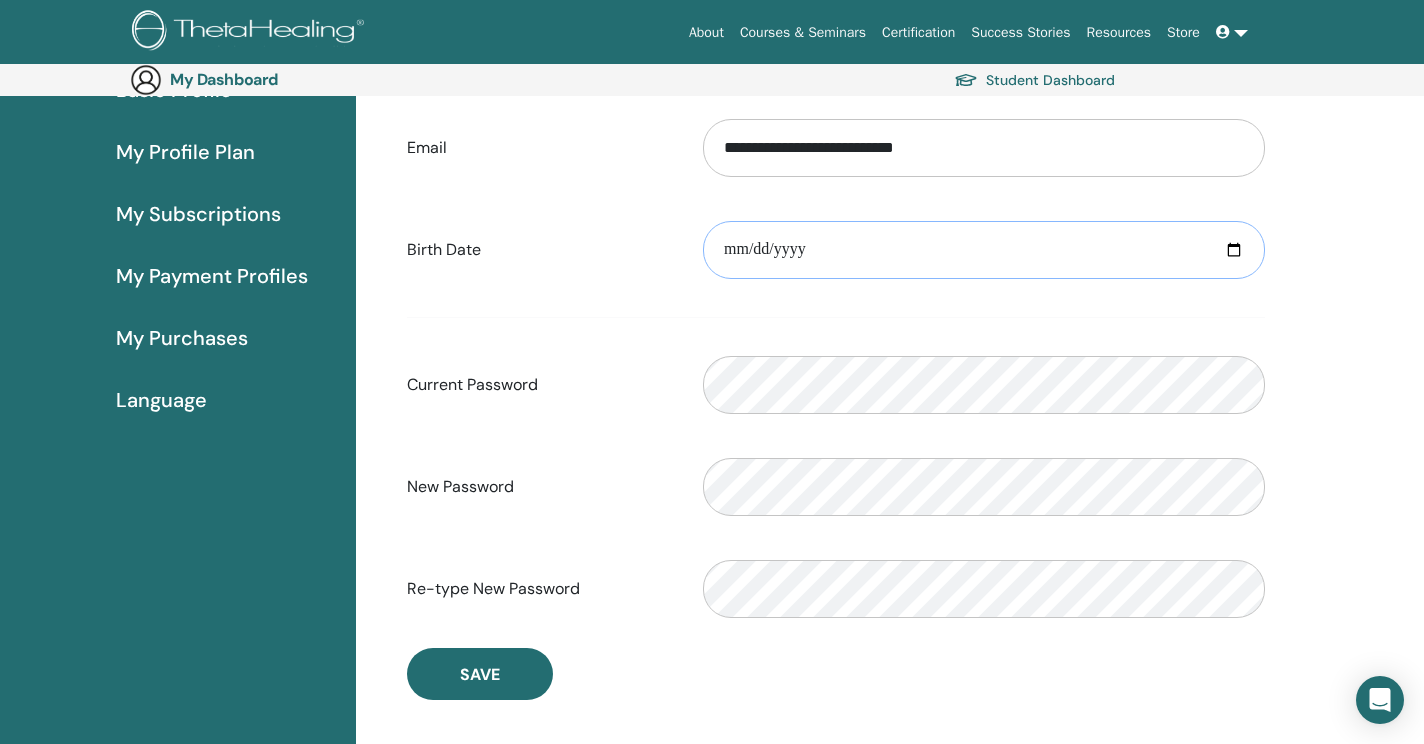 type on "**********" 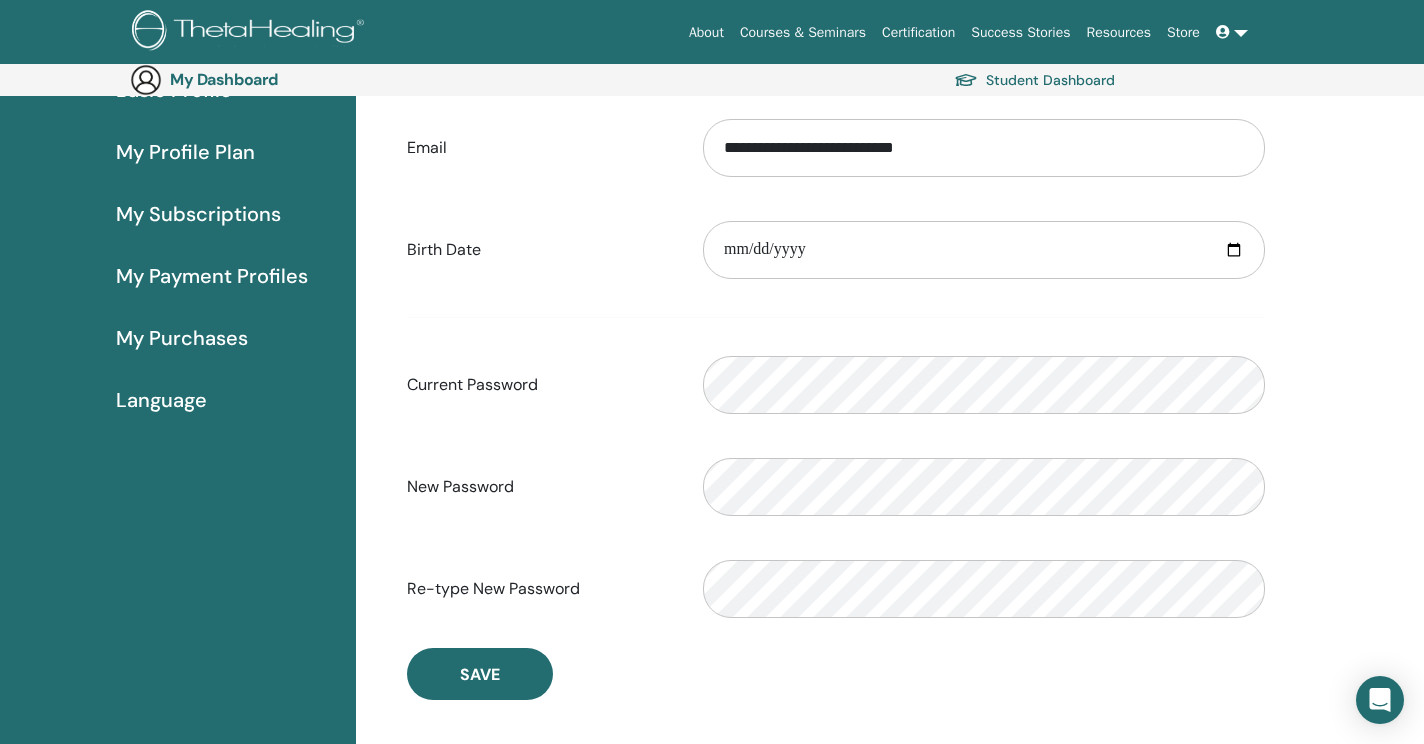 click on "**********" at bounding box center [836, 368] 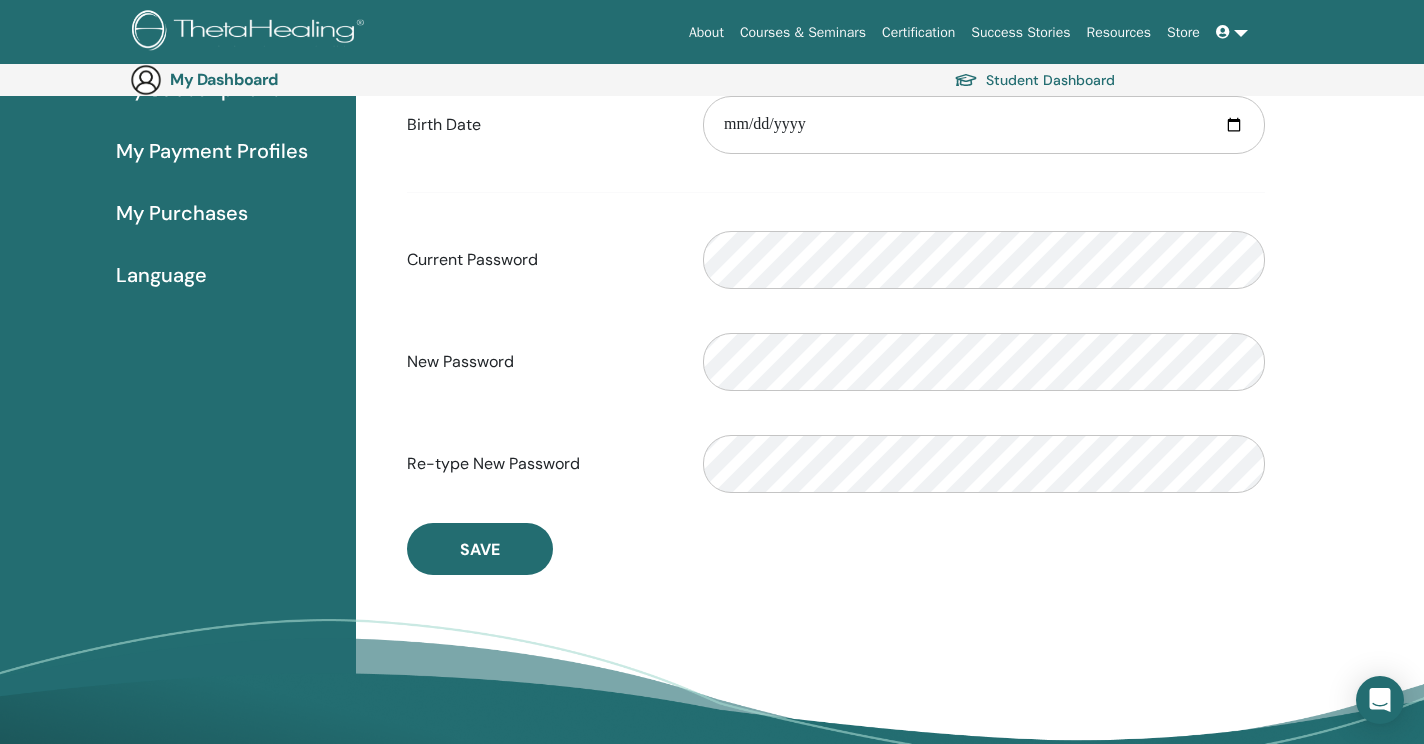 scroll, scrollTop: 339, scrollLeft: 0, axis: vertical 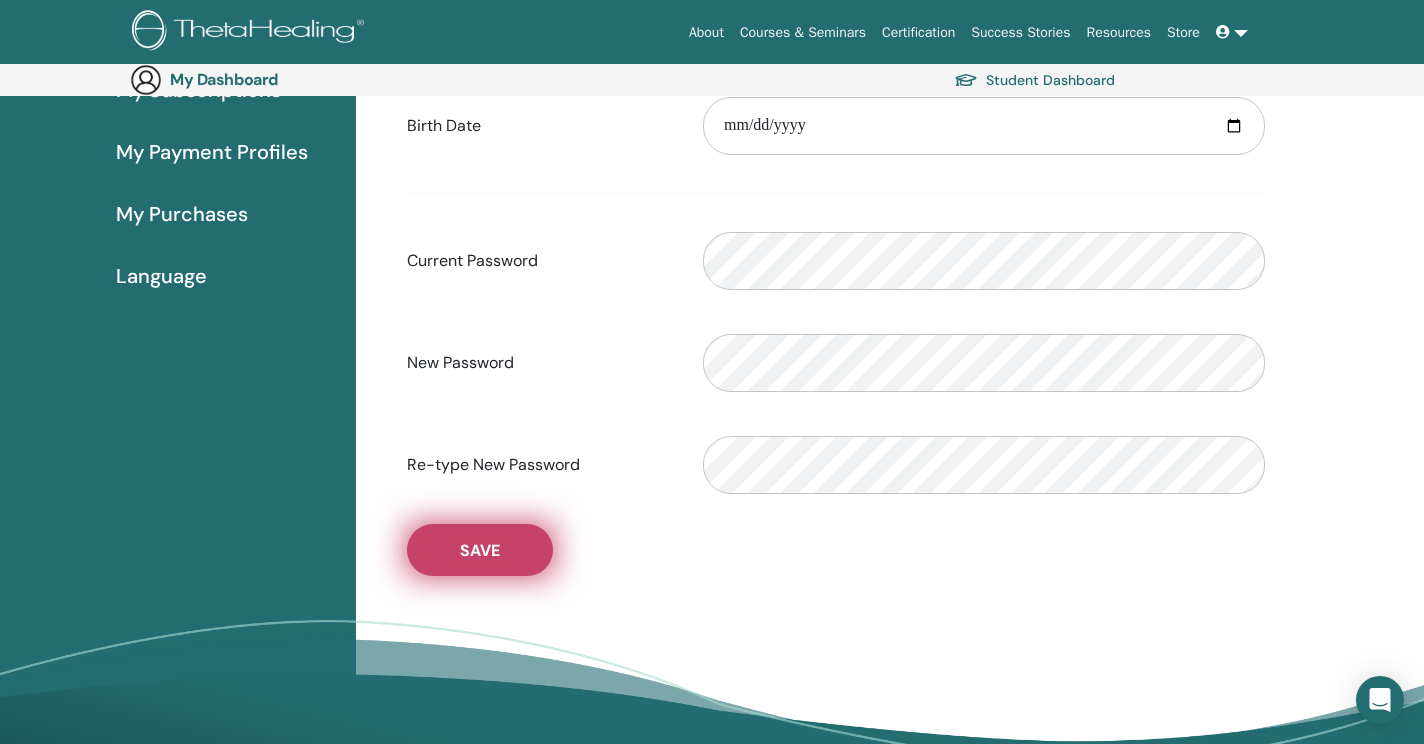 click on "Save" at bounding box center [480, 550] 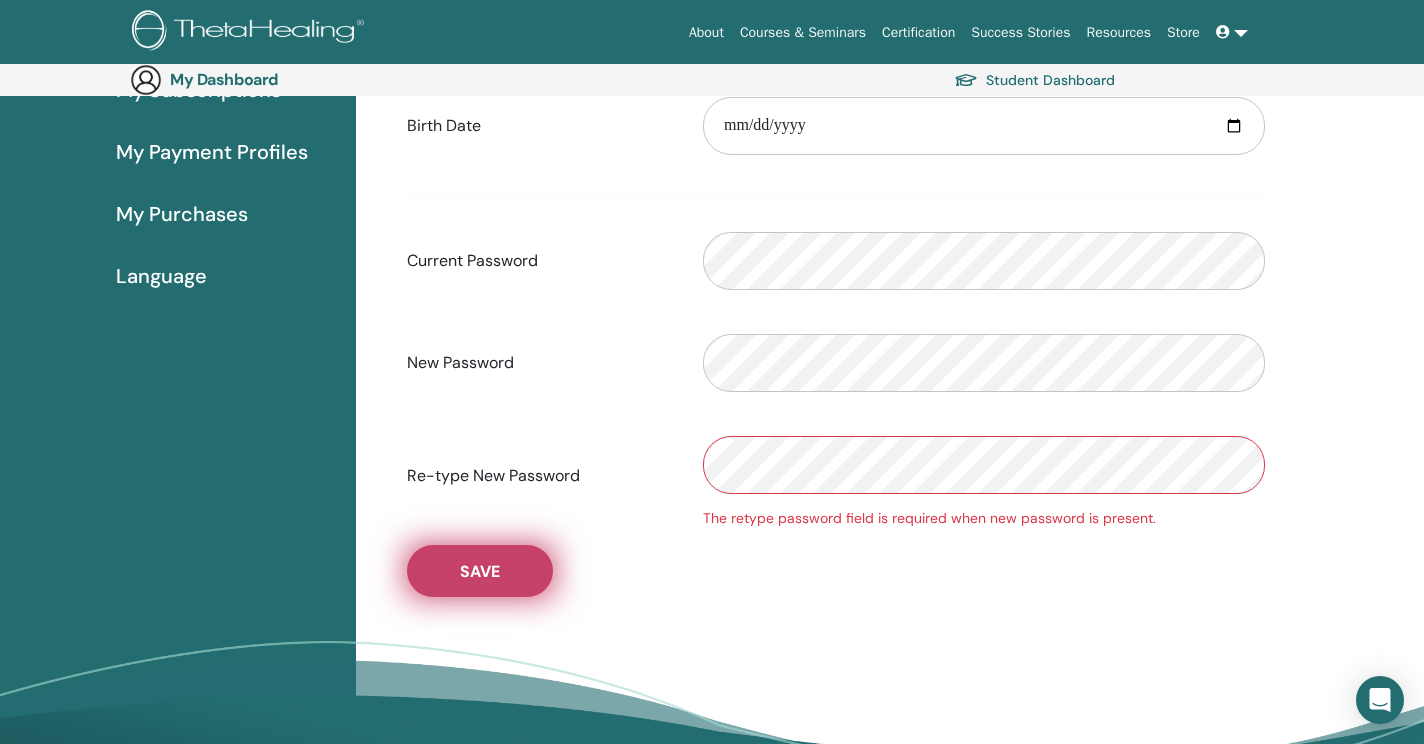 click on "Save" at bounding box center (480, 571) 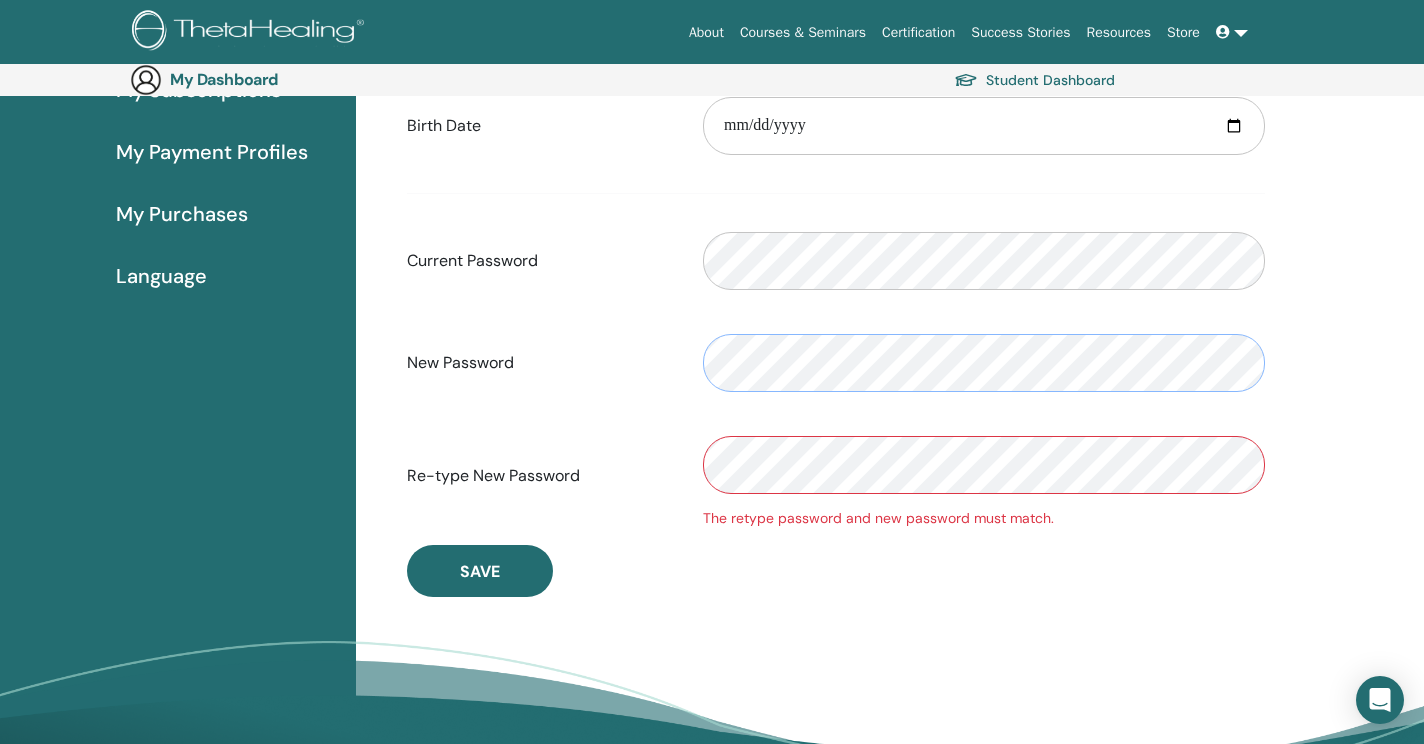 click at bounding box center [984, 363] 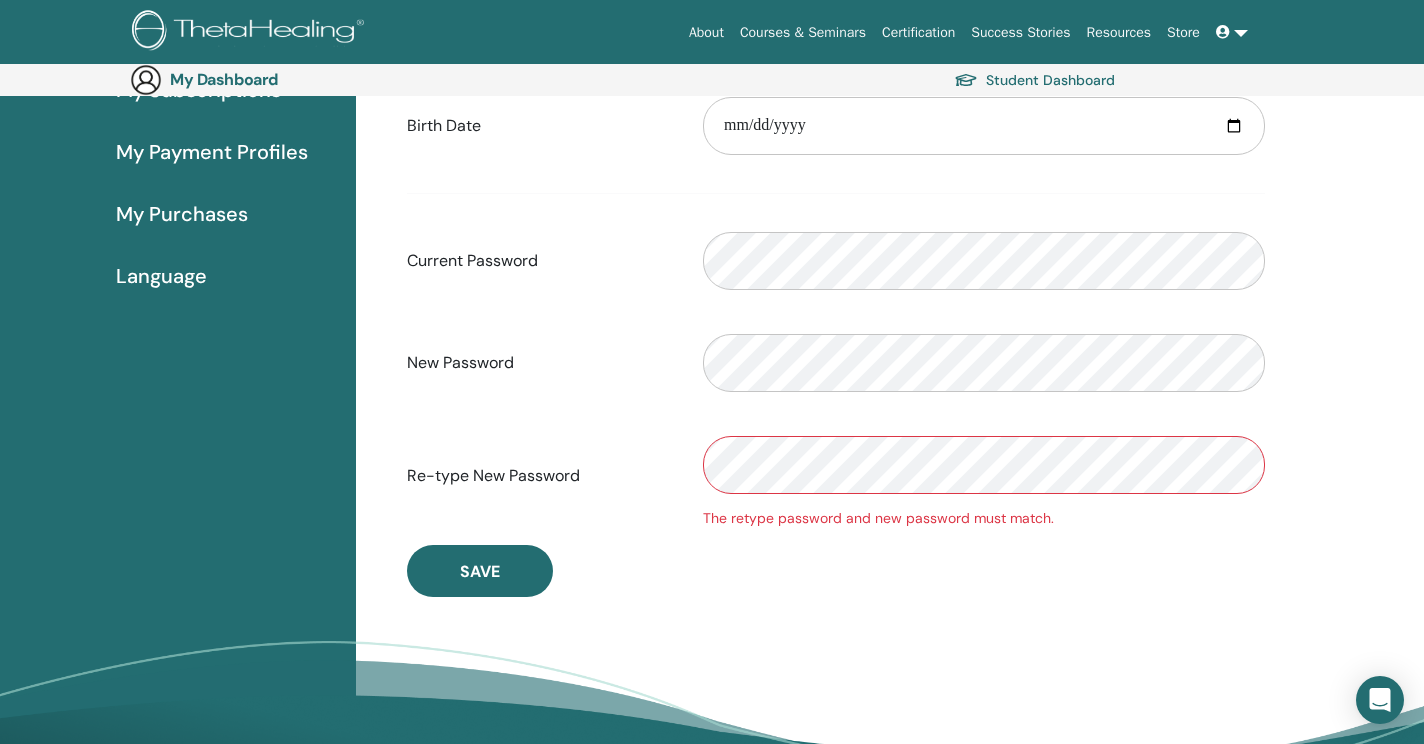 click on "New Password" at bounding box center [540, 363] 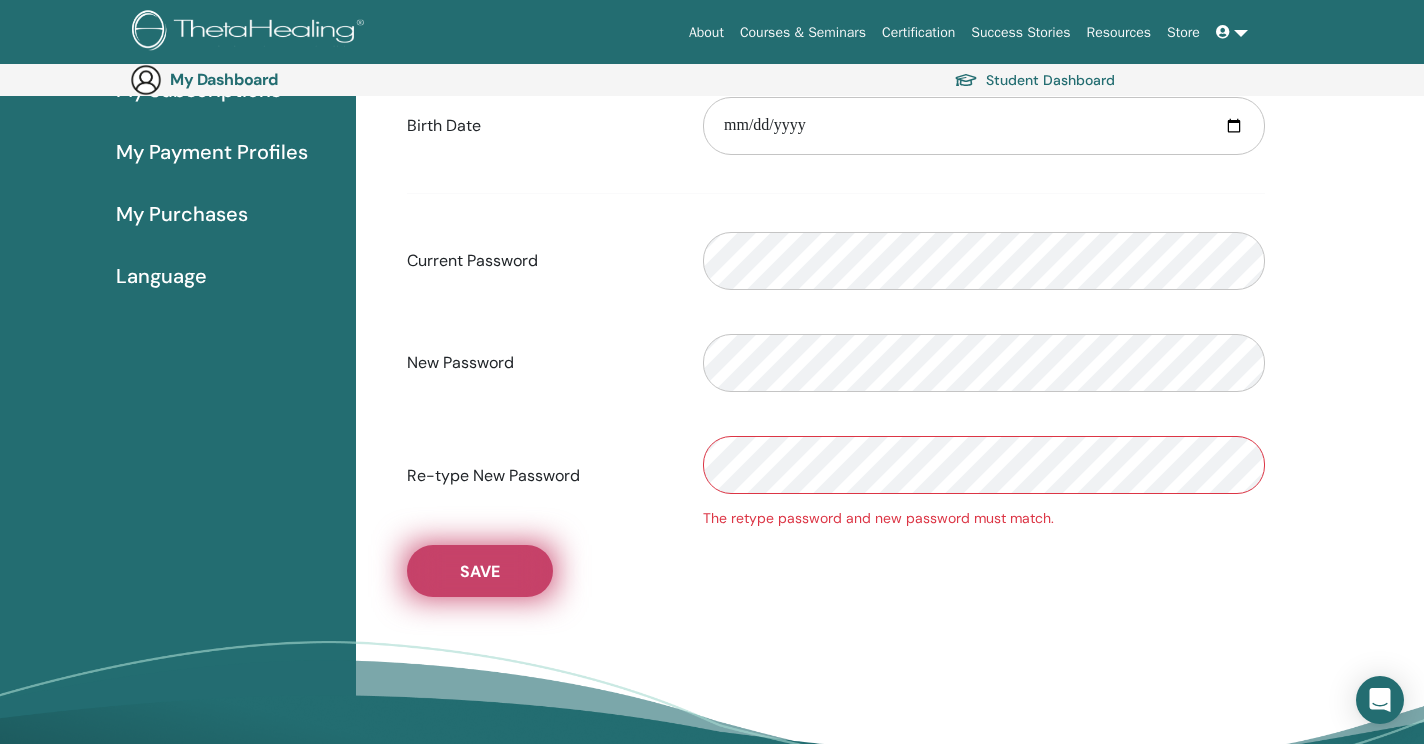 click on "Save" at bounding box center (480, 571) 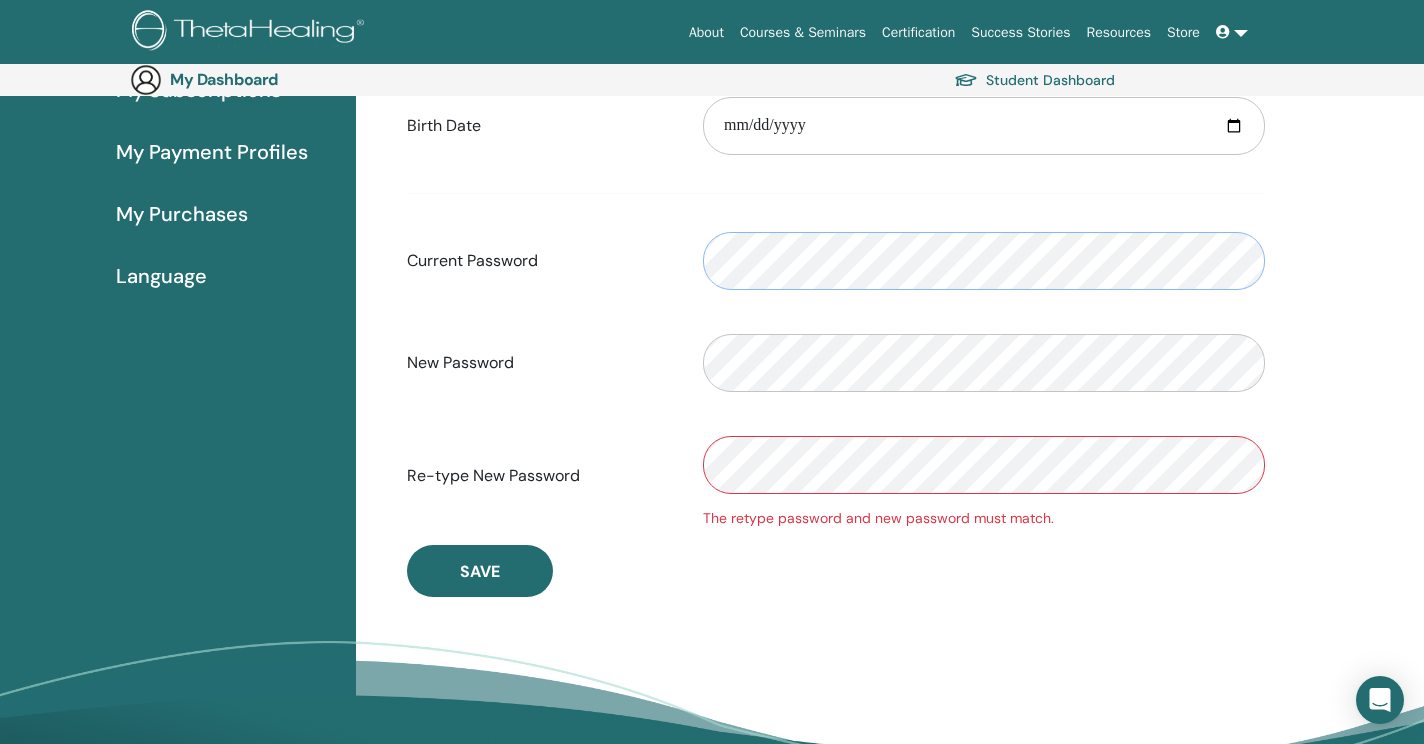 click on "Current Password" at bounding box center [836, 261] 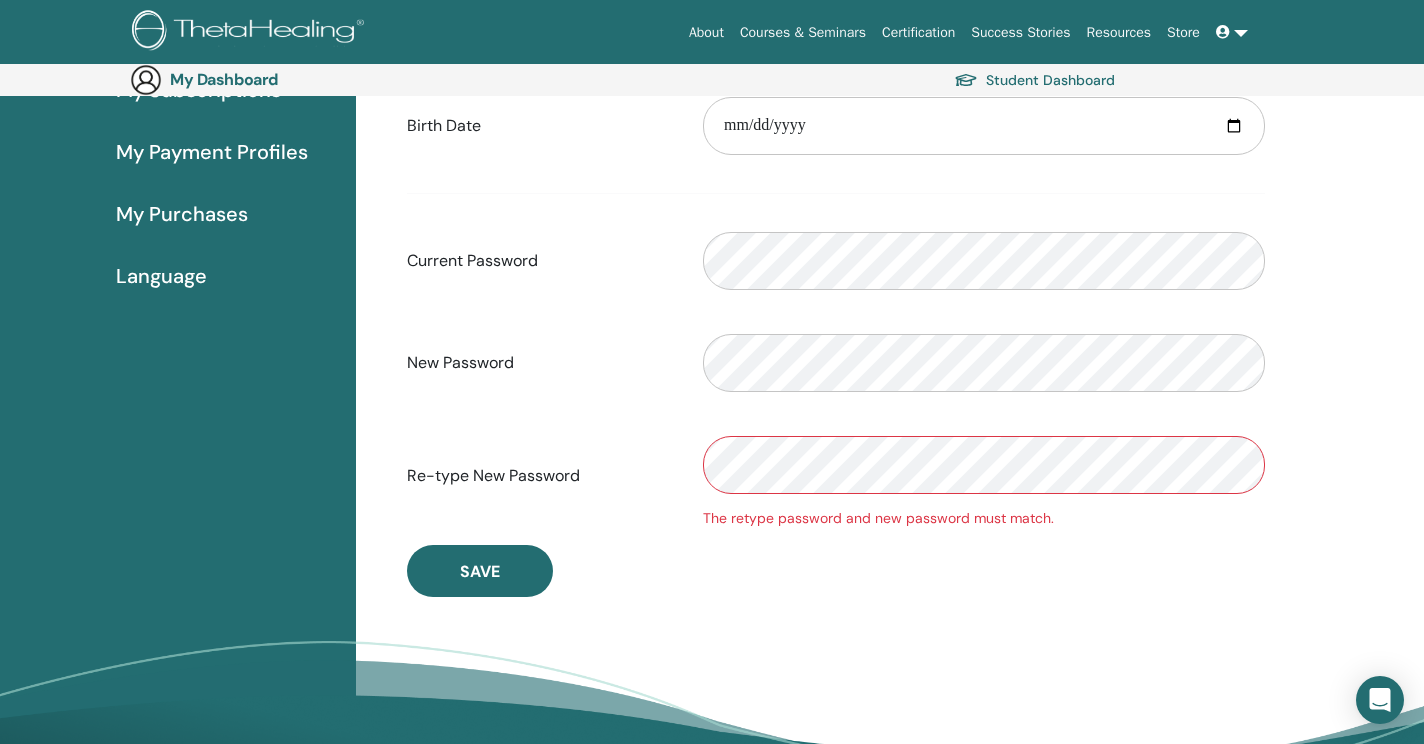 click on "Current Password" at bounding box center [836, 261] 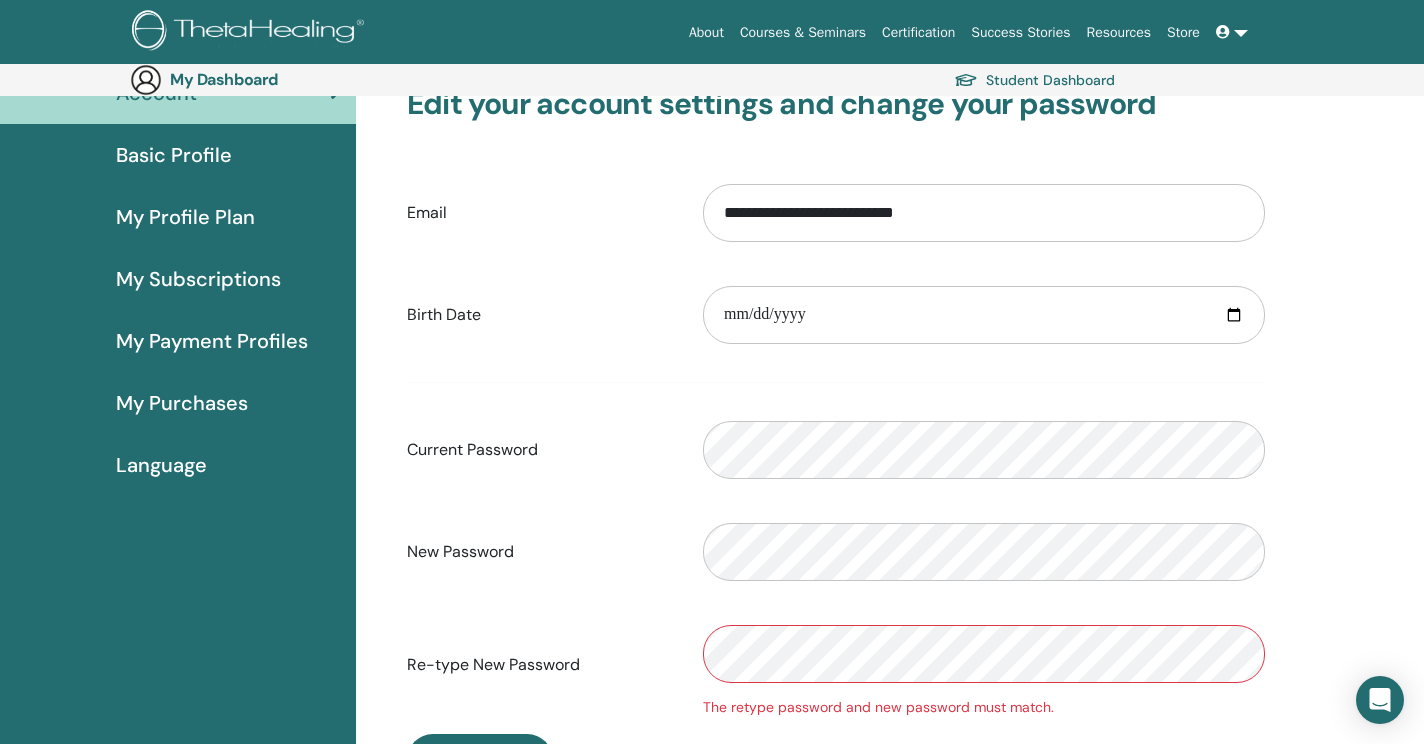 scroll, scrollTop: 0, scrollLeft: 0, axis: both 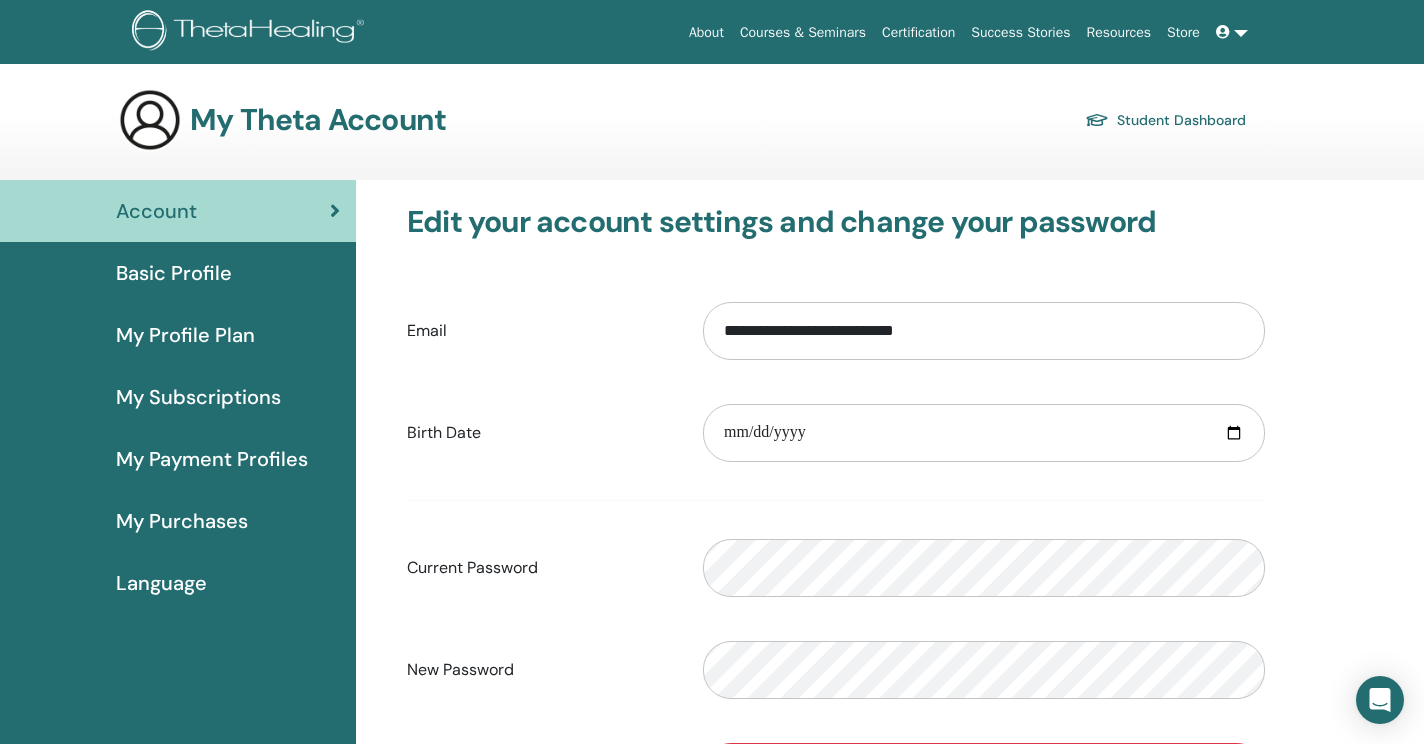 click on "Basic Profile" at bounding box center [174, 273] 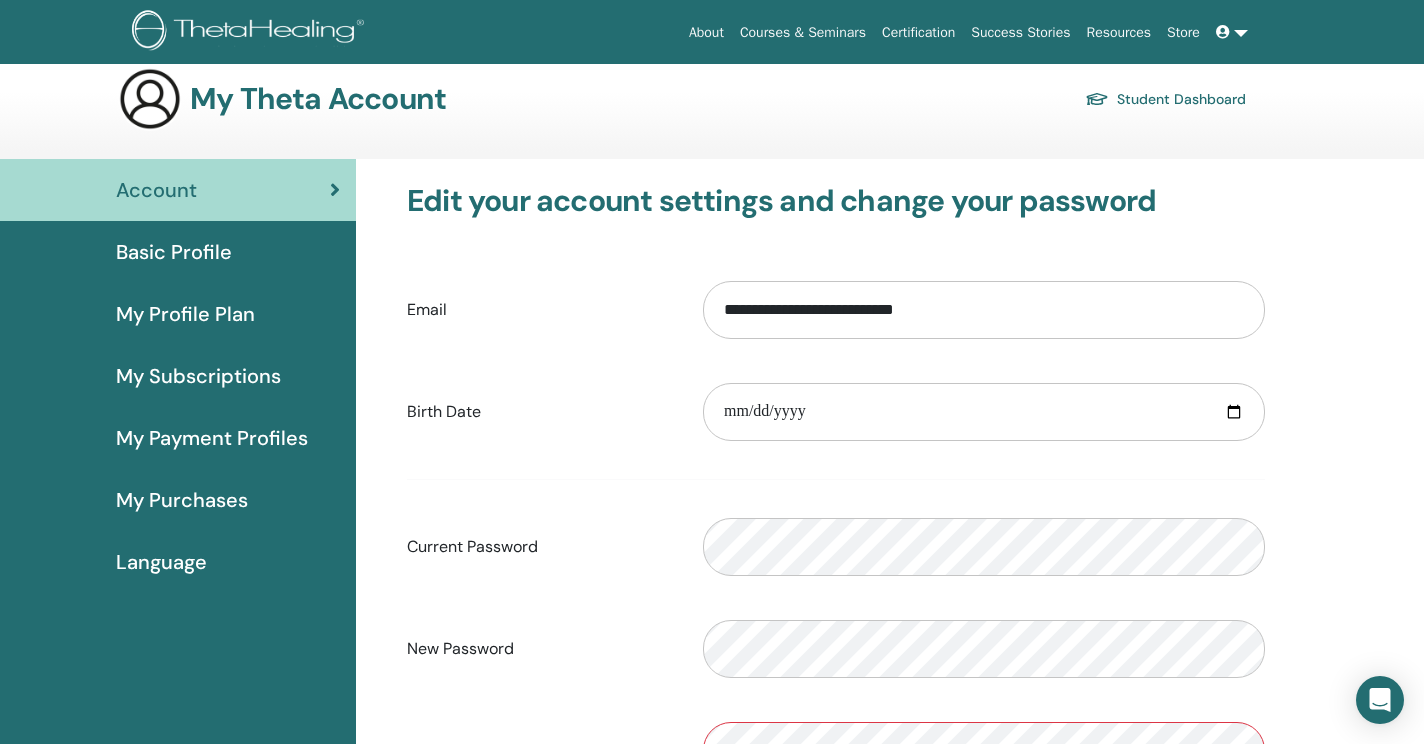 scroll, scrollTop: 0, scrollLeft: 0, axis: both 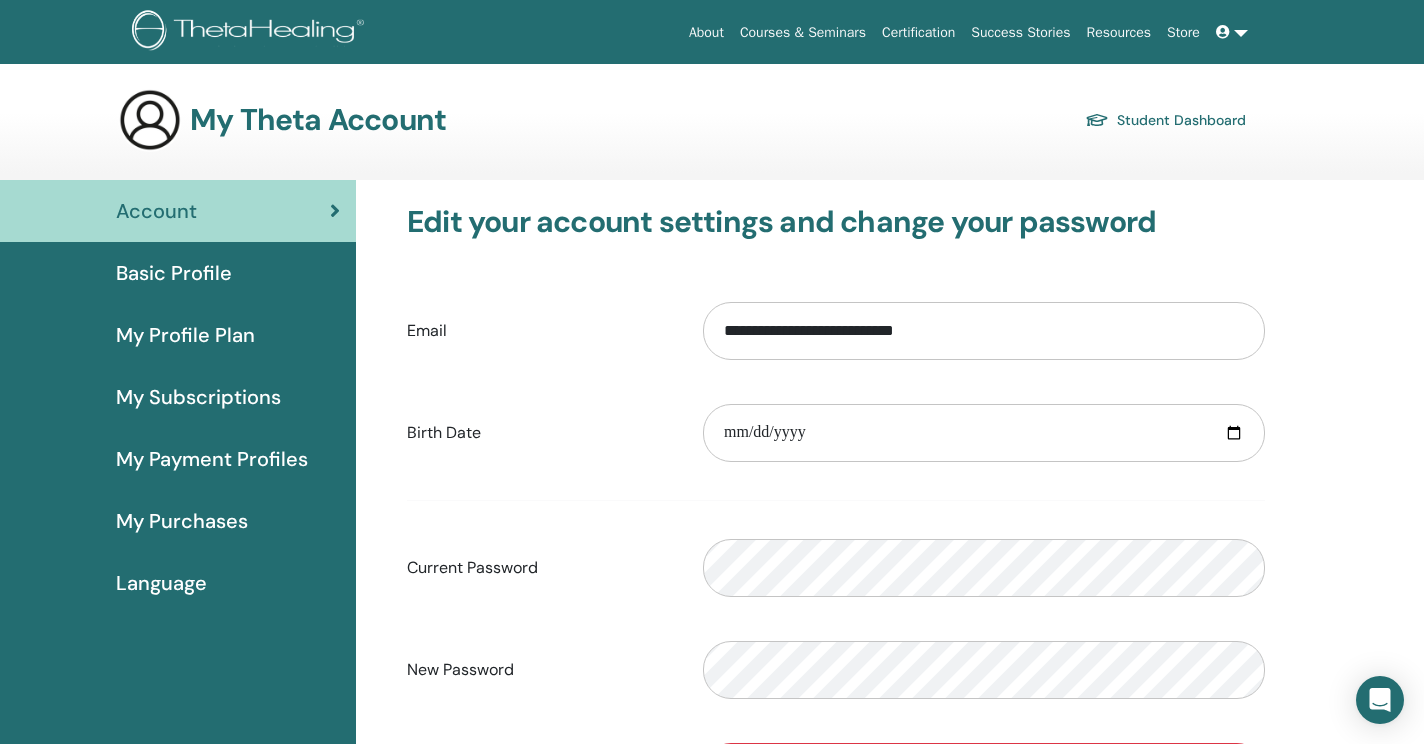 click on "Courses & Seminars" at bounding box center [803, 32] 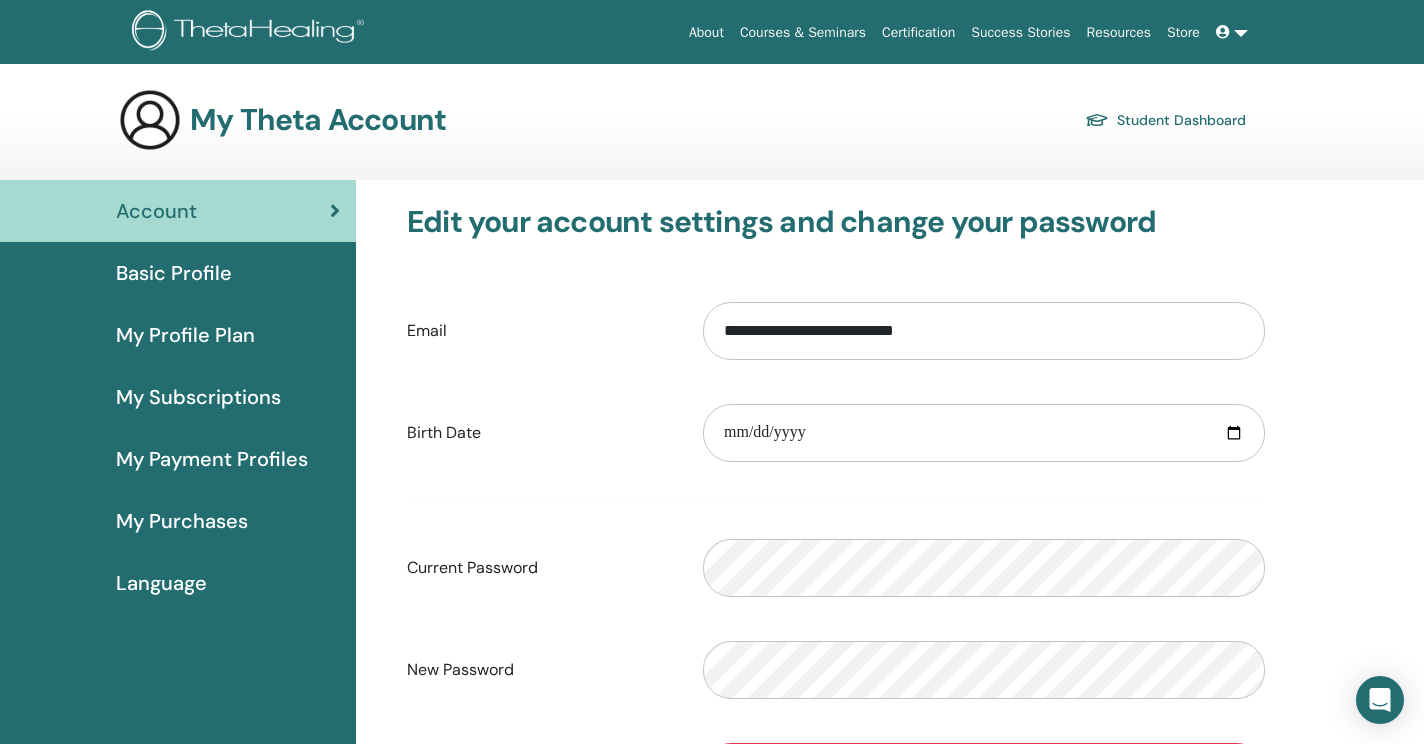 click at bounding box center (150, 120) 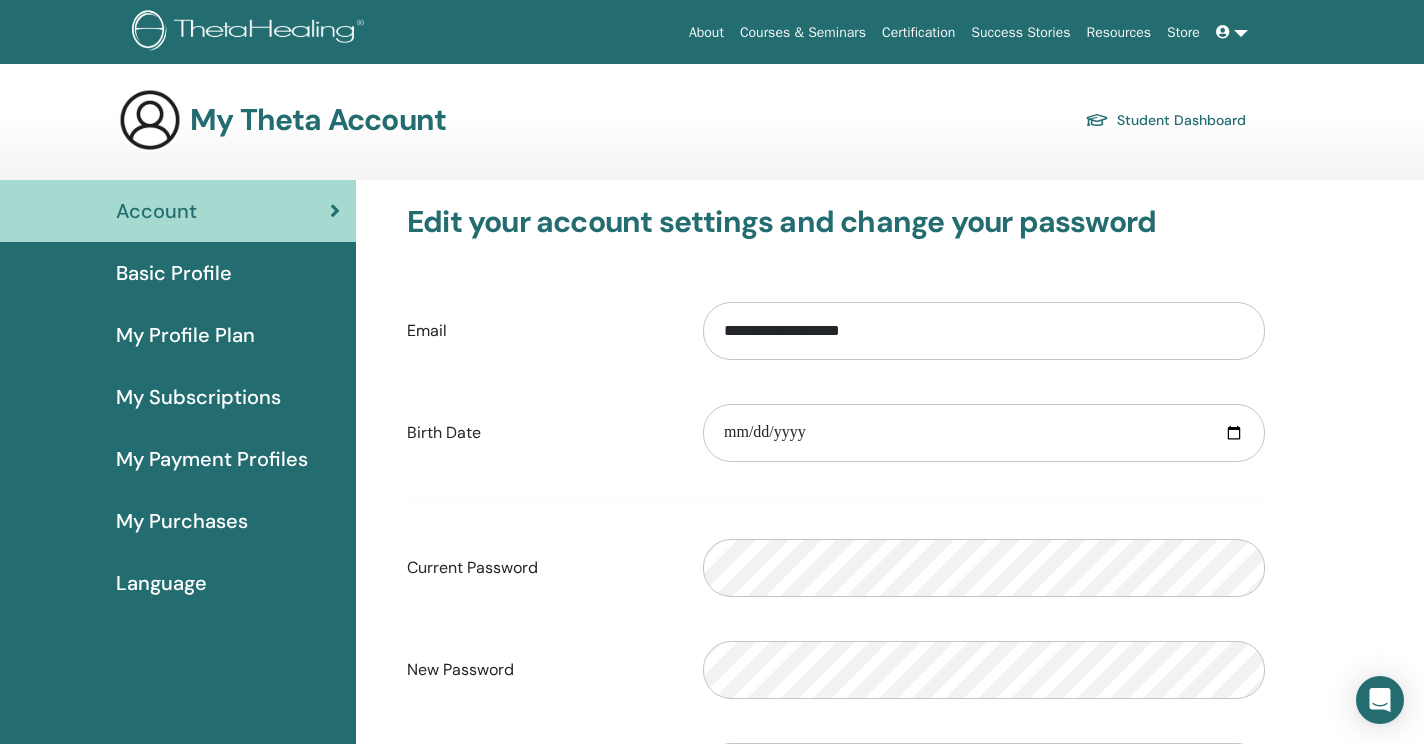 scroll, scrollTop: 0, scrollLeft: 0, axis: both 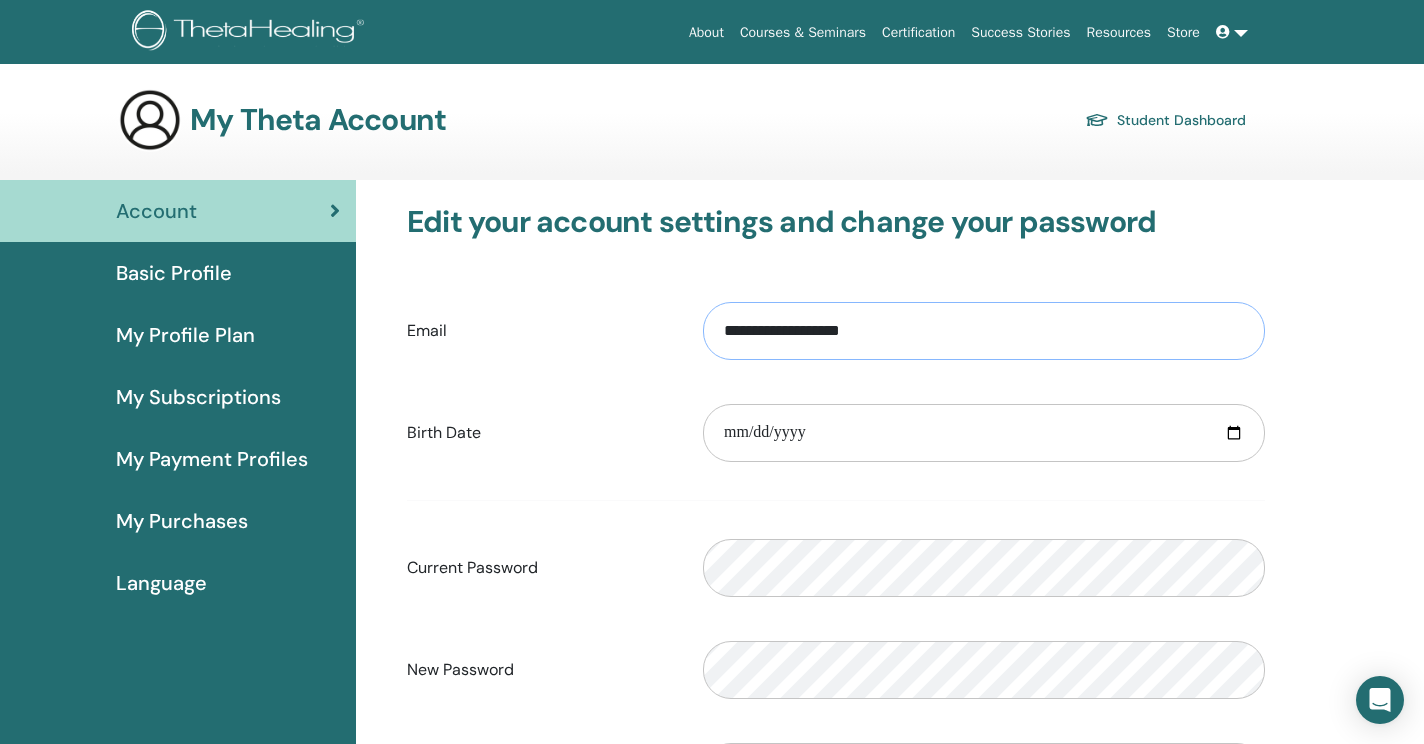 type on "**********" 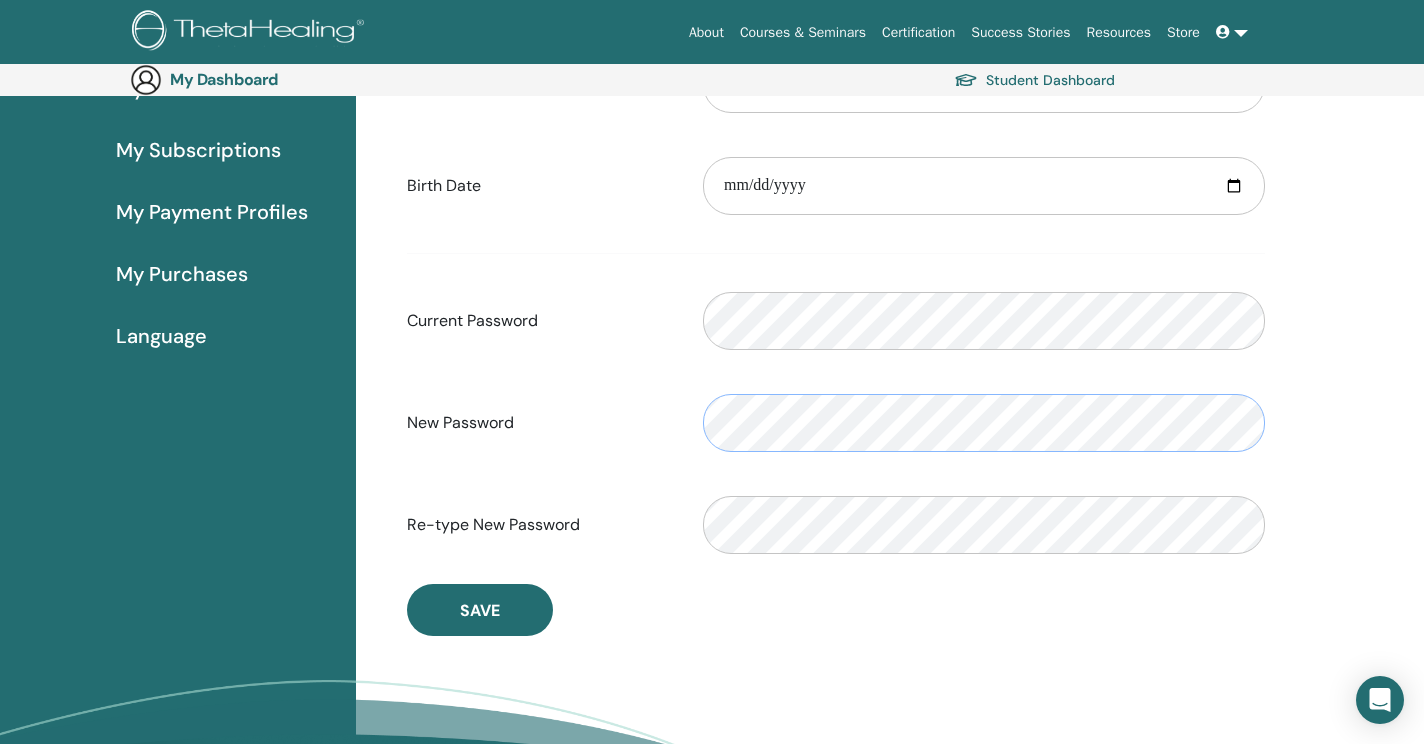 scroll, scrollTop: 286, scrollLeft: 0, axis: vertical 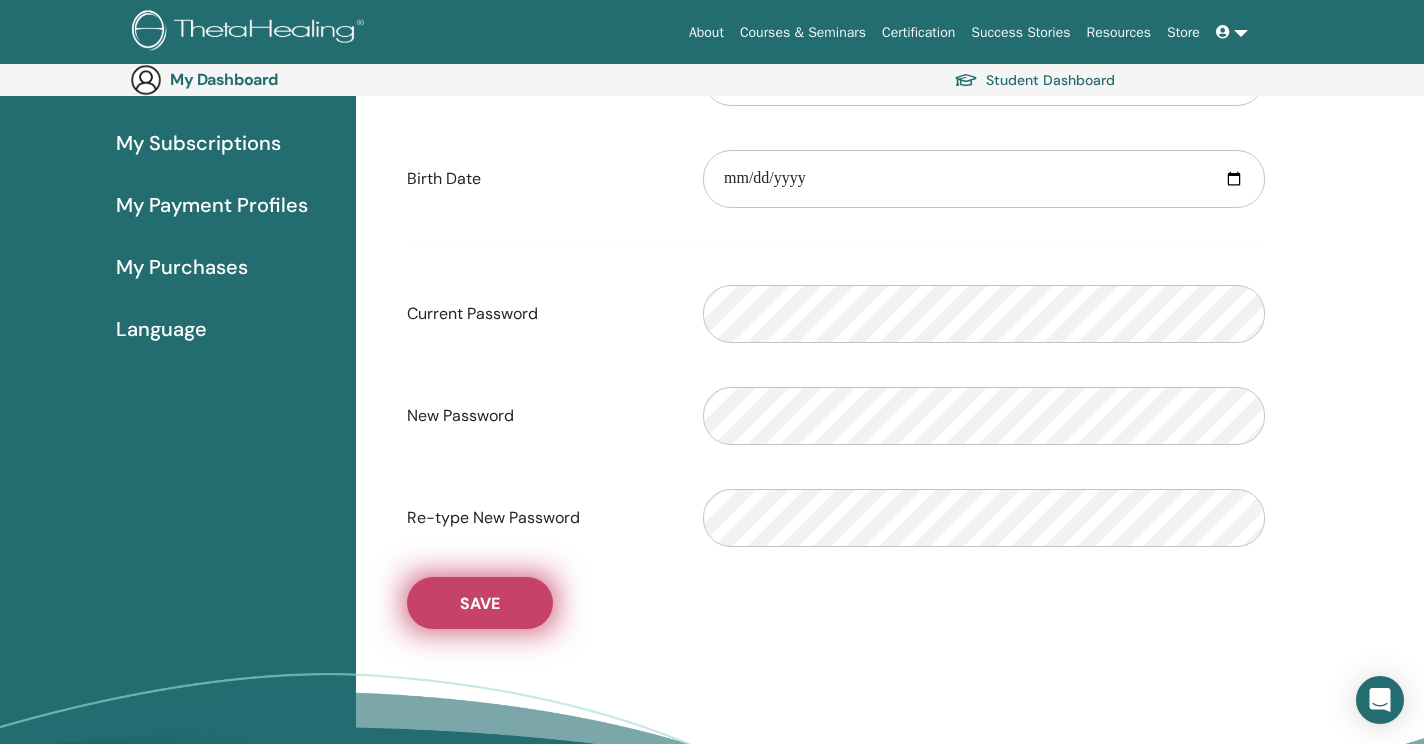 click on "Save" at bounding box center [480, 603] 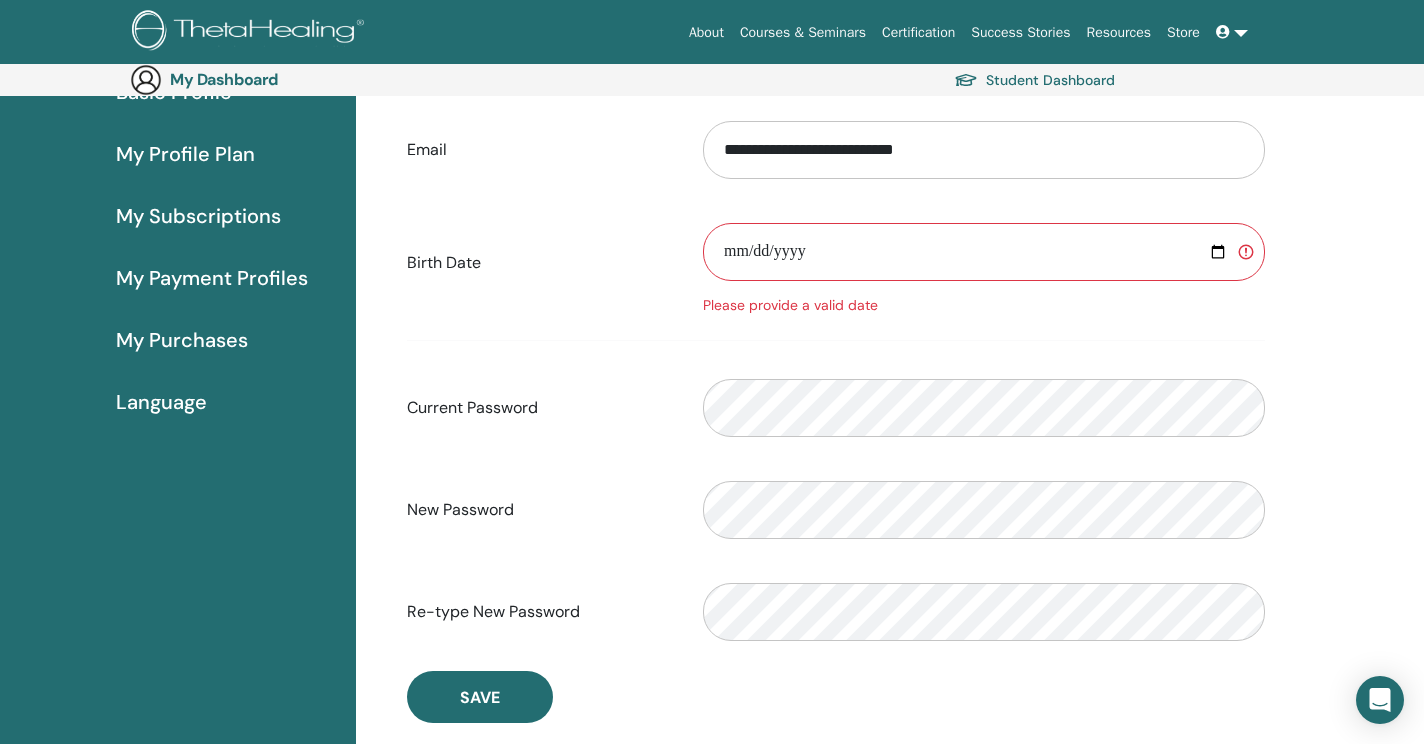 scroll, scrollTop: 215, scrollLeft: 0, axis: vertical 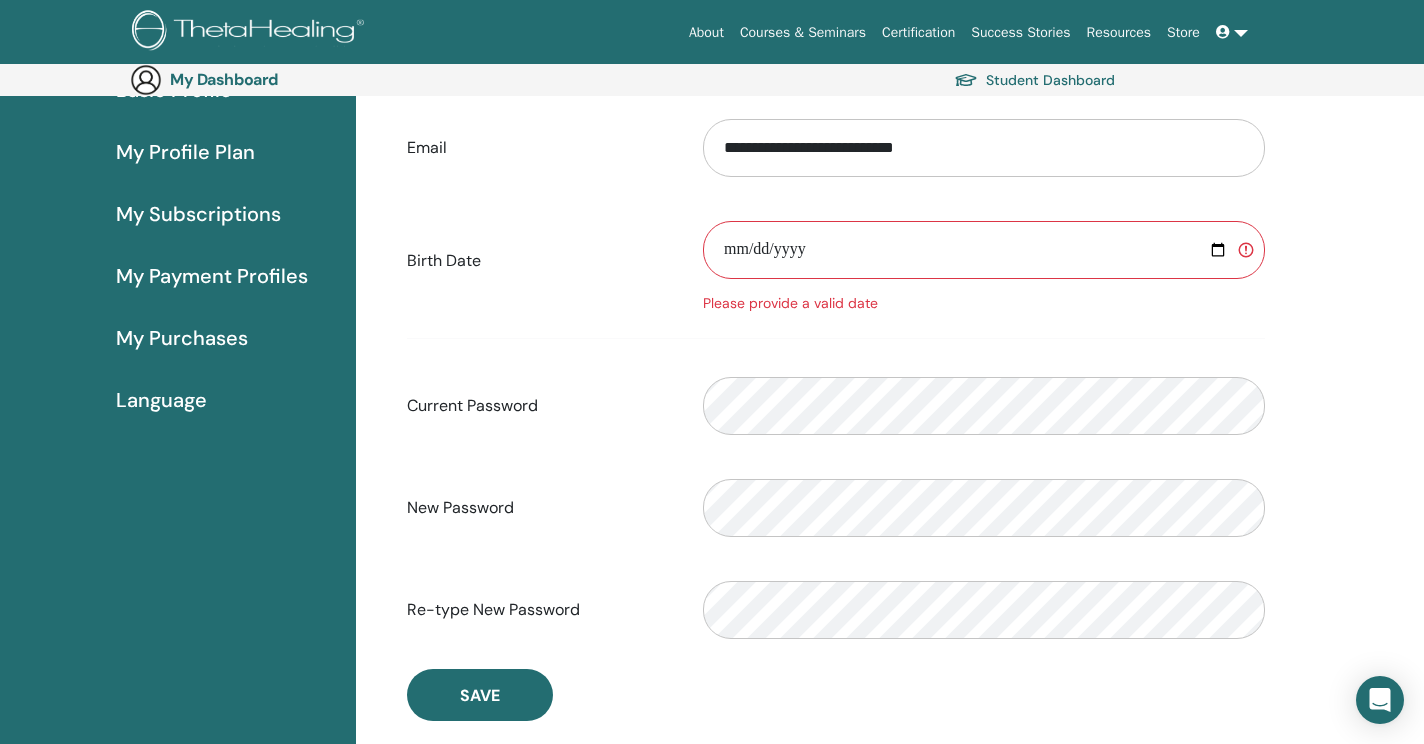 click at bounding box center (984, 250) 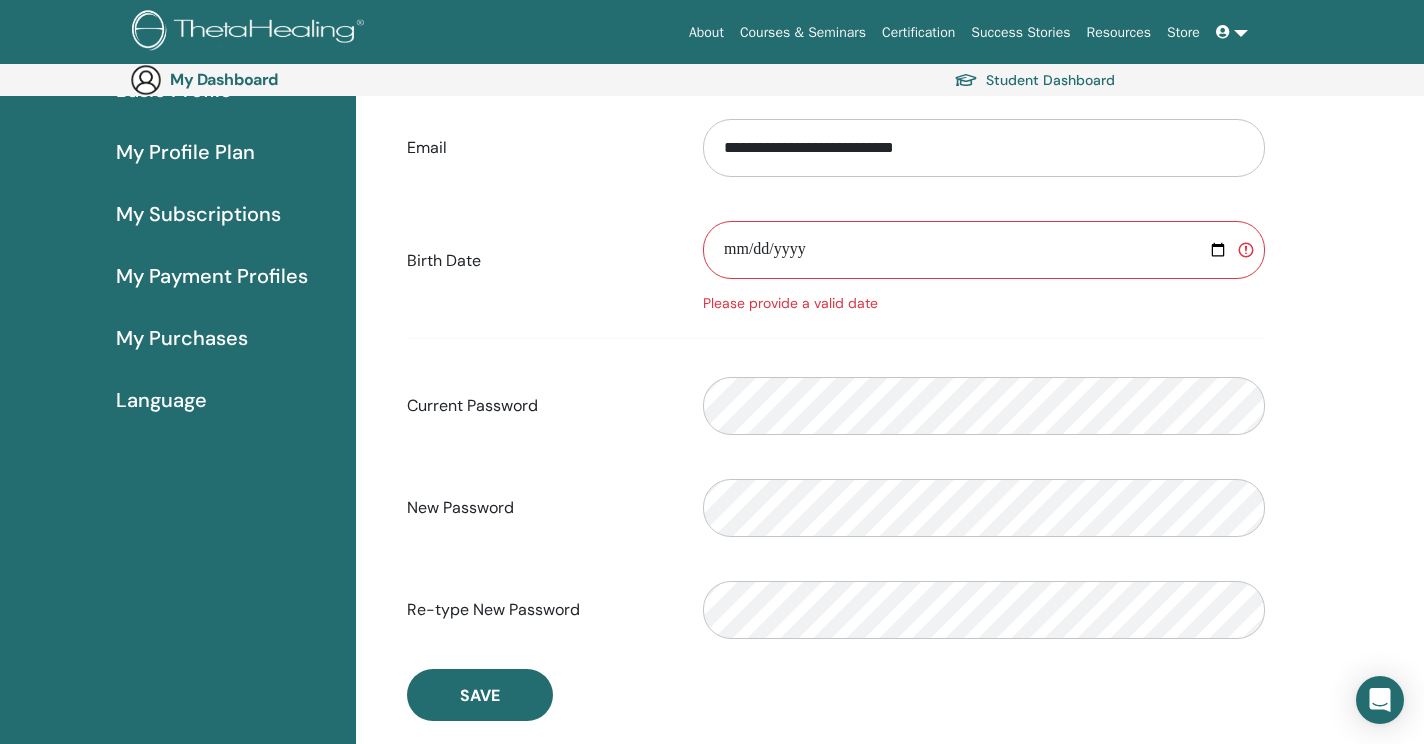 type on "**********" 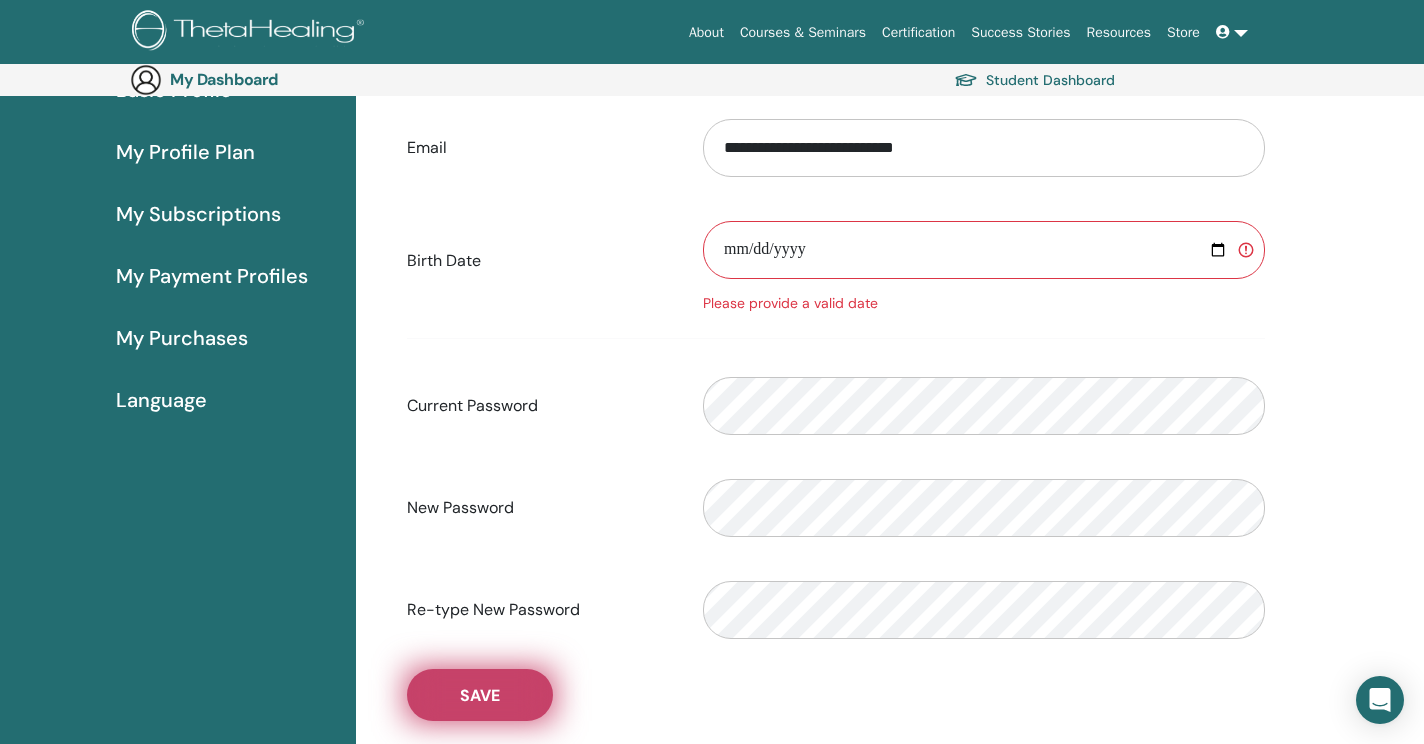 click on "Save" at bounding box center (480, 695) 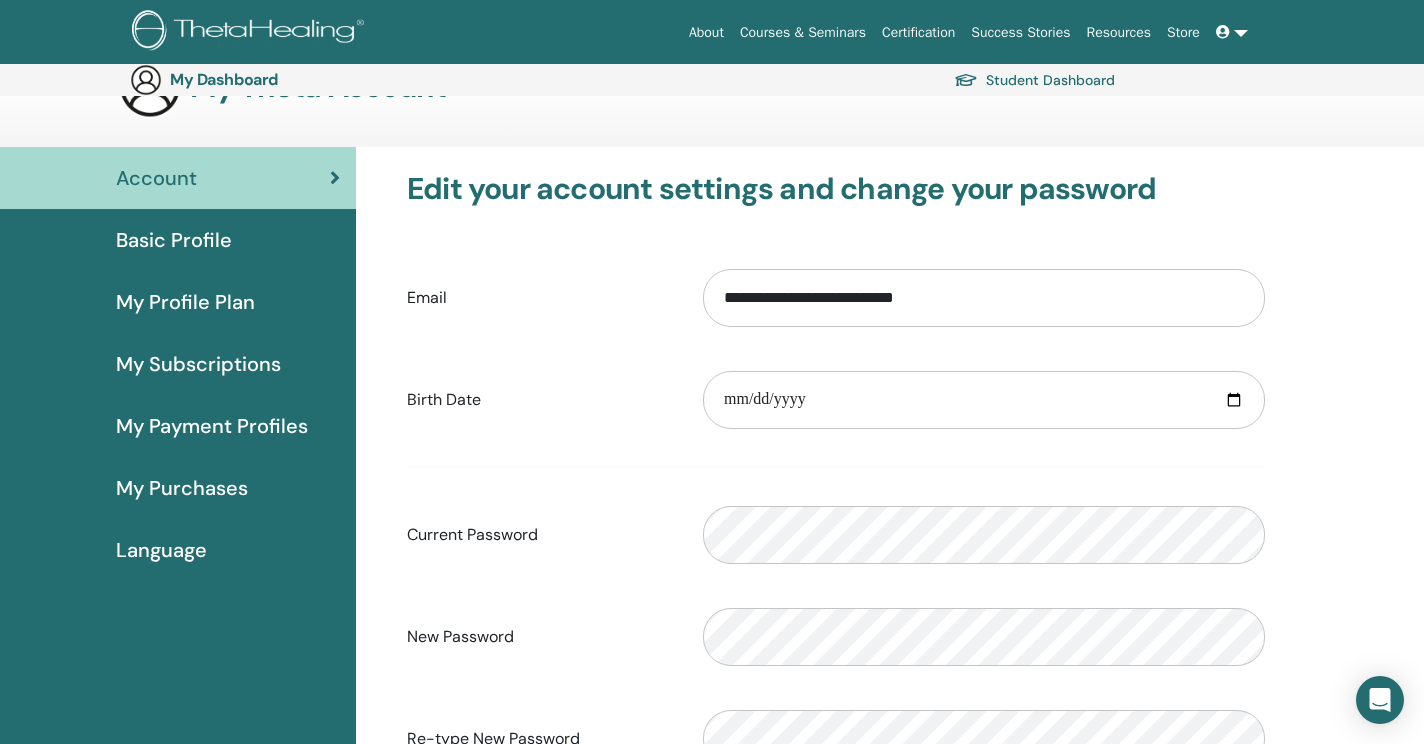 scroll, scrollTop: 0, scrollLeft: 0, axis: both 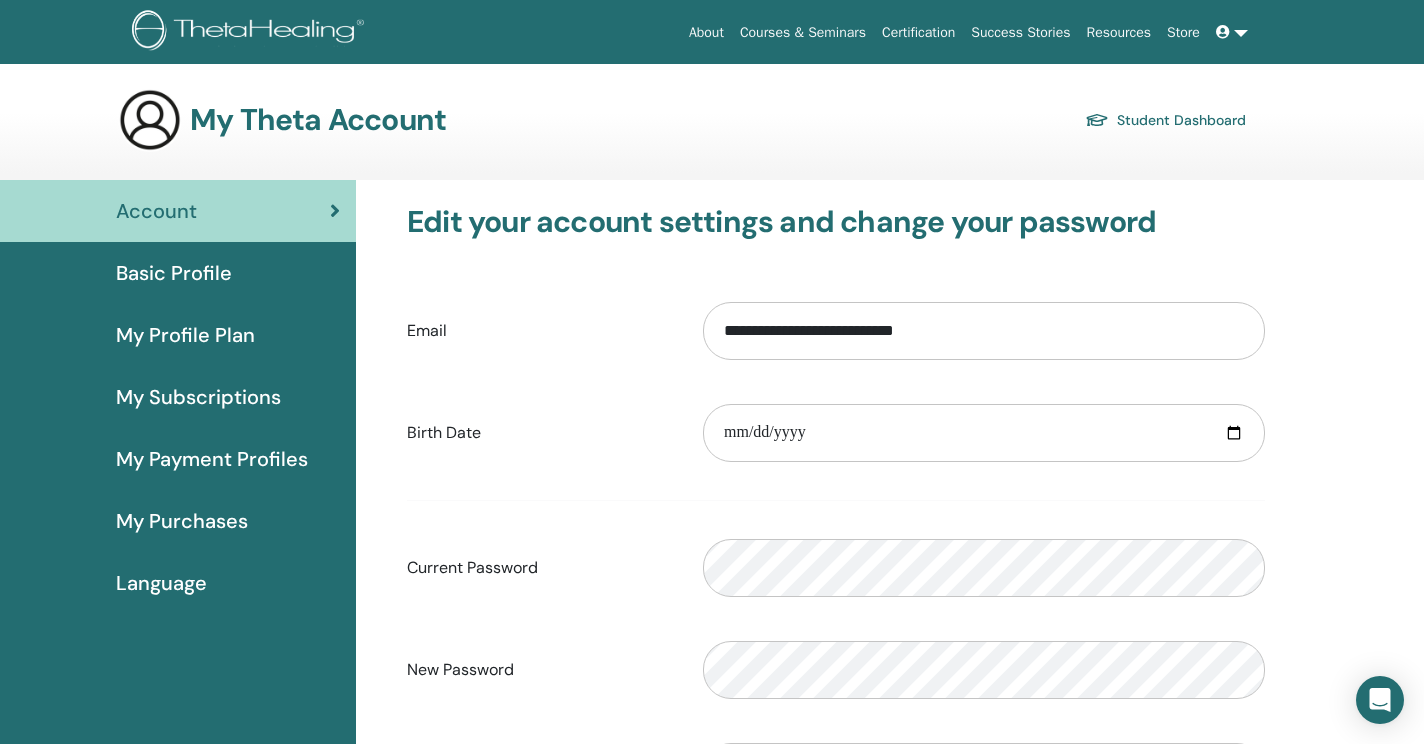 click on "Student Dashboard" at bounding box center (1165, 120) 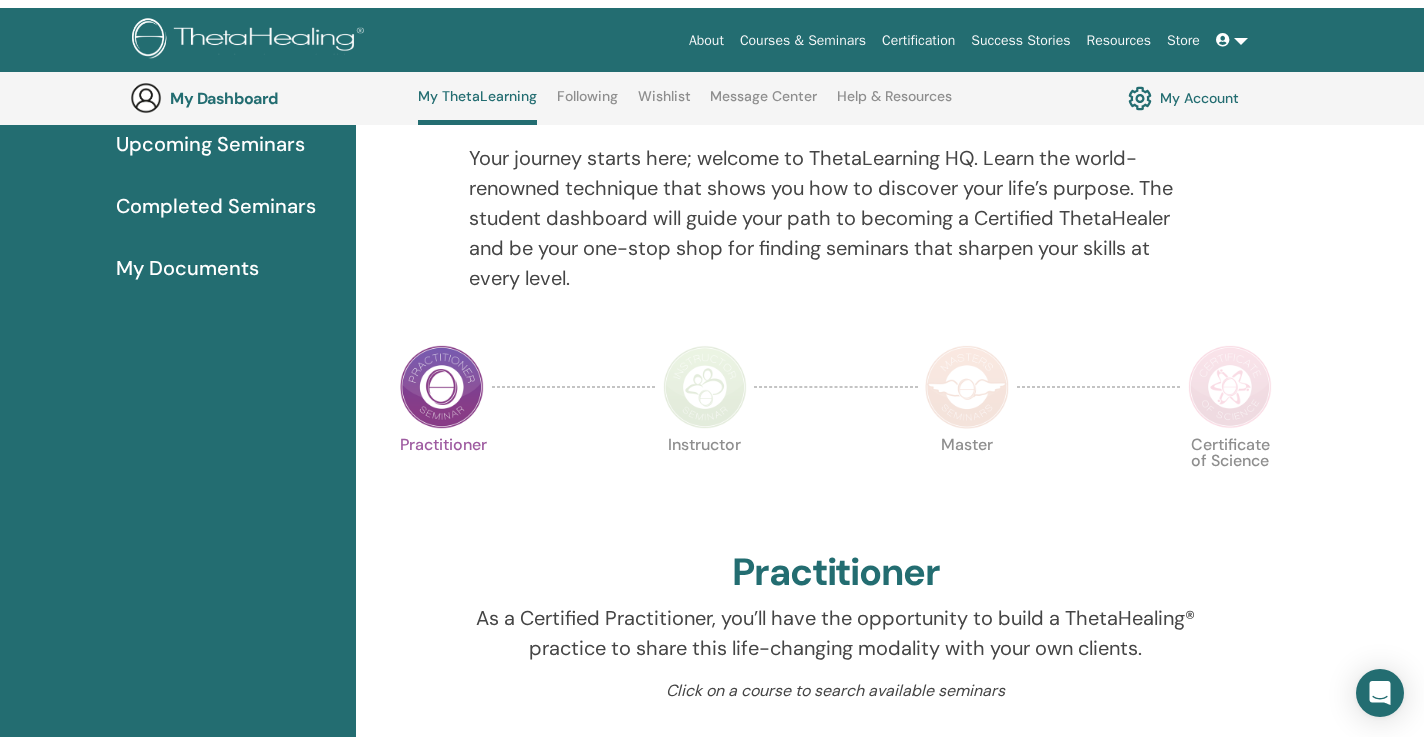 scroll, scrollTop: 0, scrollLeft: 0, axis: both 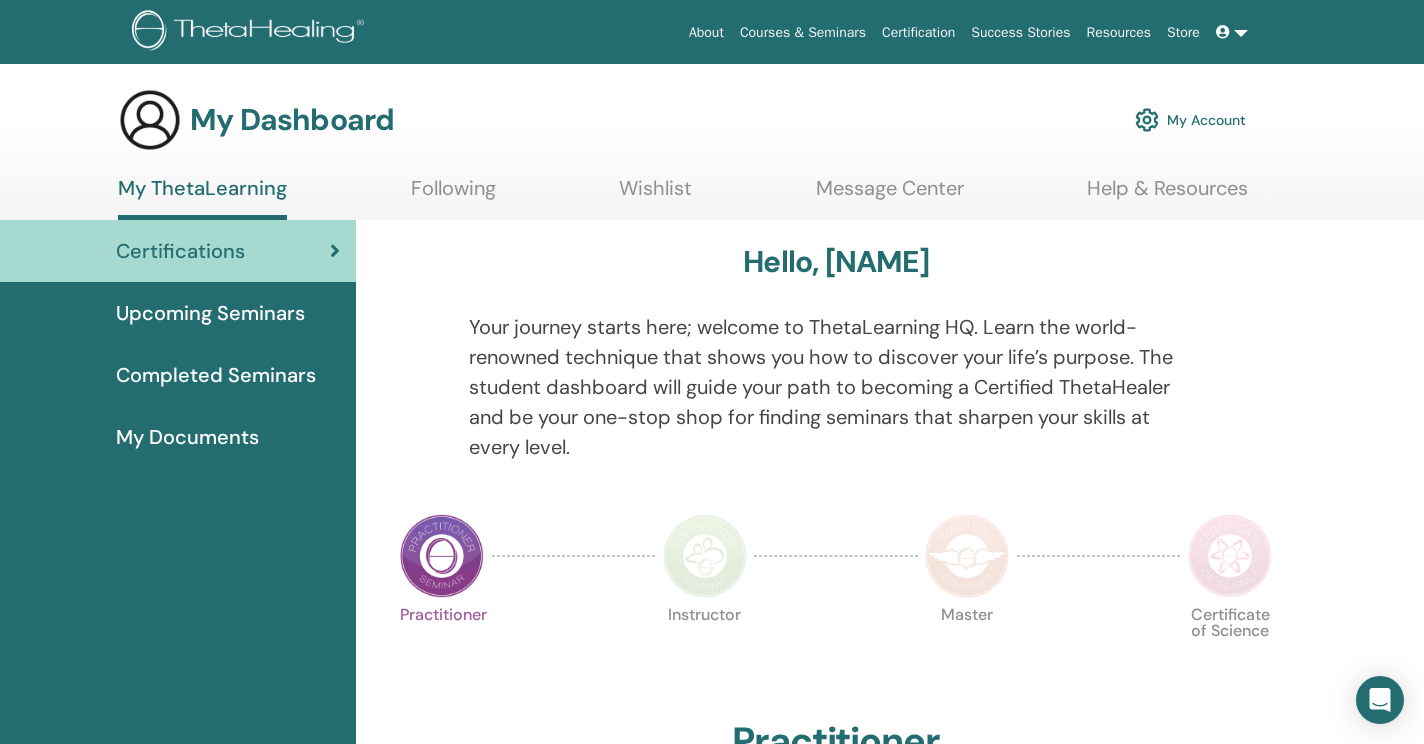 click on "Courses & Seminars" at bounding box center [803, 32] 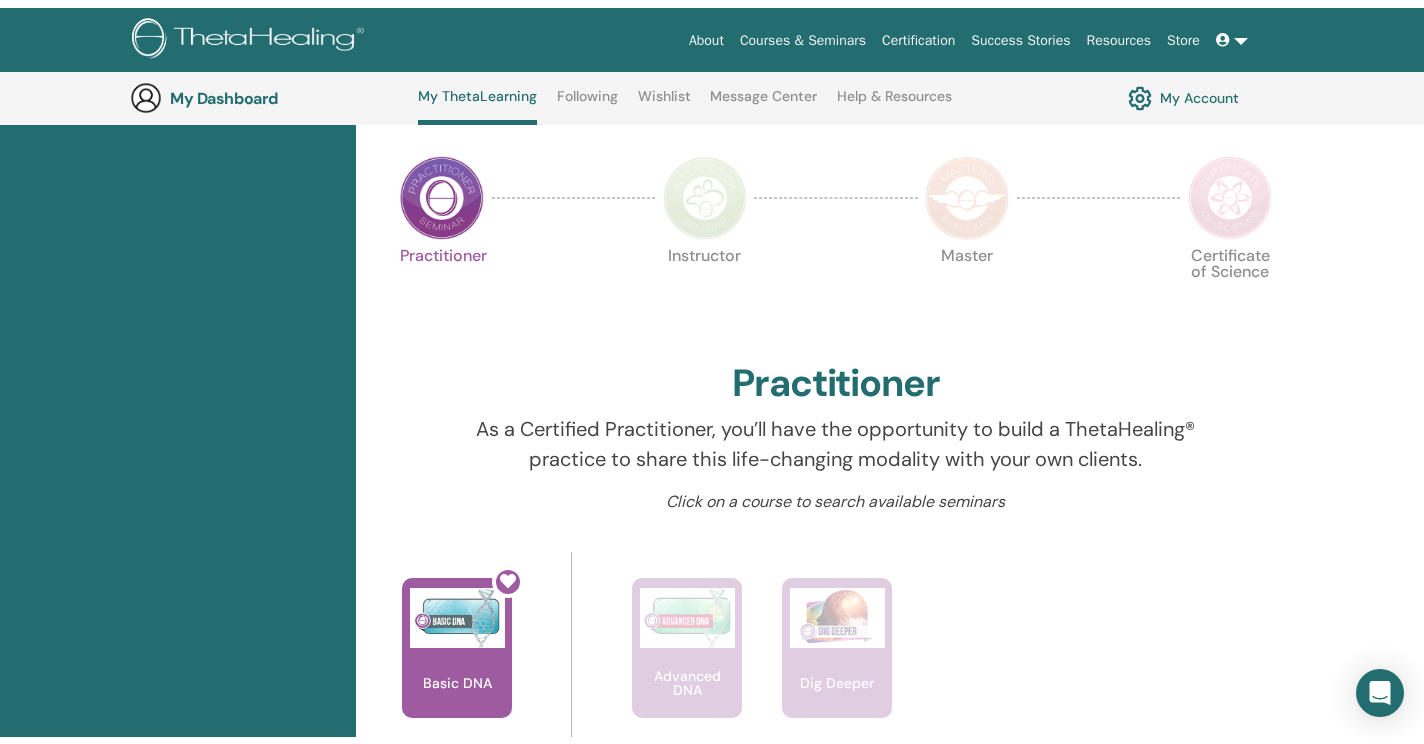 scroll, scrollTop: 0, scrollLeft: 0, axis: both 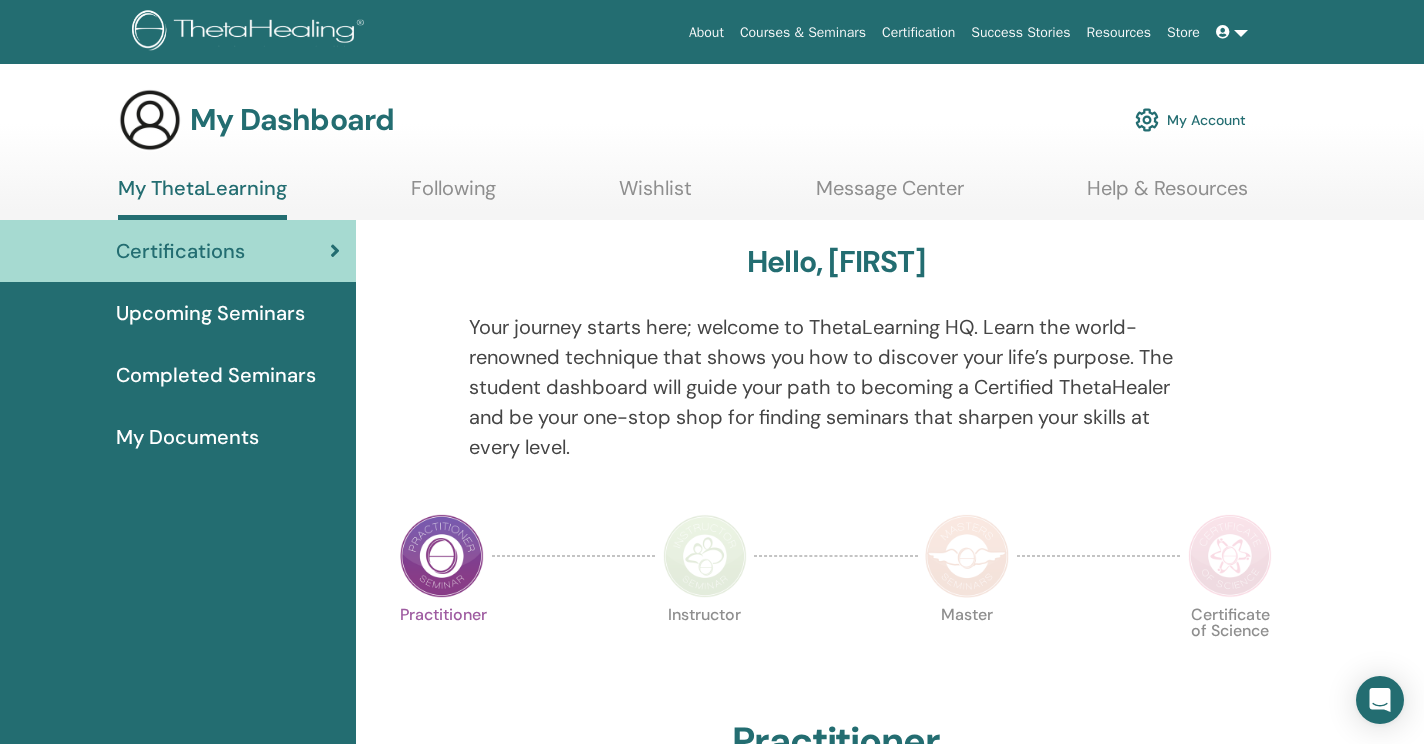 click on "My ThetaLearning
Following
Wishlist
Message Center
Help & Resources" at bounding box center [683, 198] 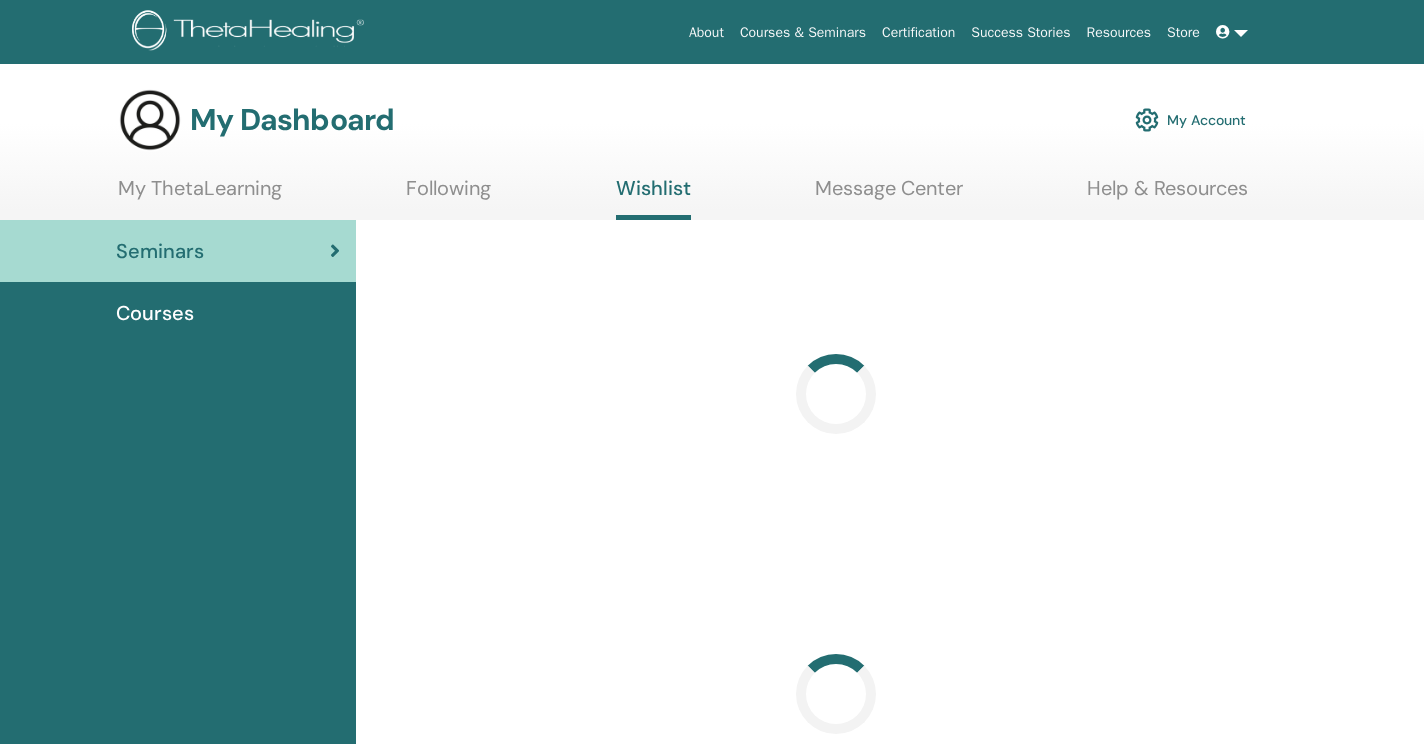 scroll, scrollTop: 0, scrollLeft: 0, axis: both 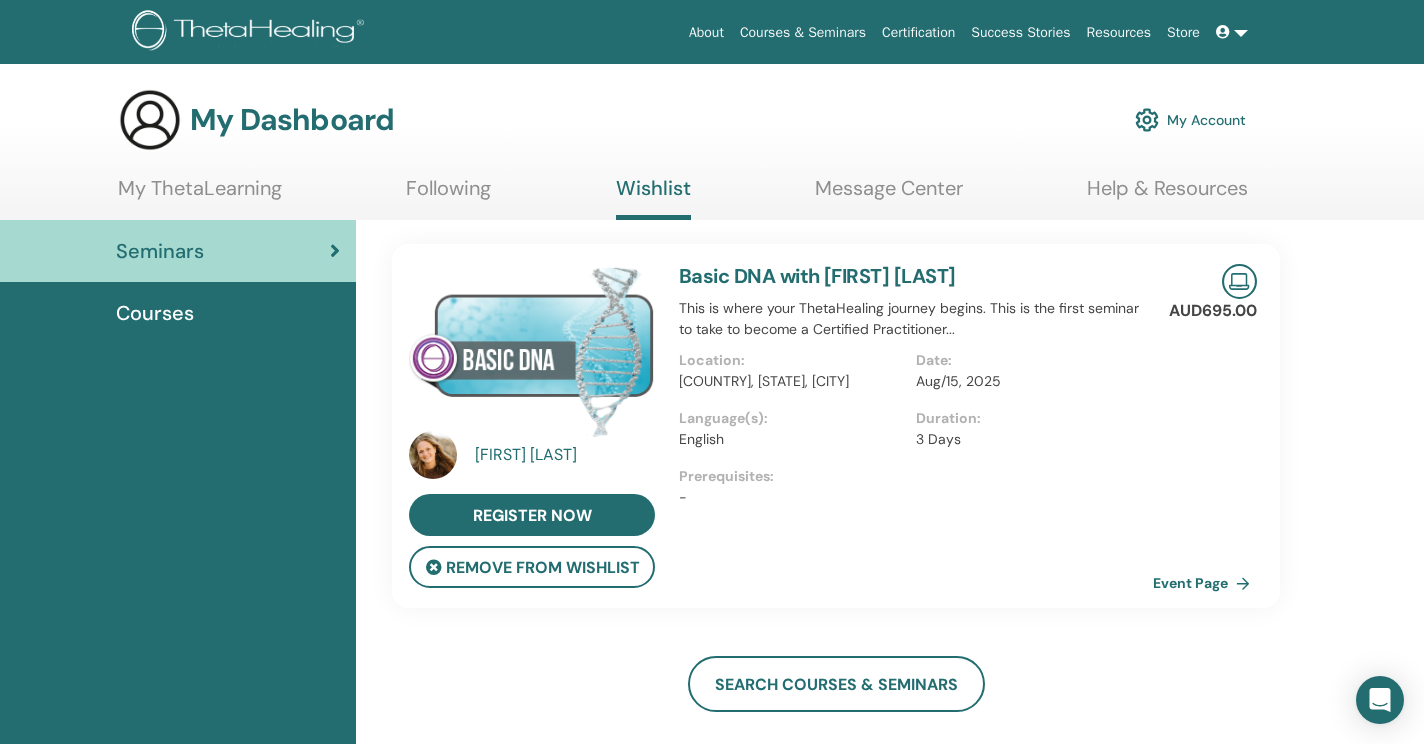 click on "Courses" at bounding box center (155, 313) 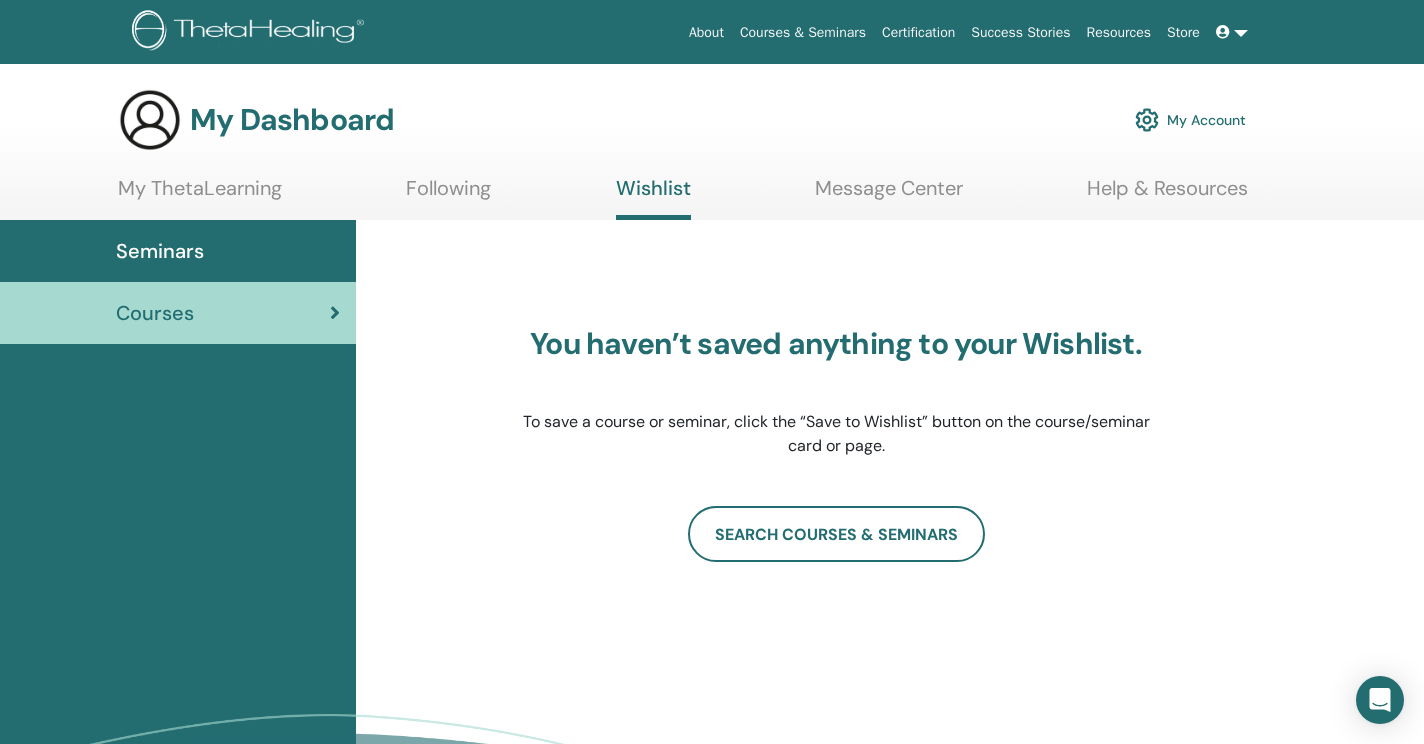 scroll, scrollTop: 0, scrollLeft: 0, axis: both 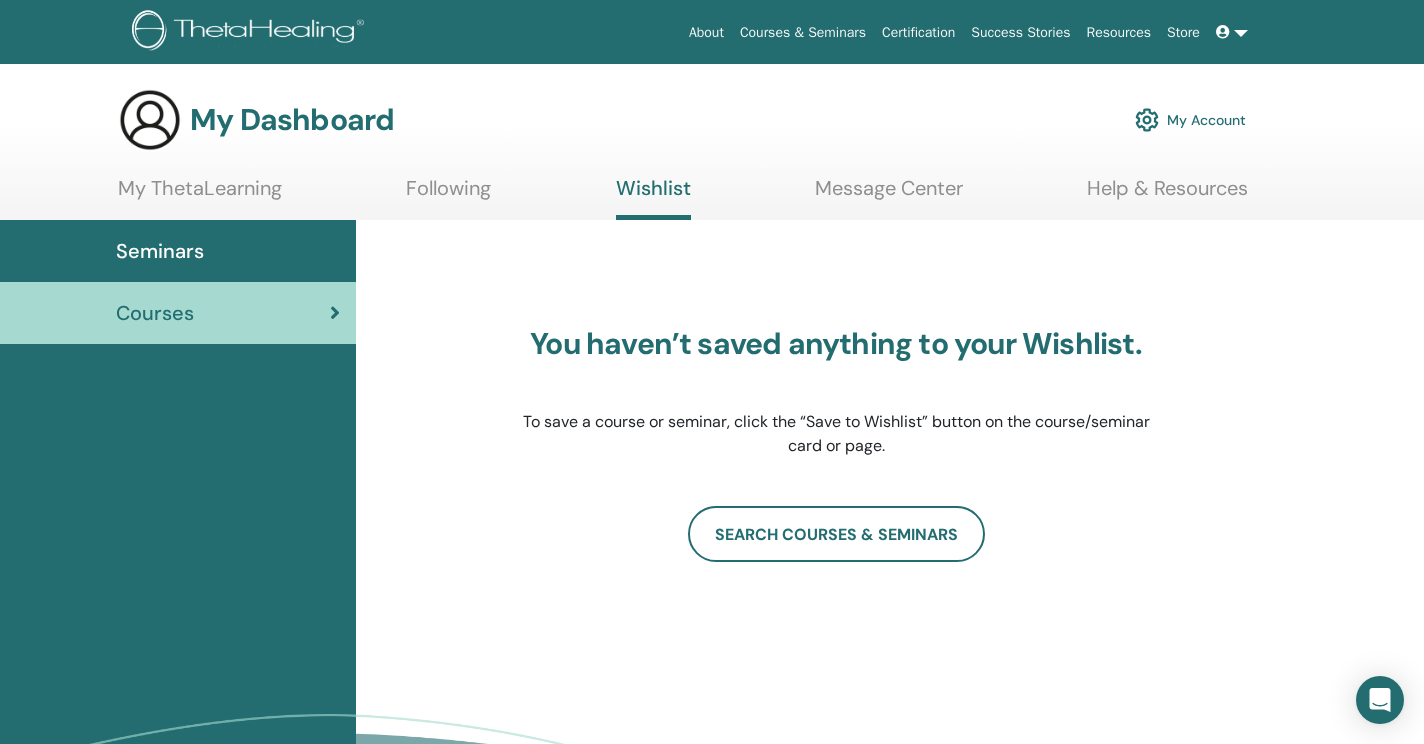 click on "Seminars" at bounding box center (160, 251) 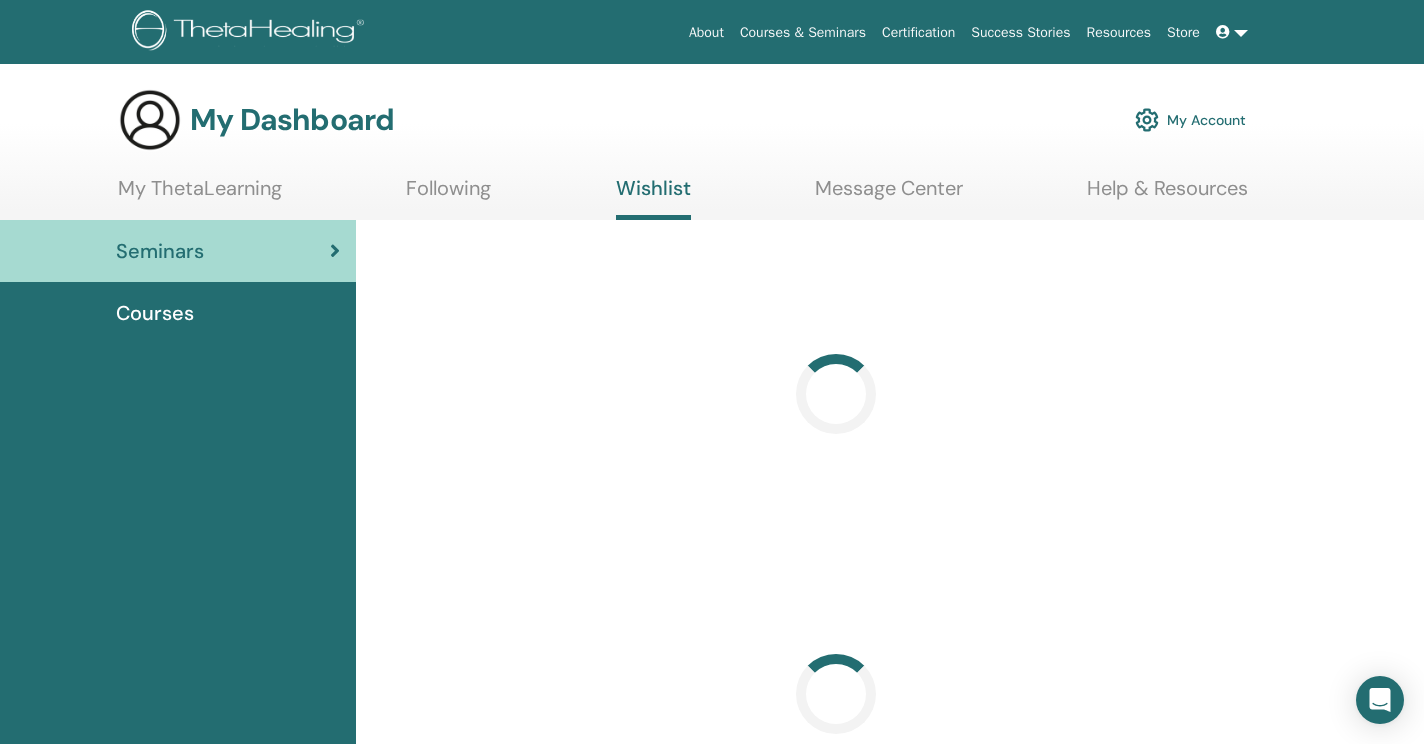 scroll, scrollTop: 0, scrollLeft: 0, axis: both 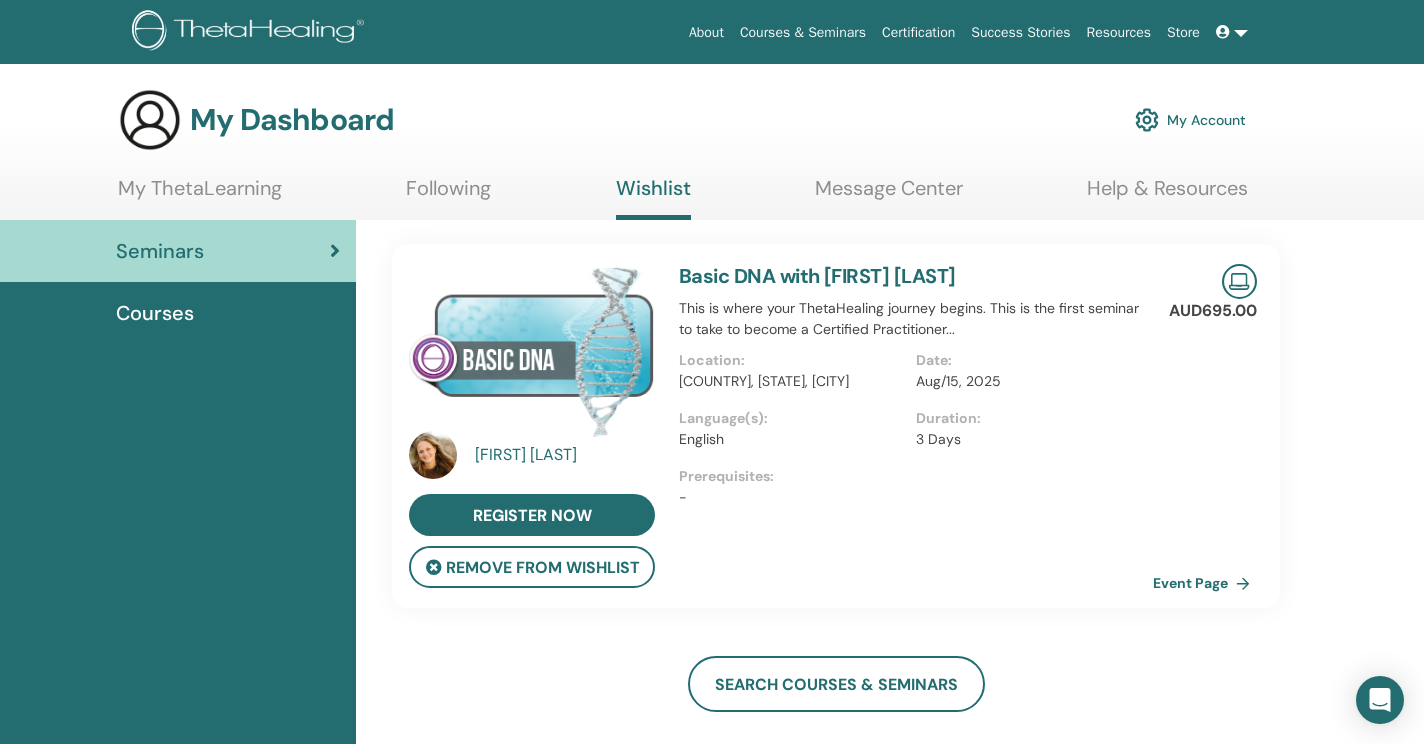 click on "My ThetaLearning" at bounding box center [200, 195] 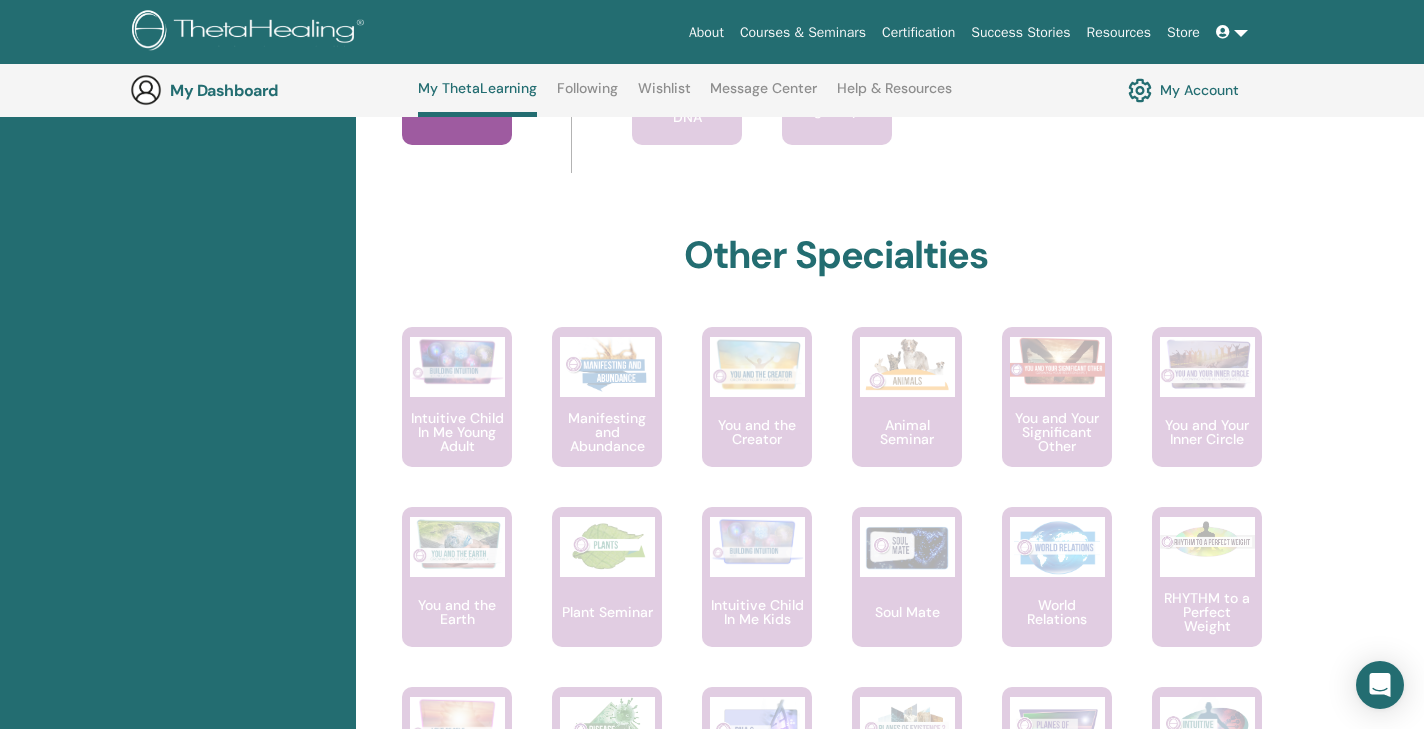scroll, scrollTop: 767, scrollLeft: 0, axis: vertical 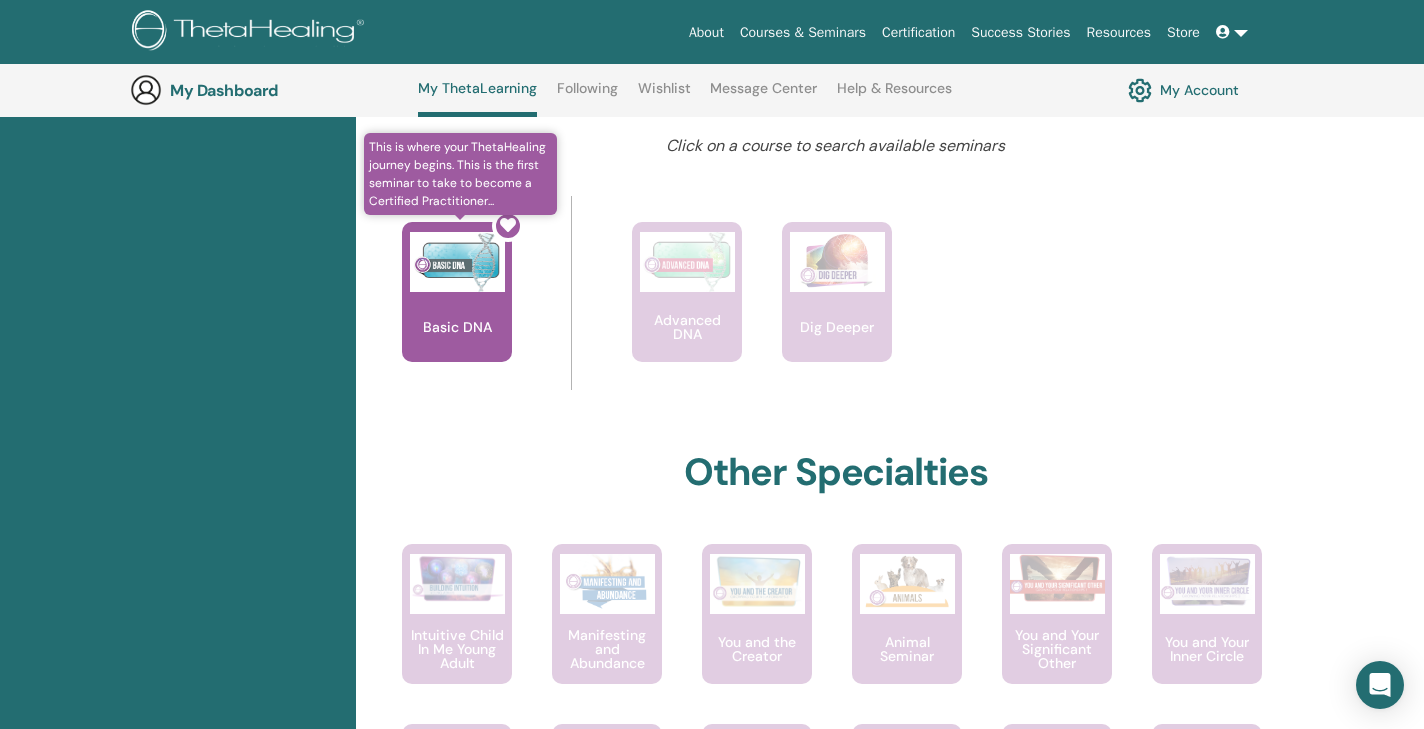 click at bounding box center (469, 300) 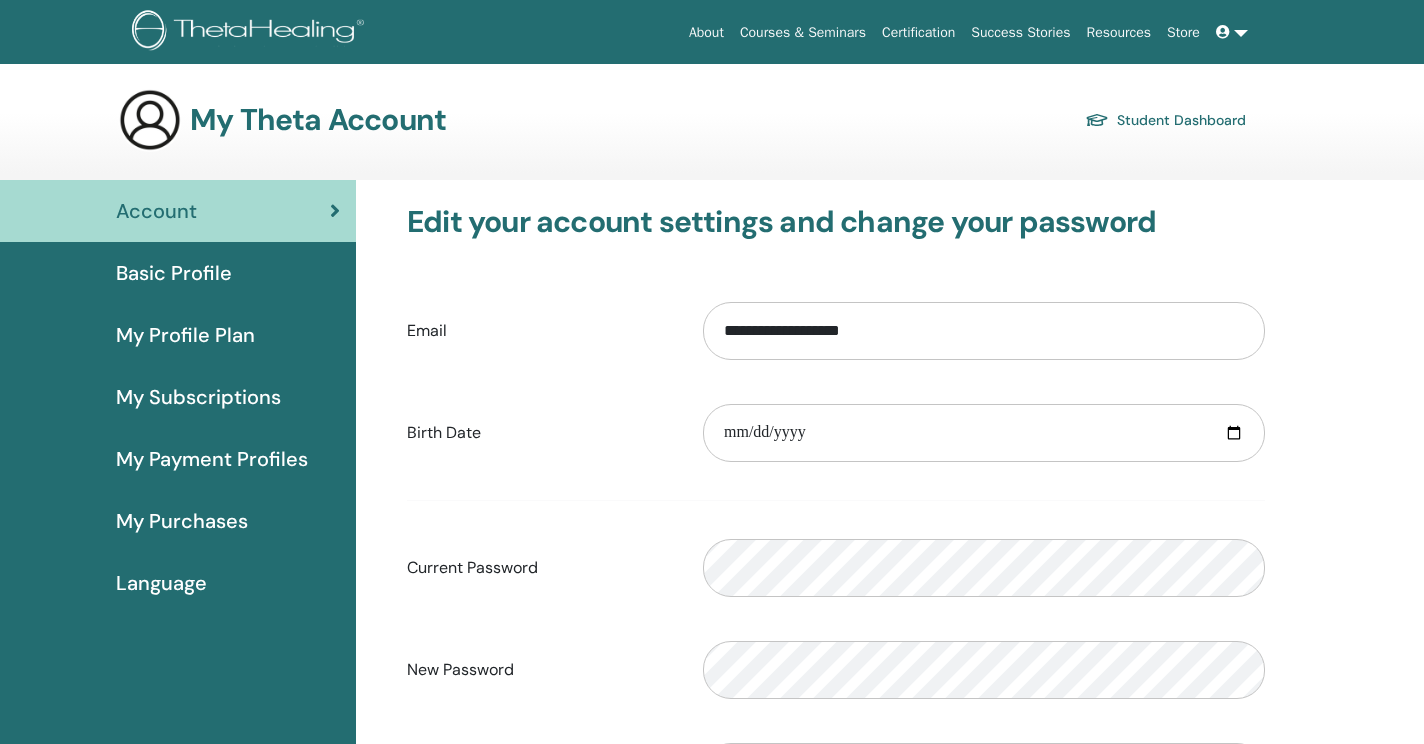 scroll, scrollTop: 0, scrollLeft: 0, axis: both 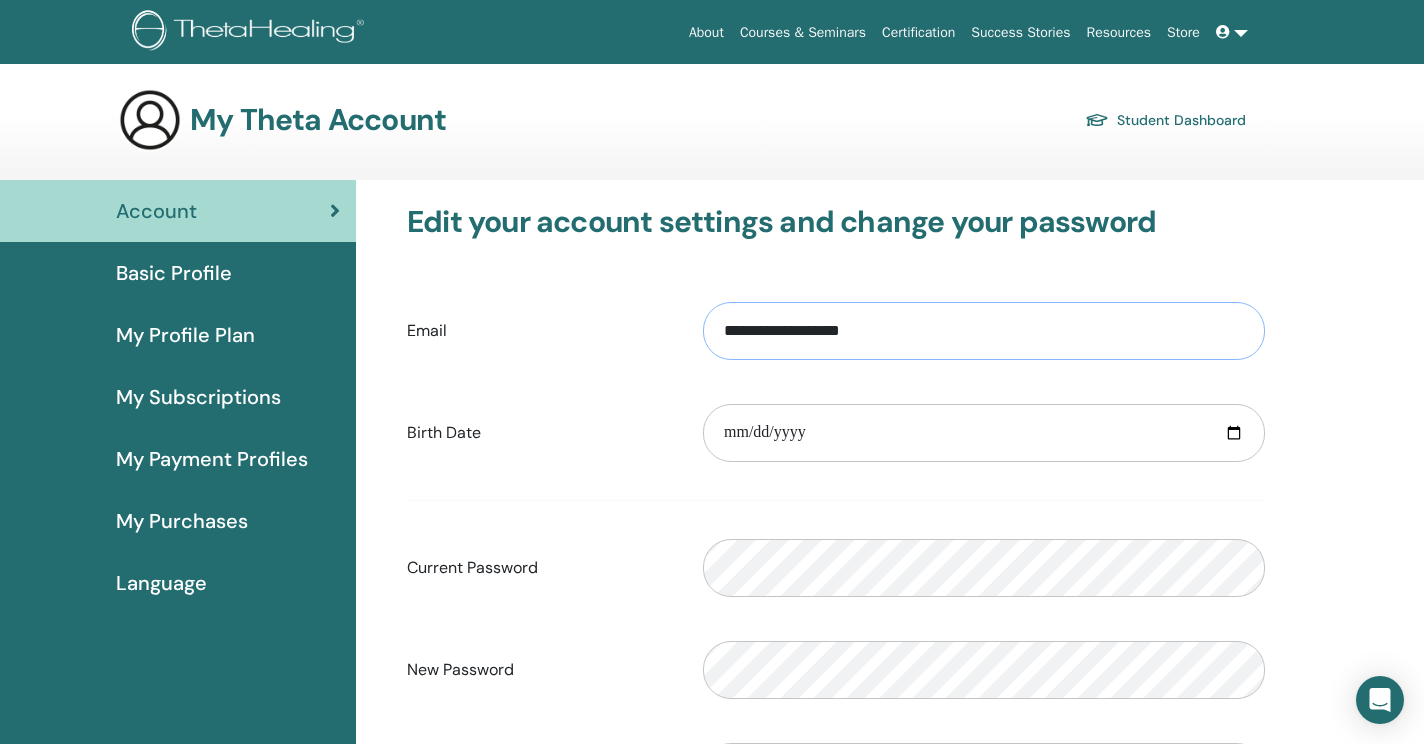 type on "**********" 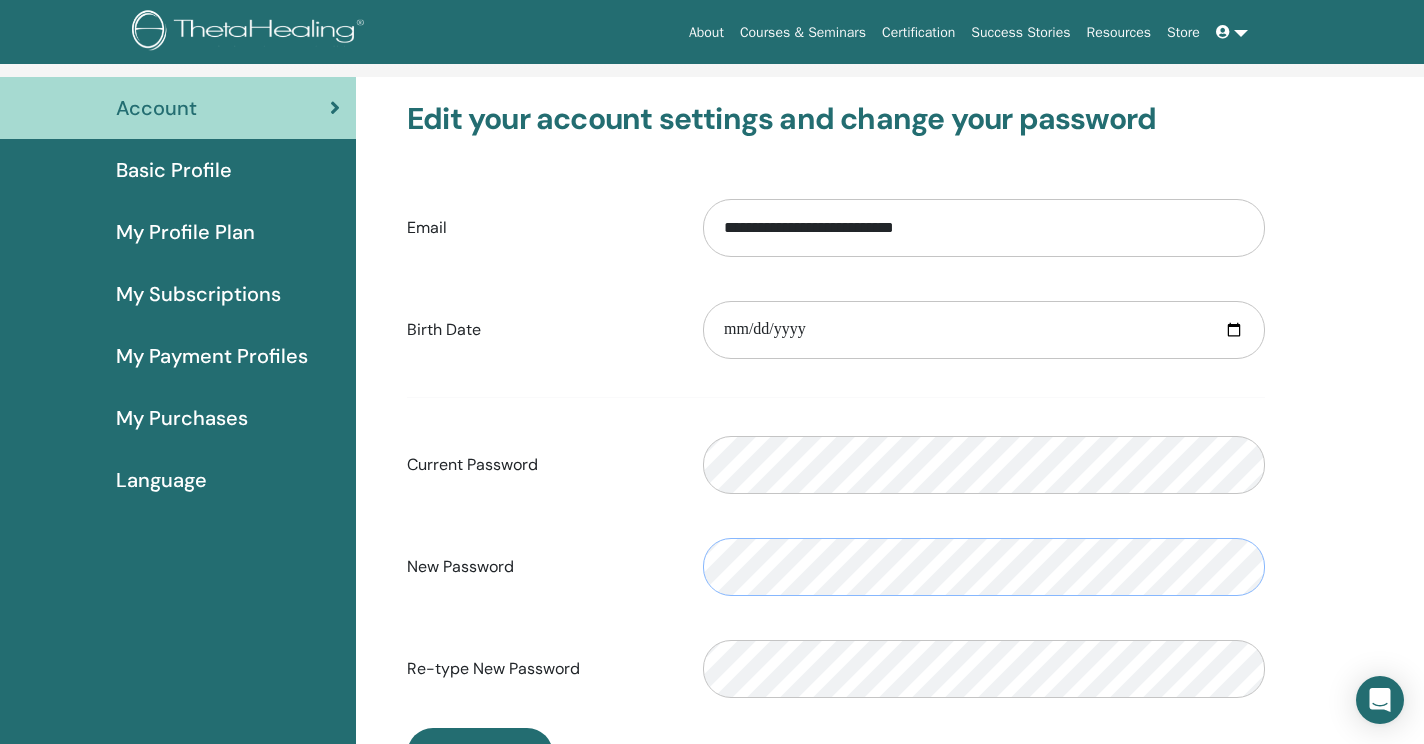 scroll, scrollTop: 118, scrollLeft: 0, axis: vertical 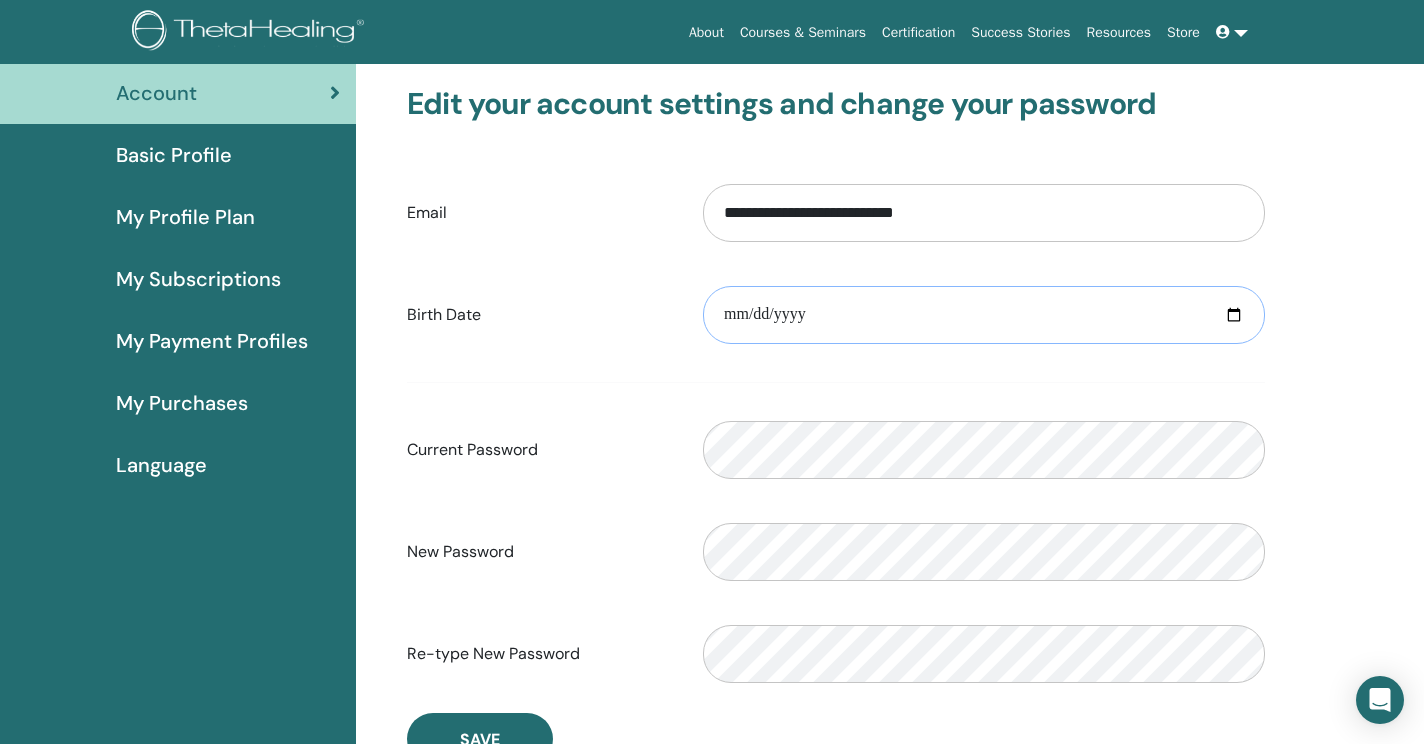 click at bounding box center [984, 315] 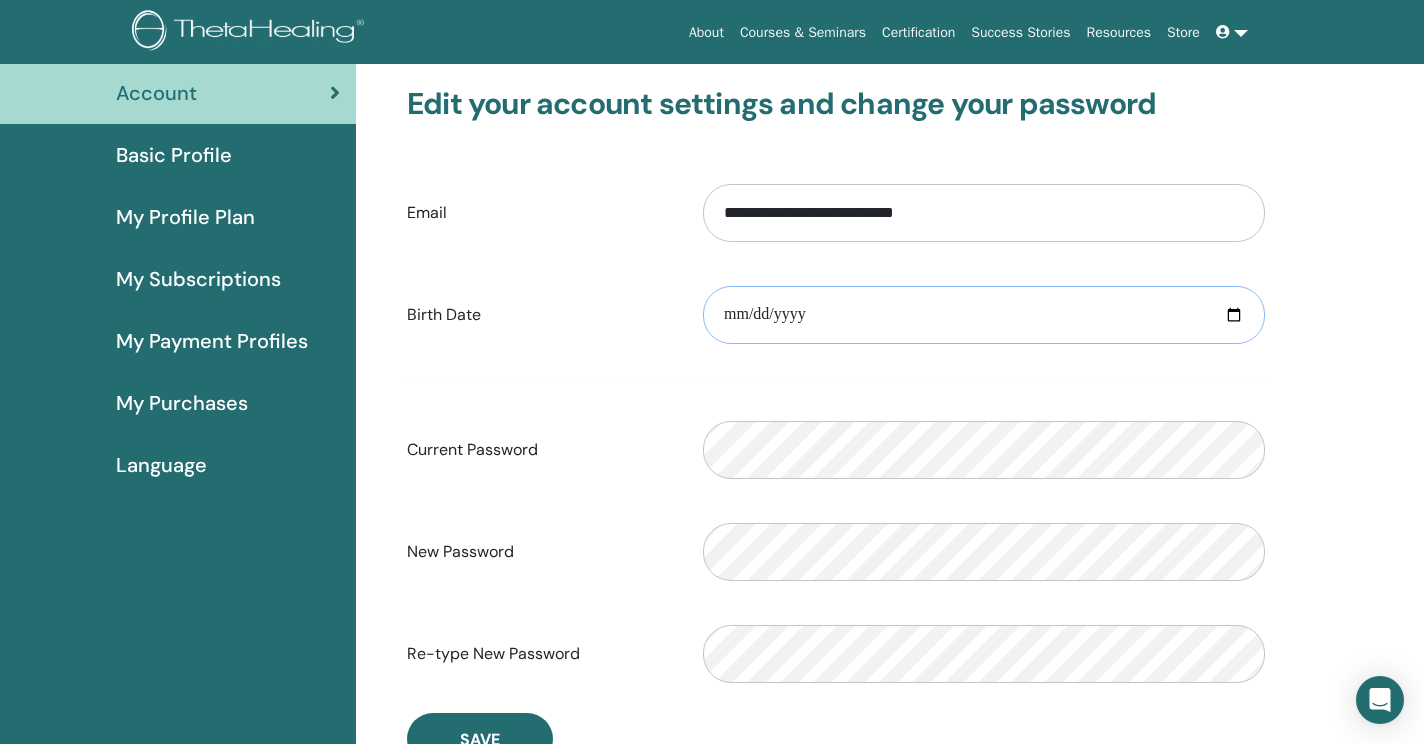 click at bounding box center [984, 315] 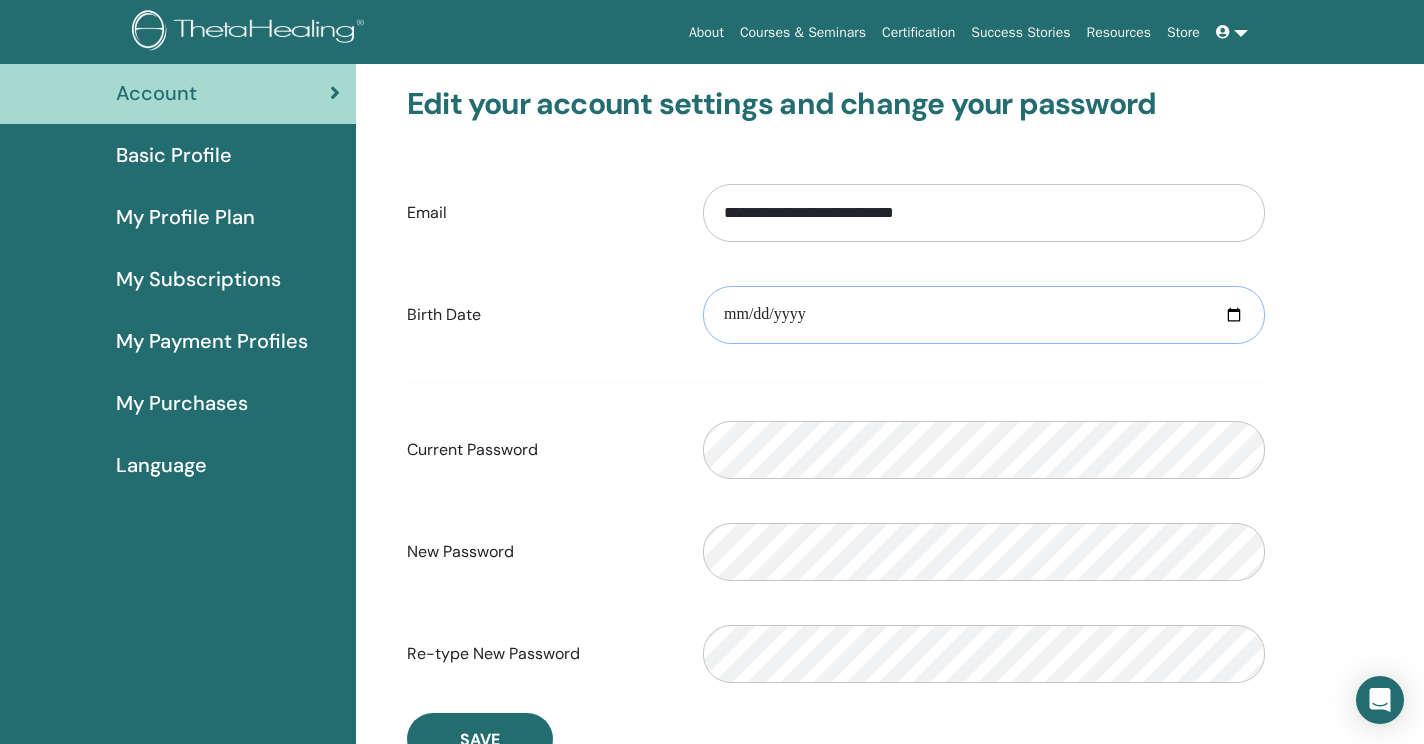 type on "**********" 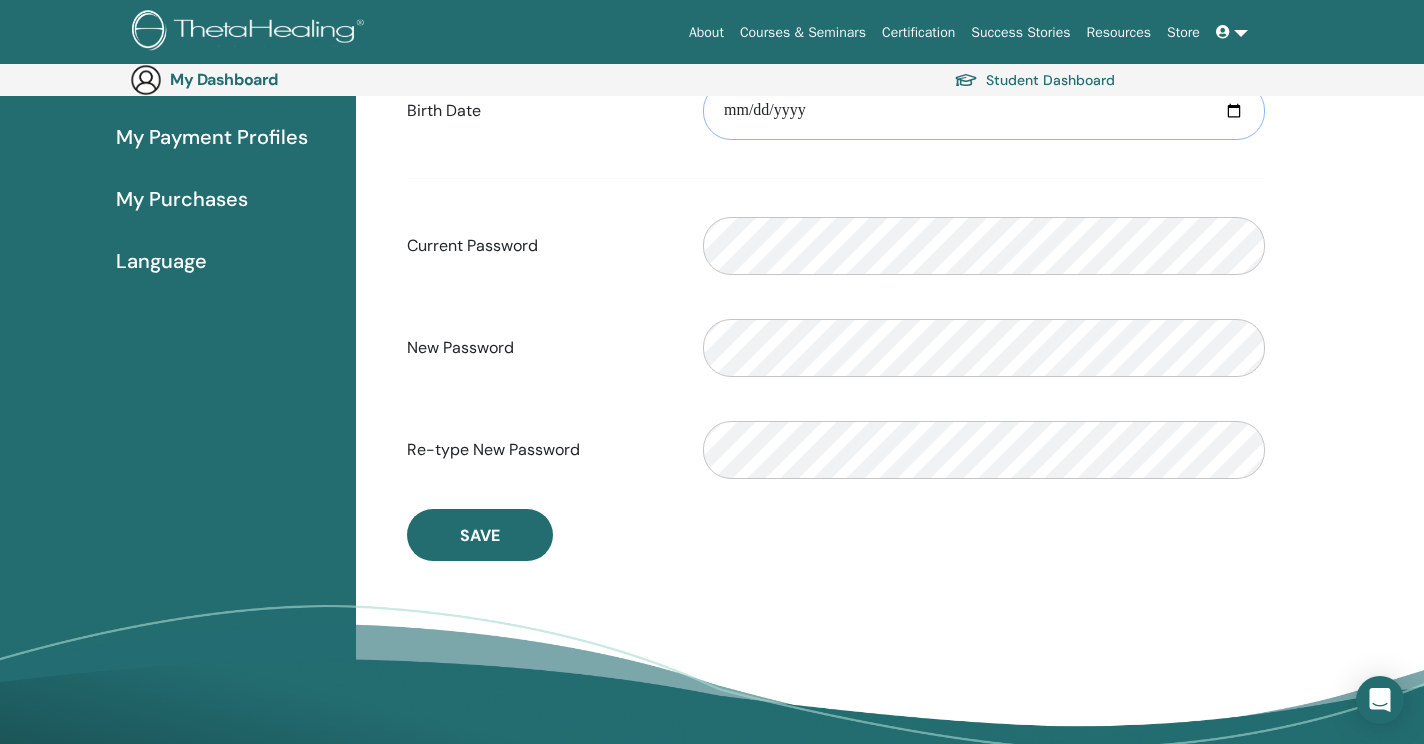 scroll, scrollTop: 377, scrollLeft: 0, axis: vertical 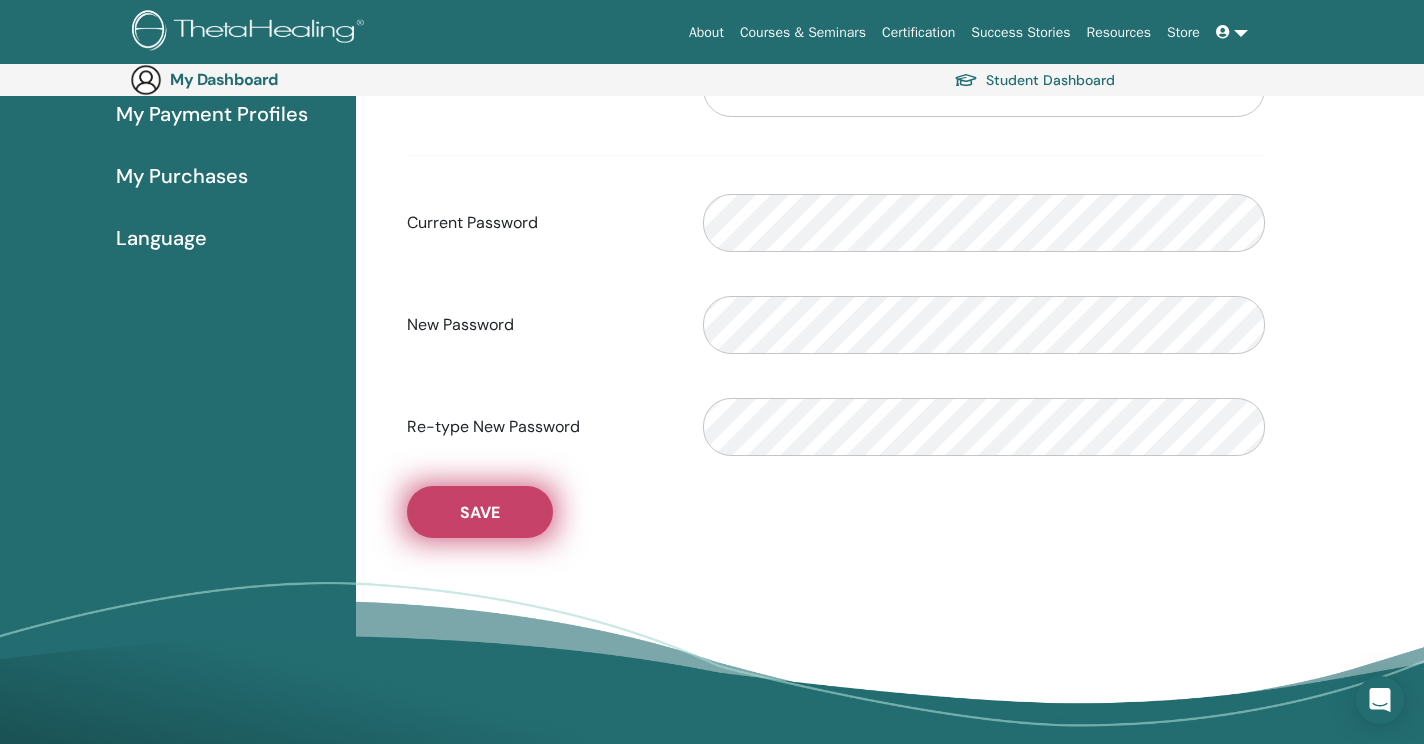 click on "Save" at bounding box center (480, 512) 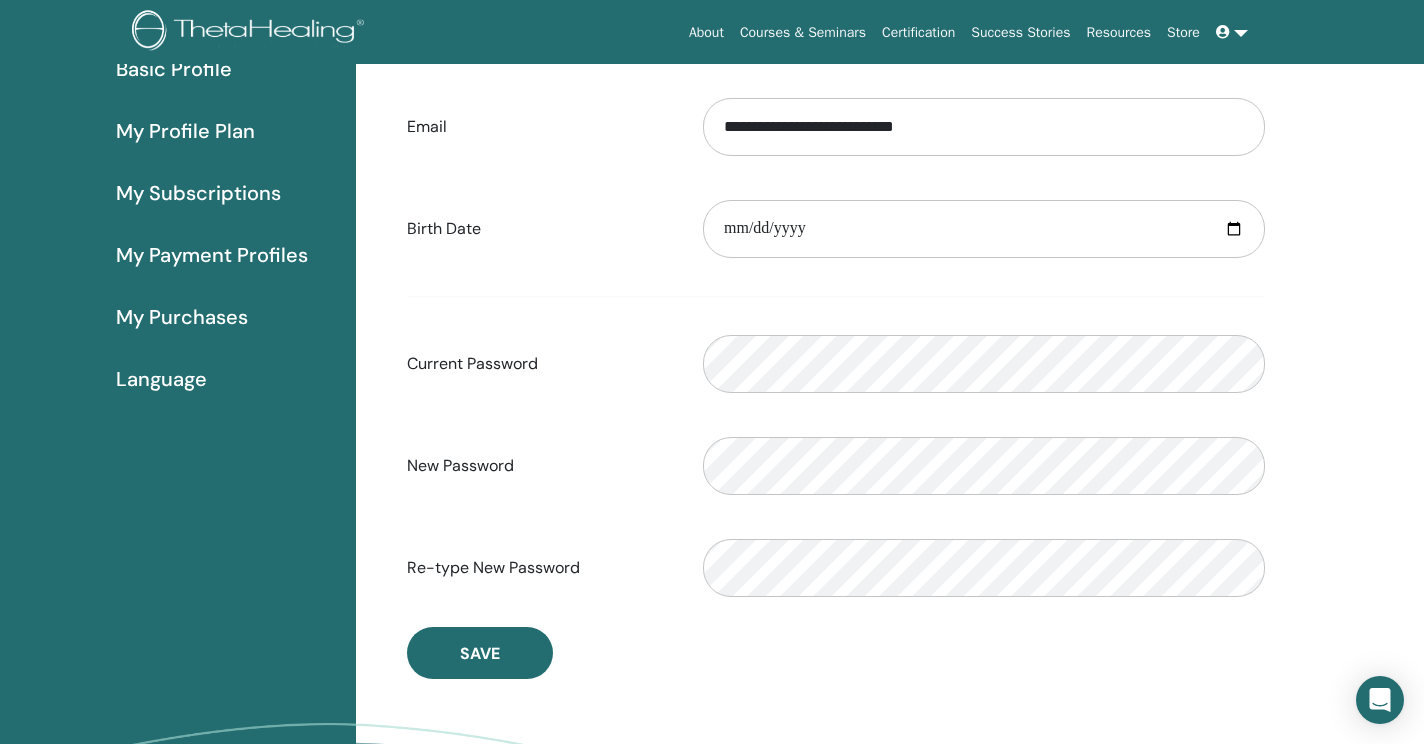 scroll, scrollTop: 0, scrollLeft: 0, axis: both 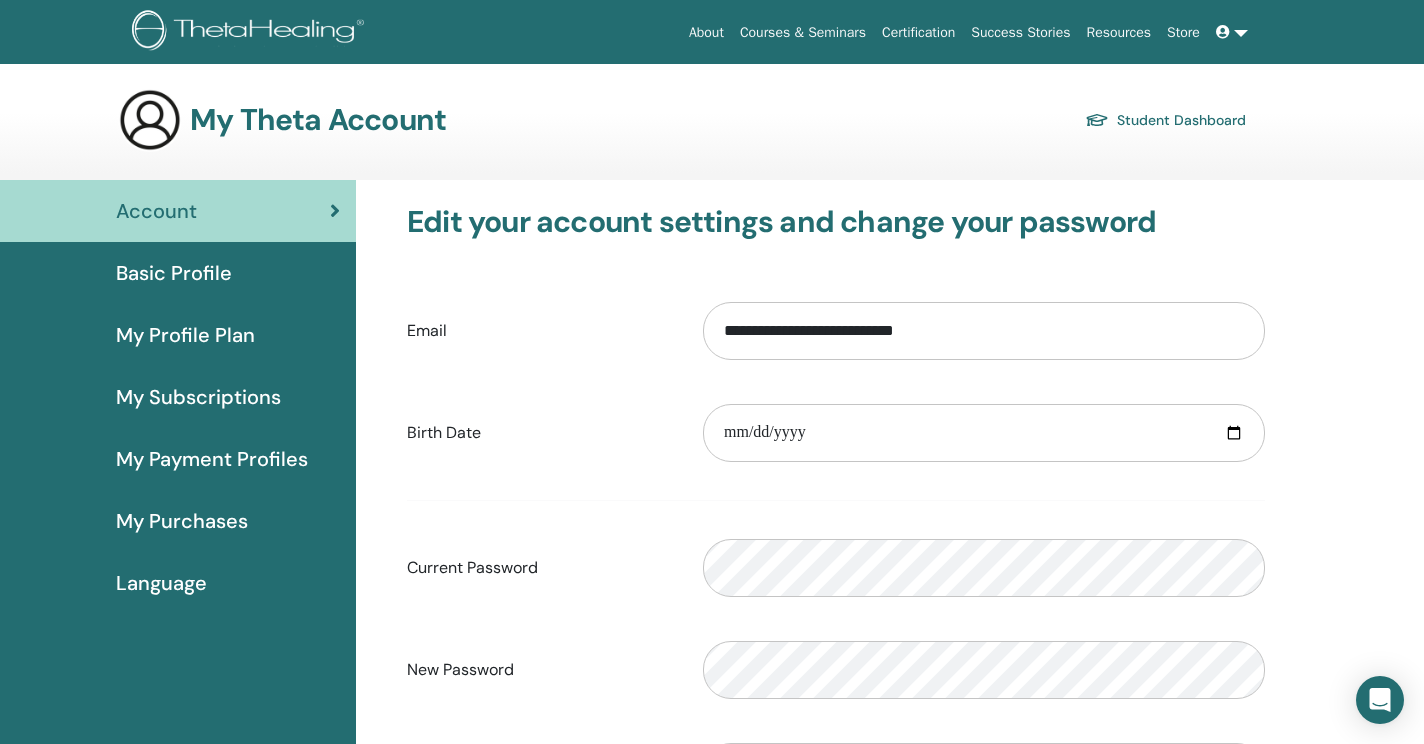 click on "Basic Profile" at bounding box center (178, 273) 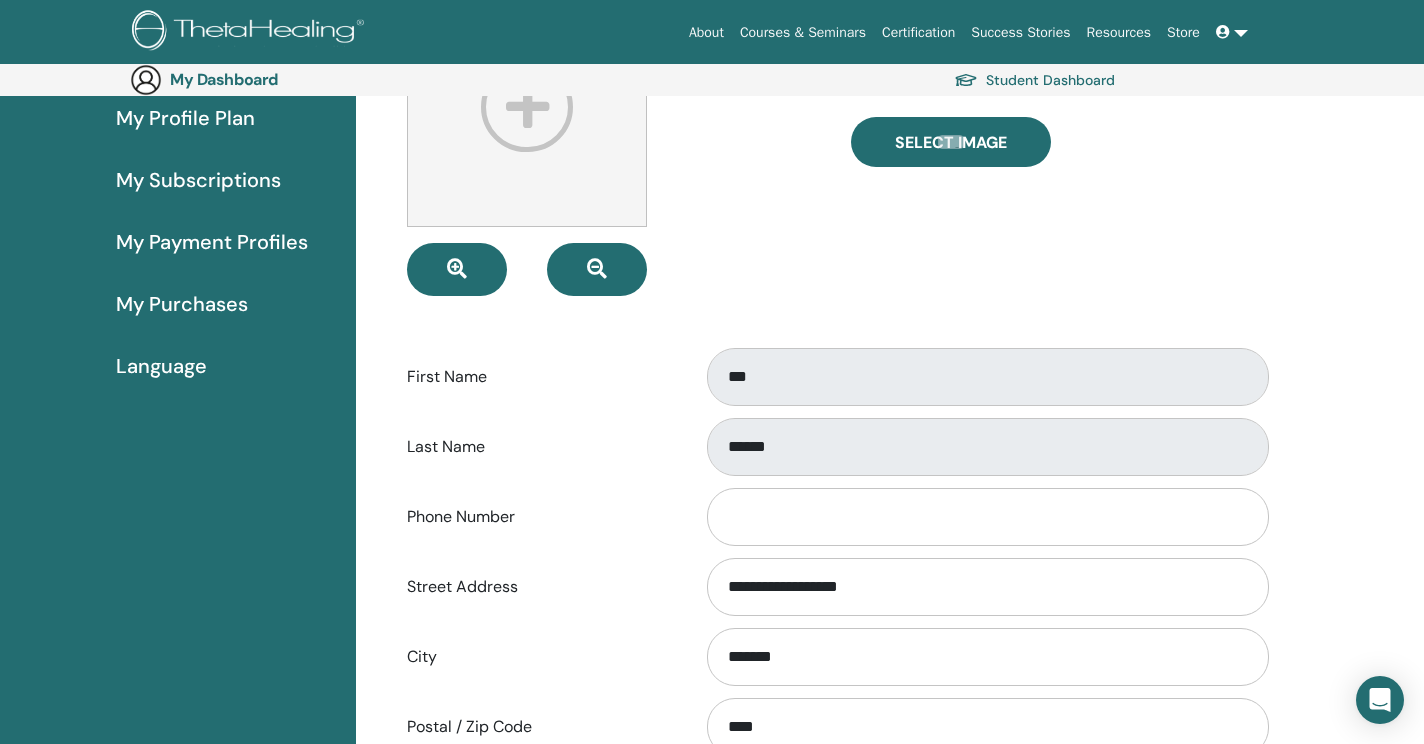 scroll, scrollTop: 0, scrollLeft: 0, axis: both 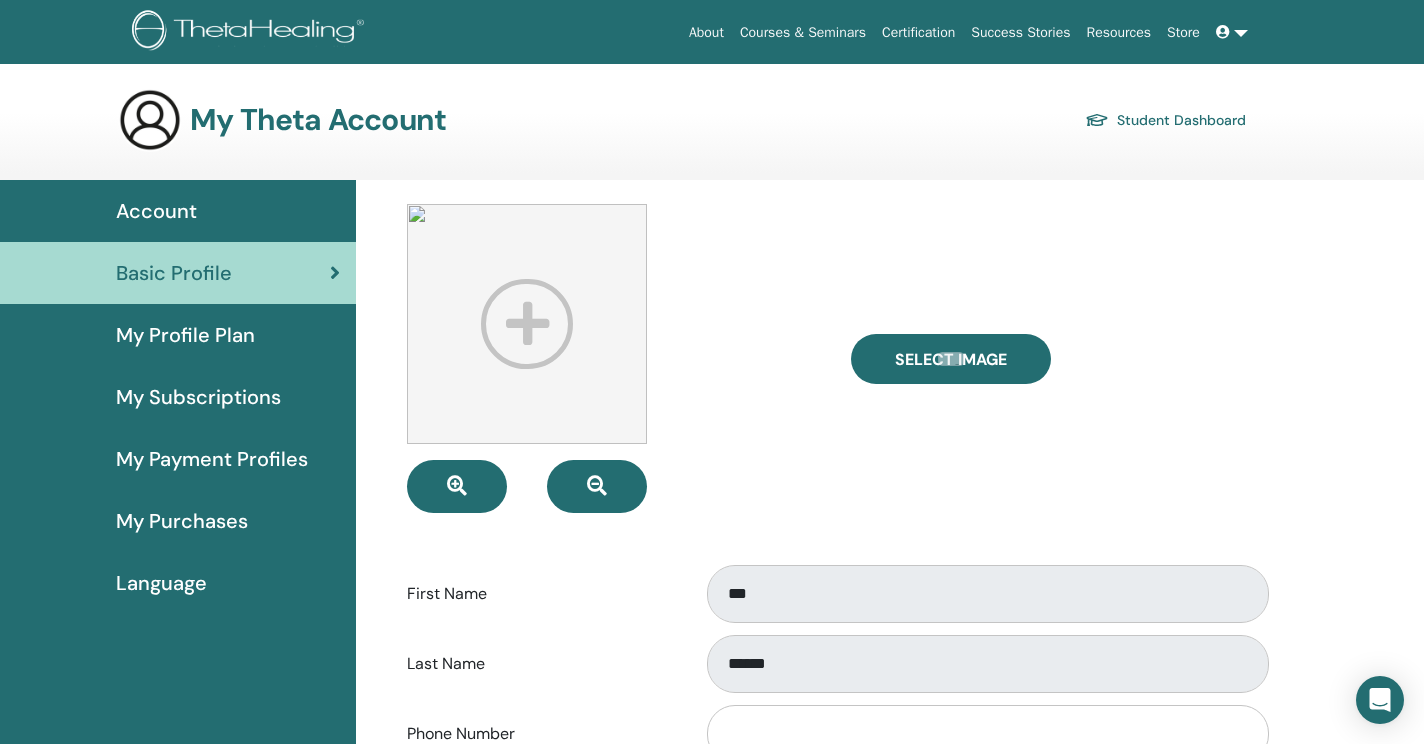 click at bounding box center [1232, 32] 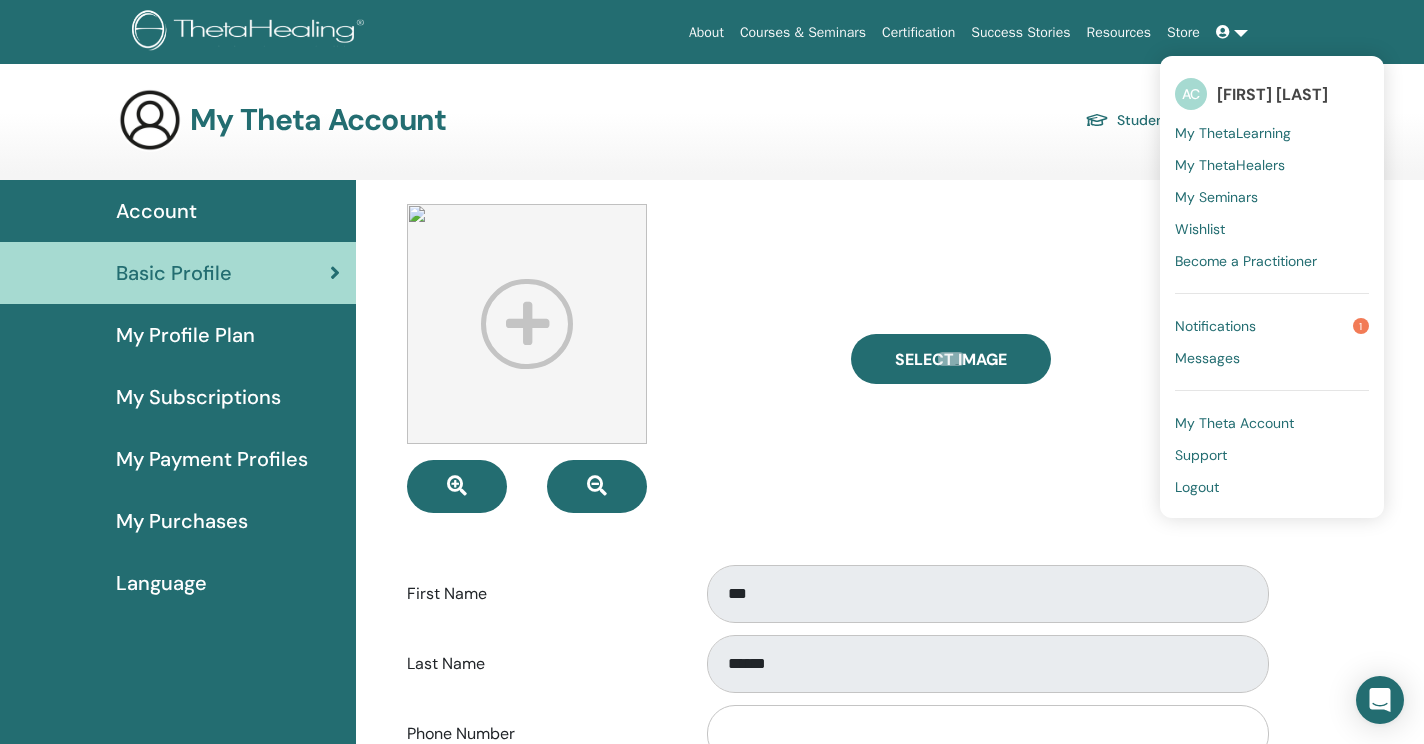 click on "Logout" at bounding box center [1197, 487] 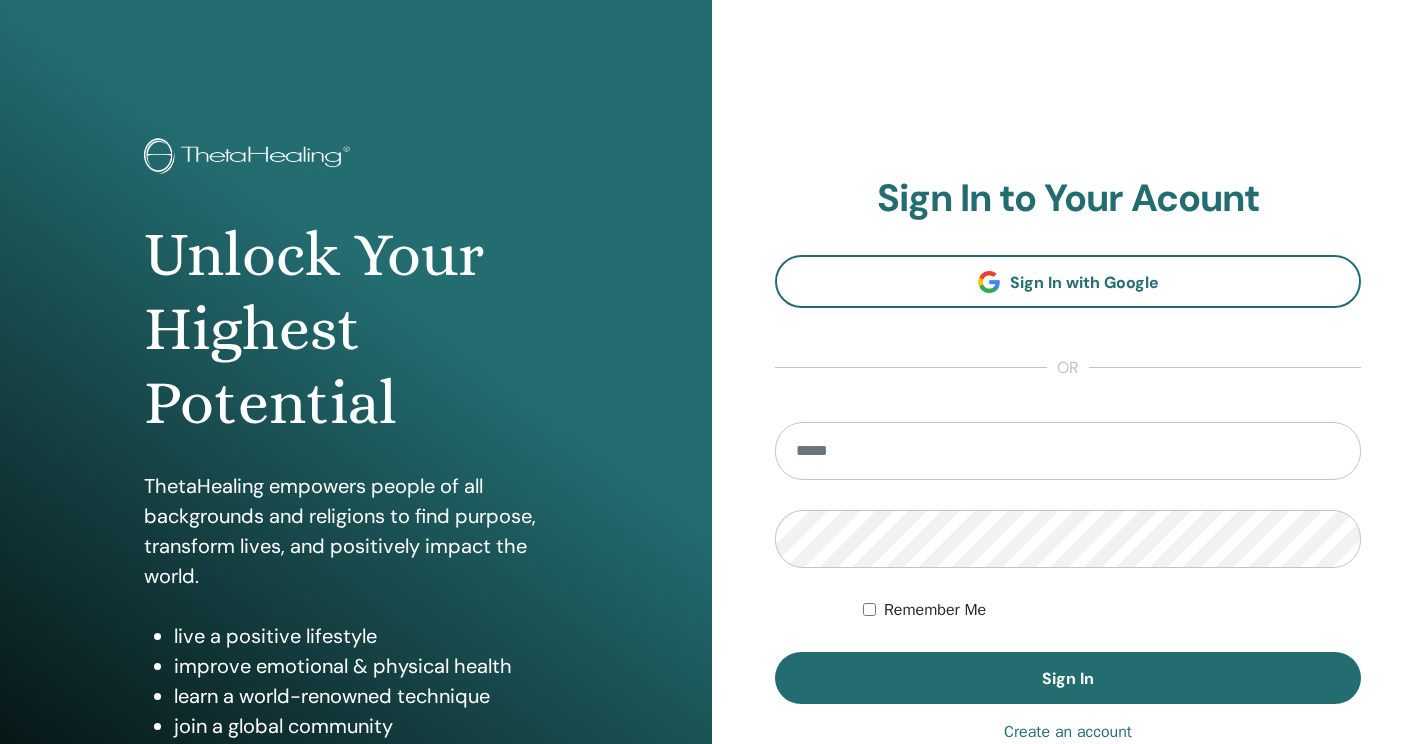 scroll, scrollTop: 0, scrollLeft: 0, axis: both 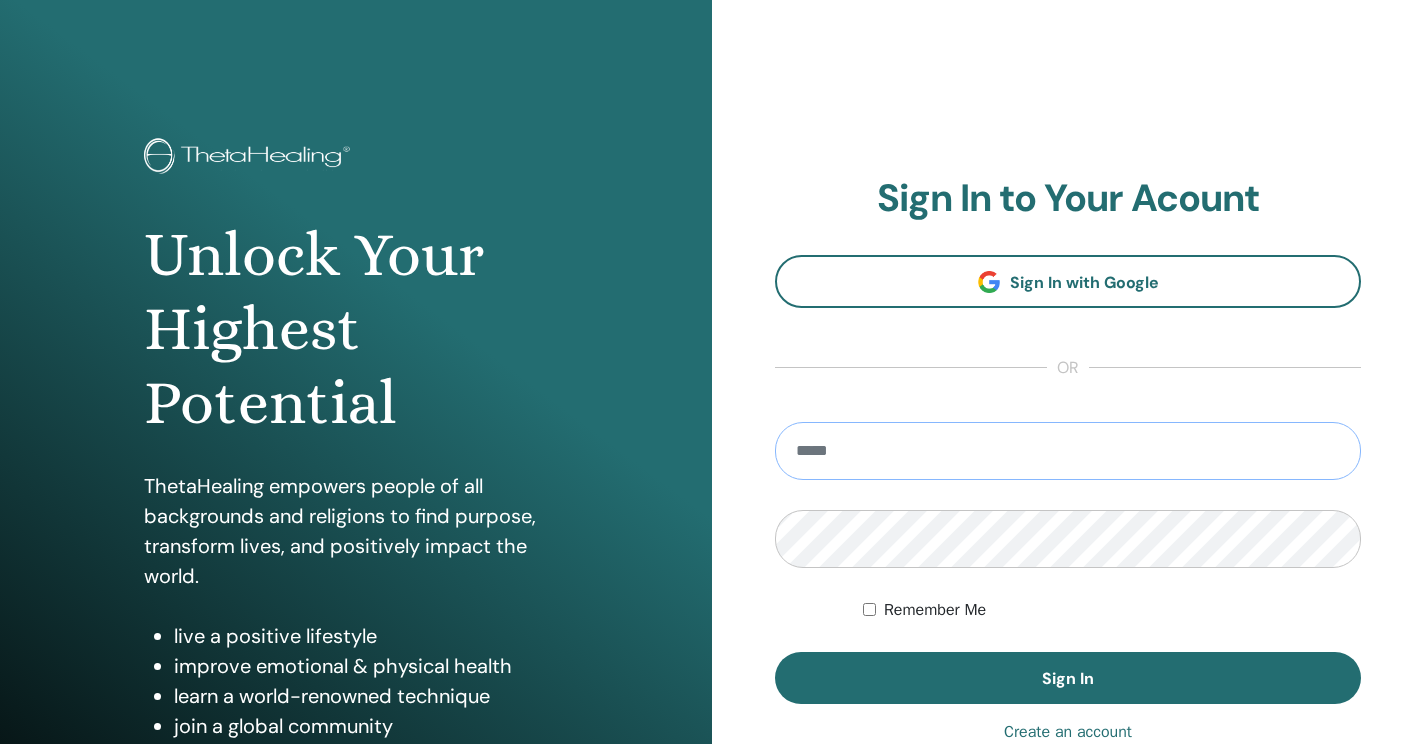 type on "**********" 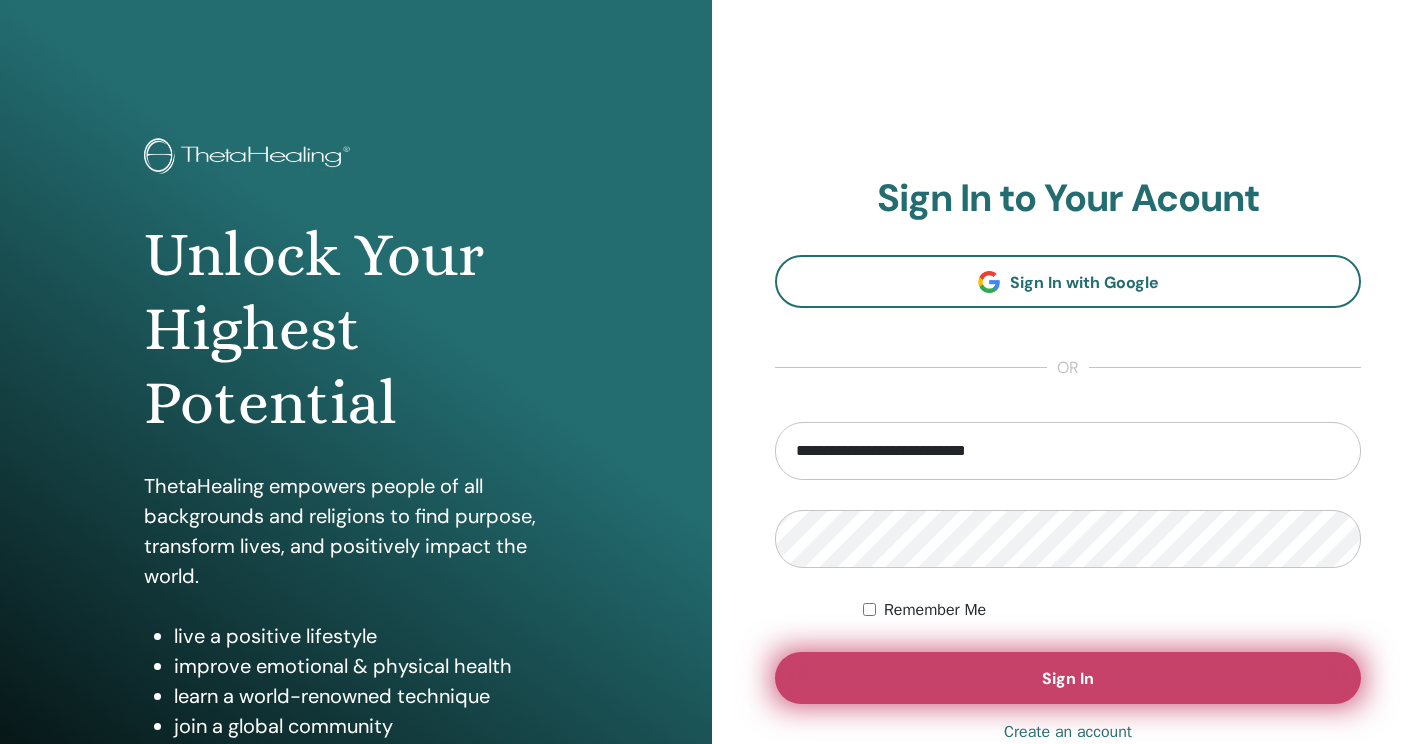 click on "Sign In" at bounding box center (1068, 678) 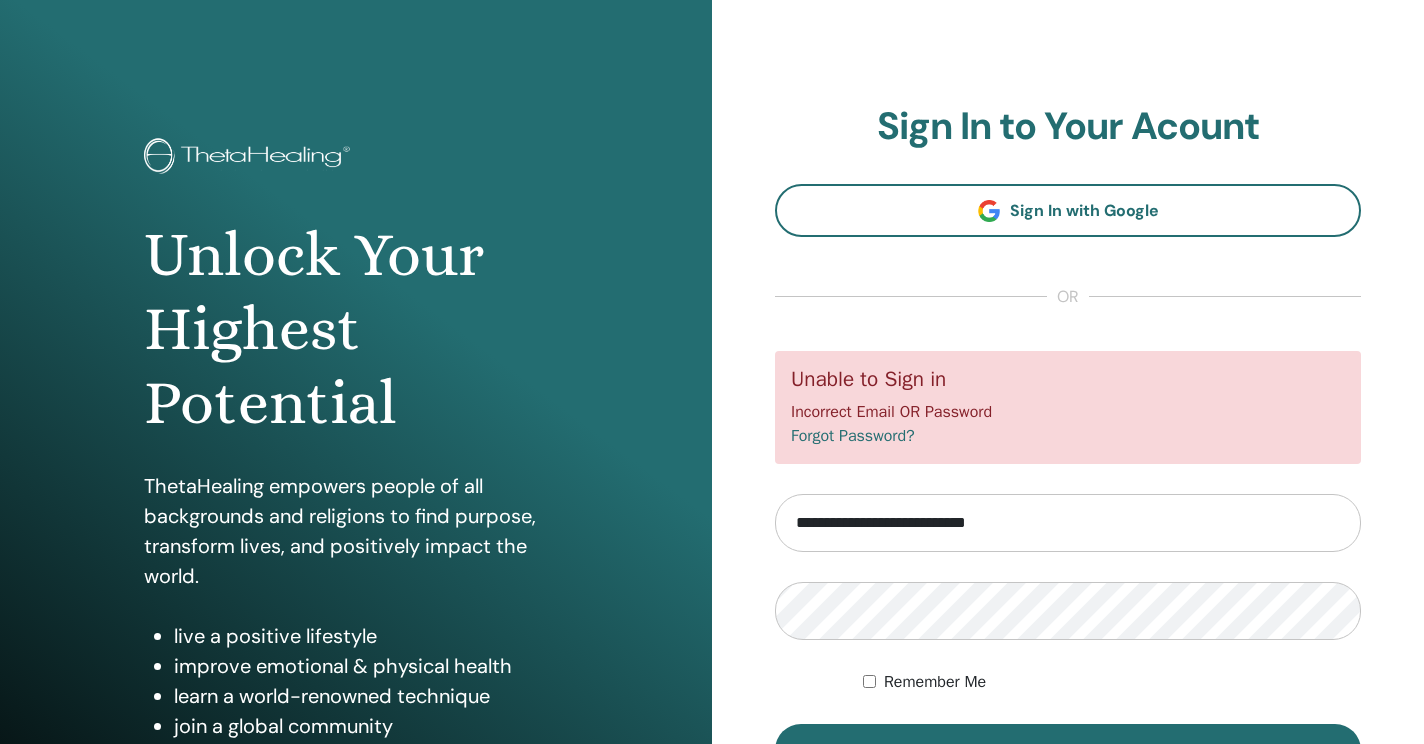 scroll, scrollTop: 0, scrollLeft: 0, axis: both 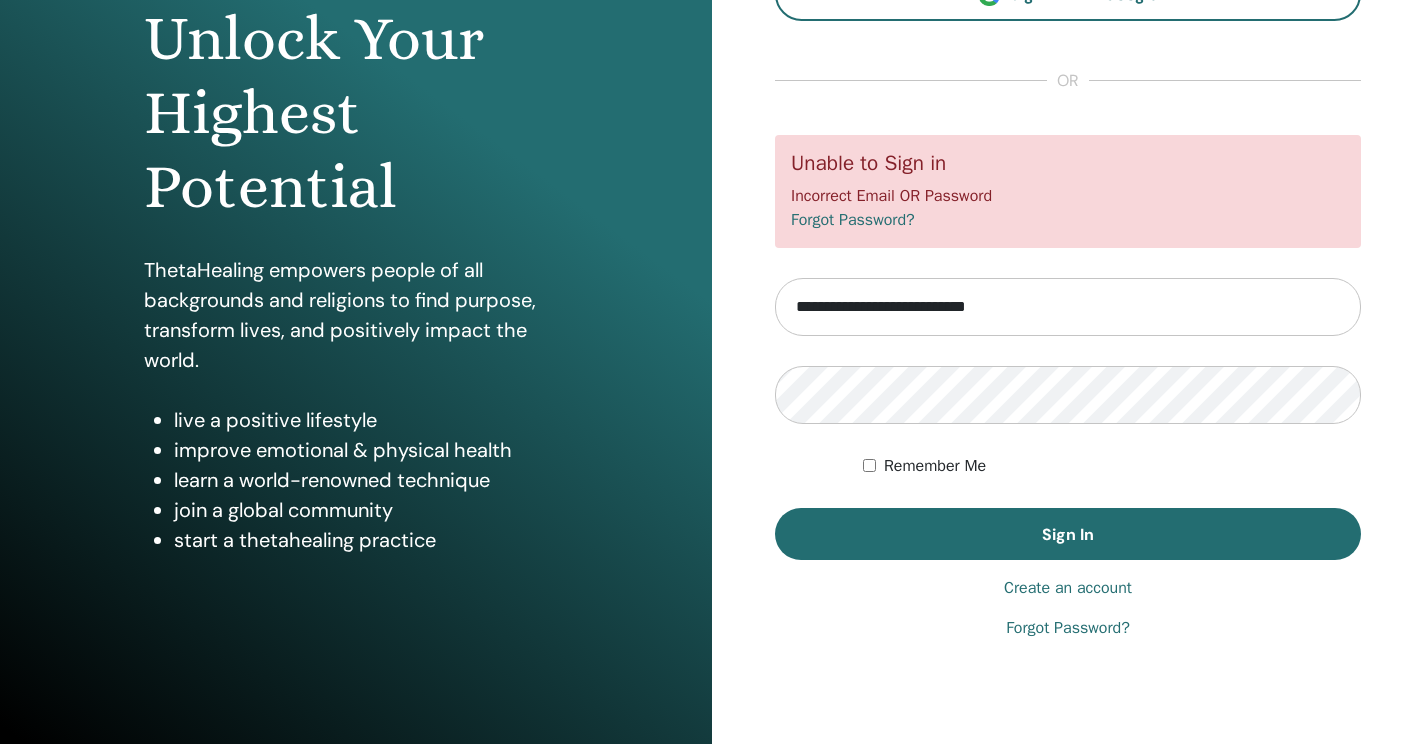click on "Forgot Password?" at bounding box center (1068, 628) 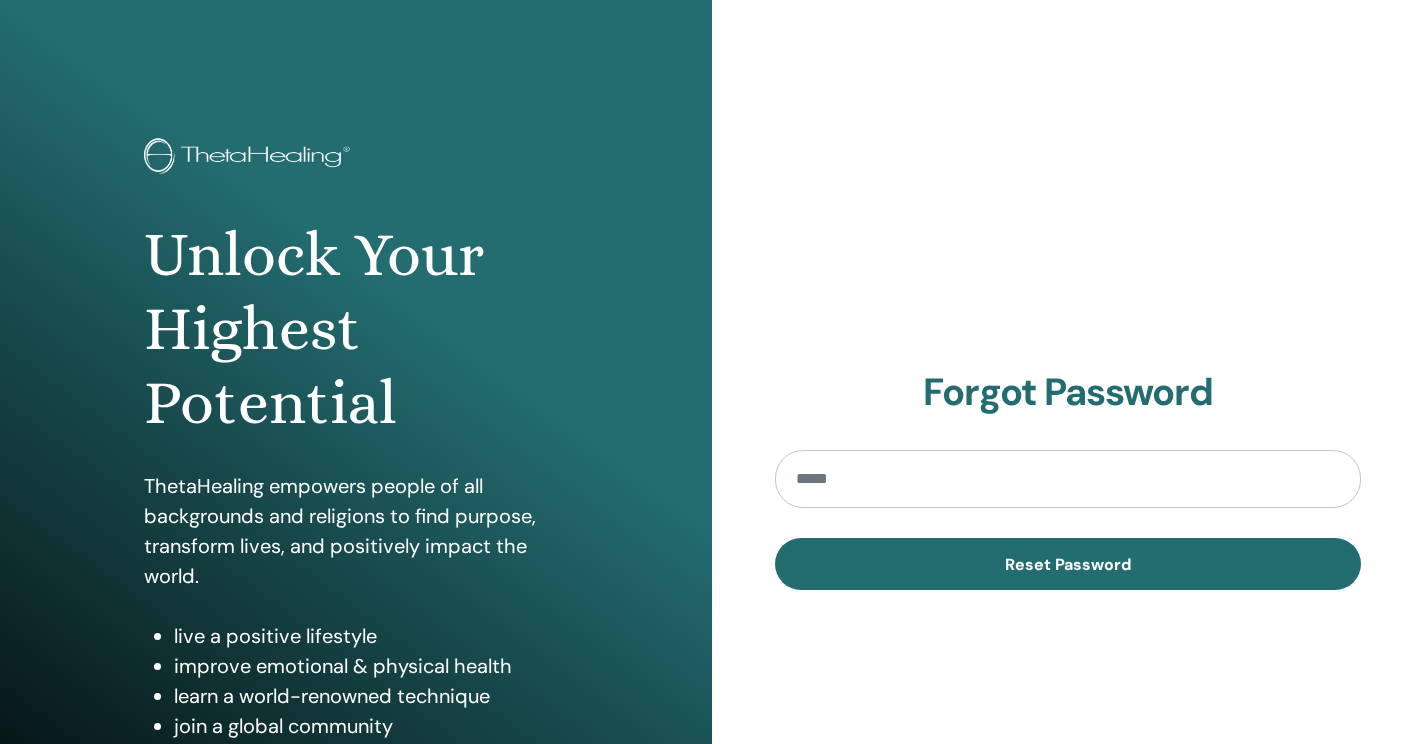 scroll, scrollTop: 0, scrollLeft: 0, axis: both 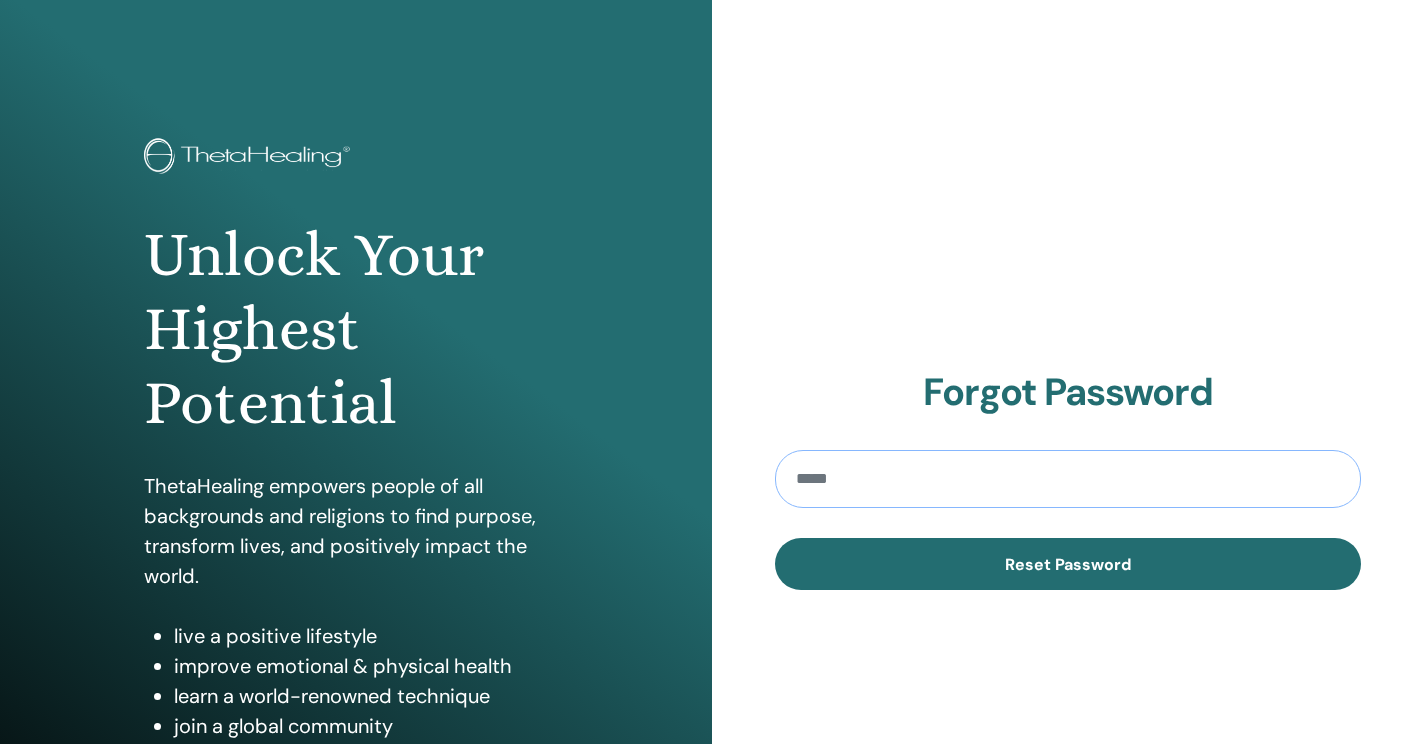 type on "**********" 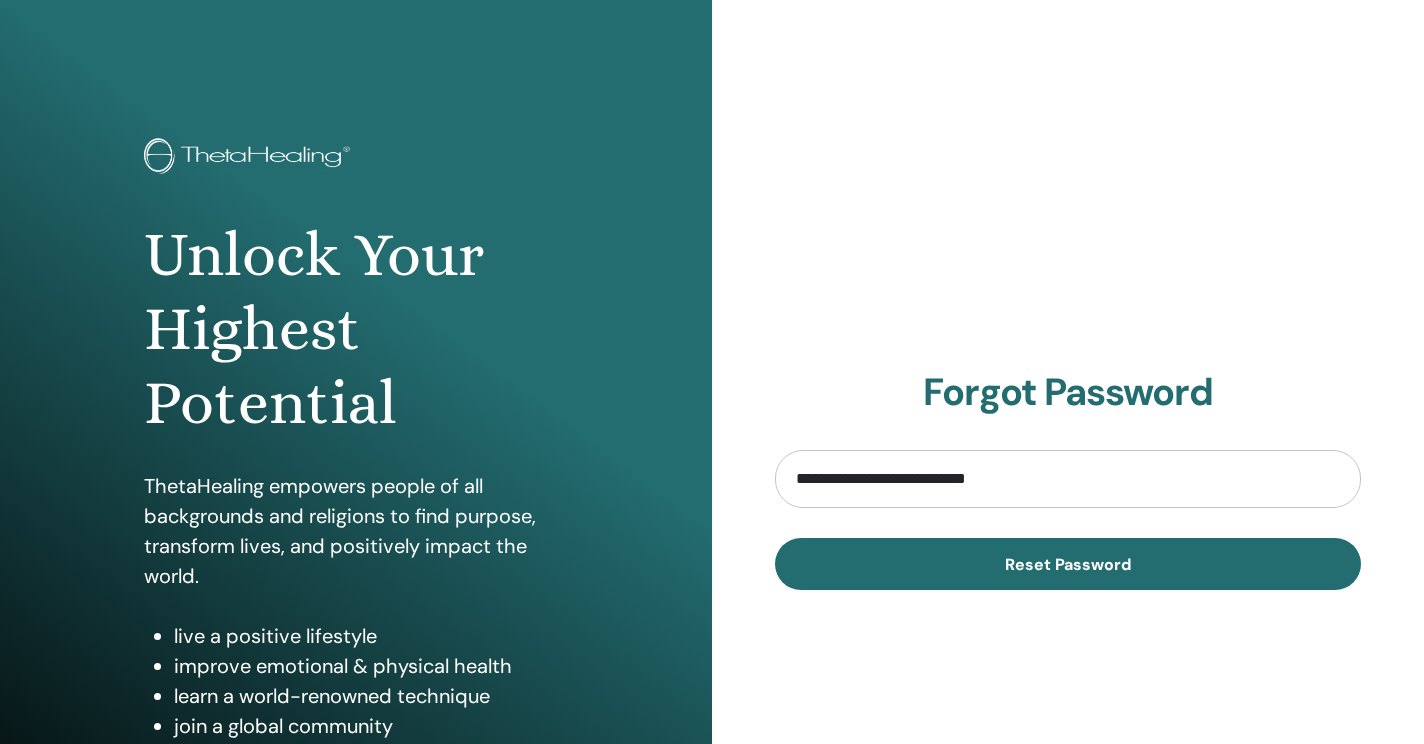 click on "**********" at bounding box center [1068, 480] 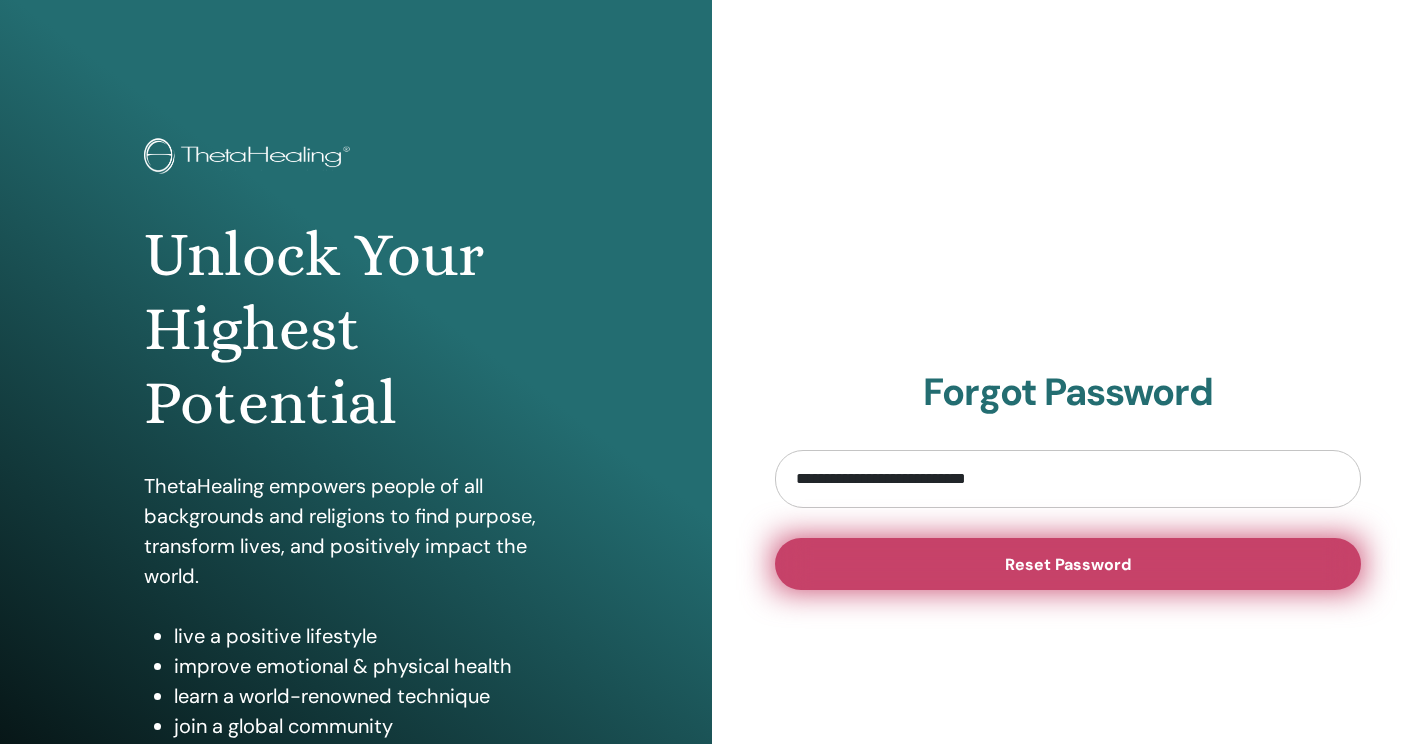 click on "Reset Password" at bounding box center [1068, 564] 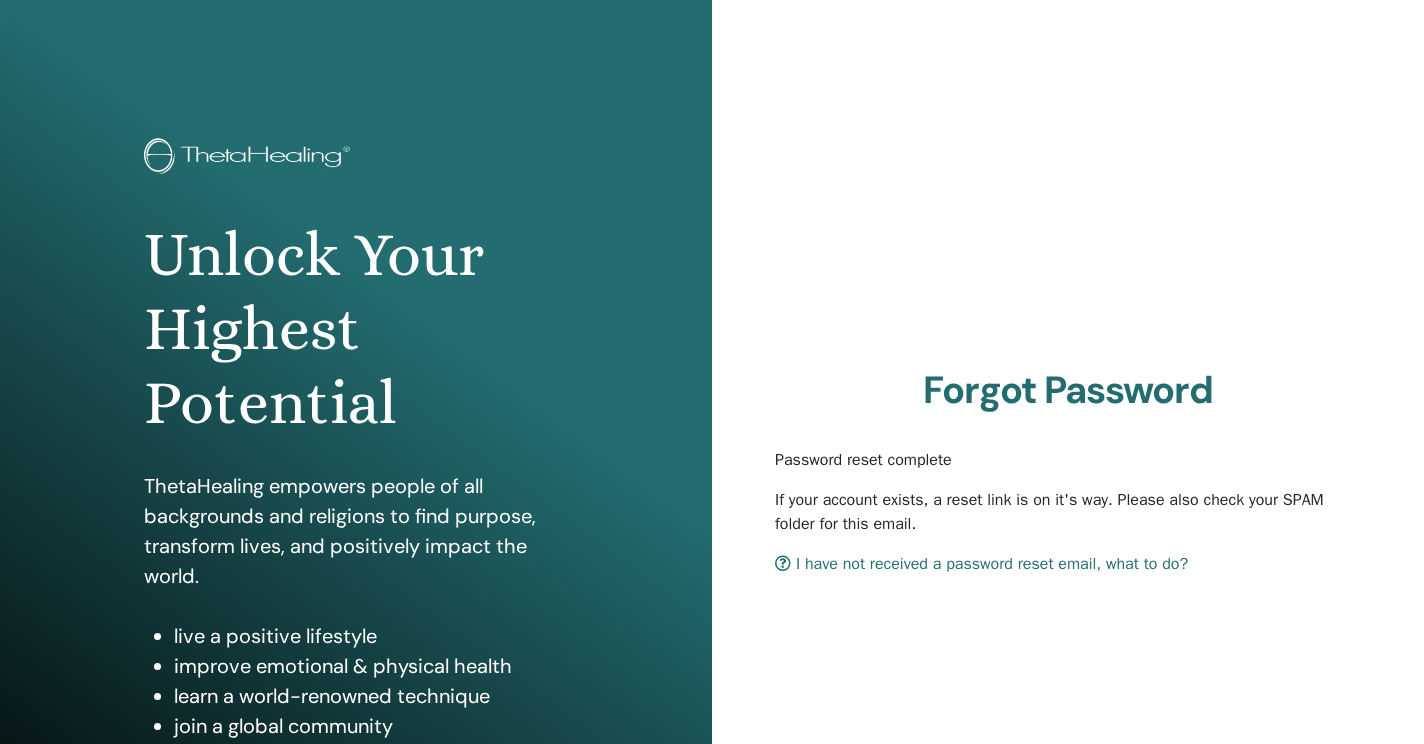 scroll, scrollTop: 0, scrollLeft: 0, axis: both 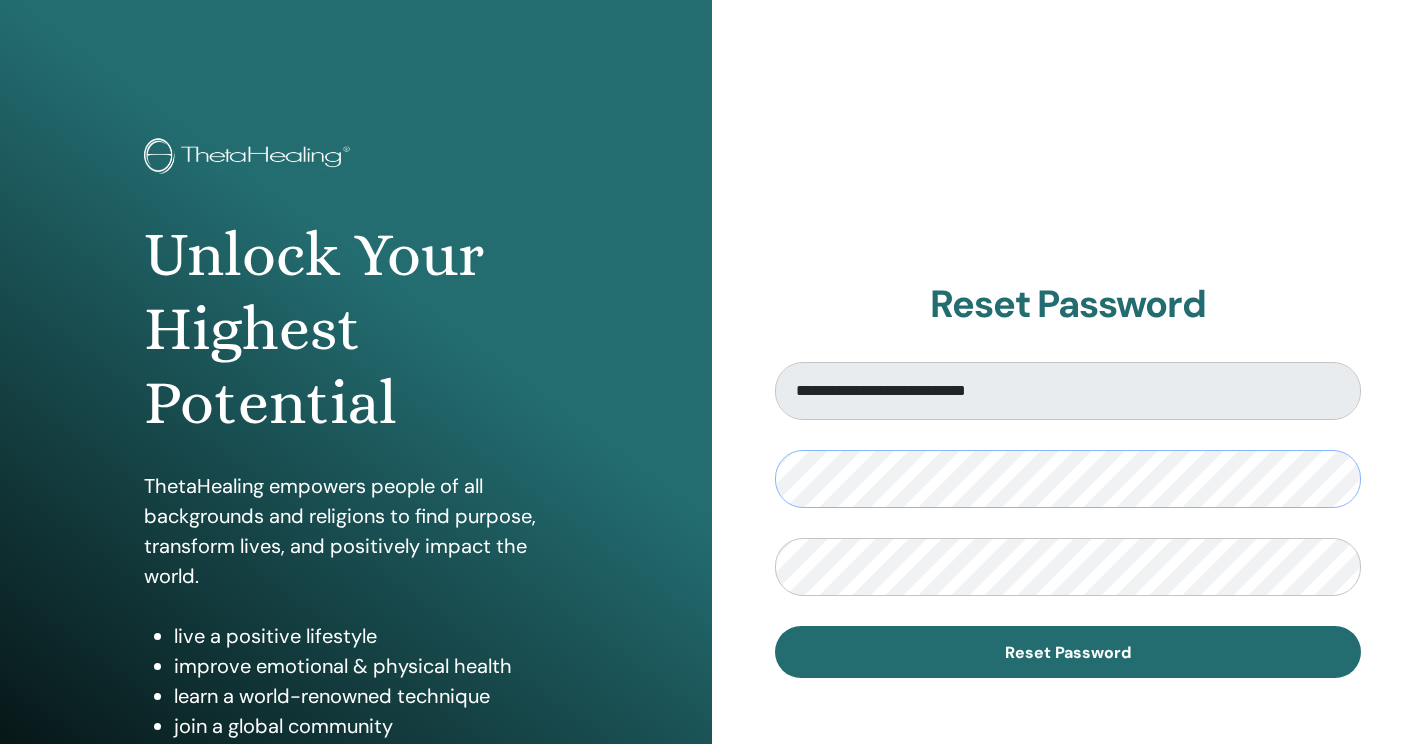 click on "**********" at bounding box center [1068, 480] 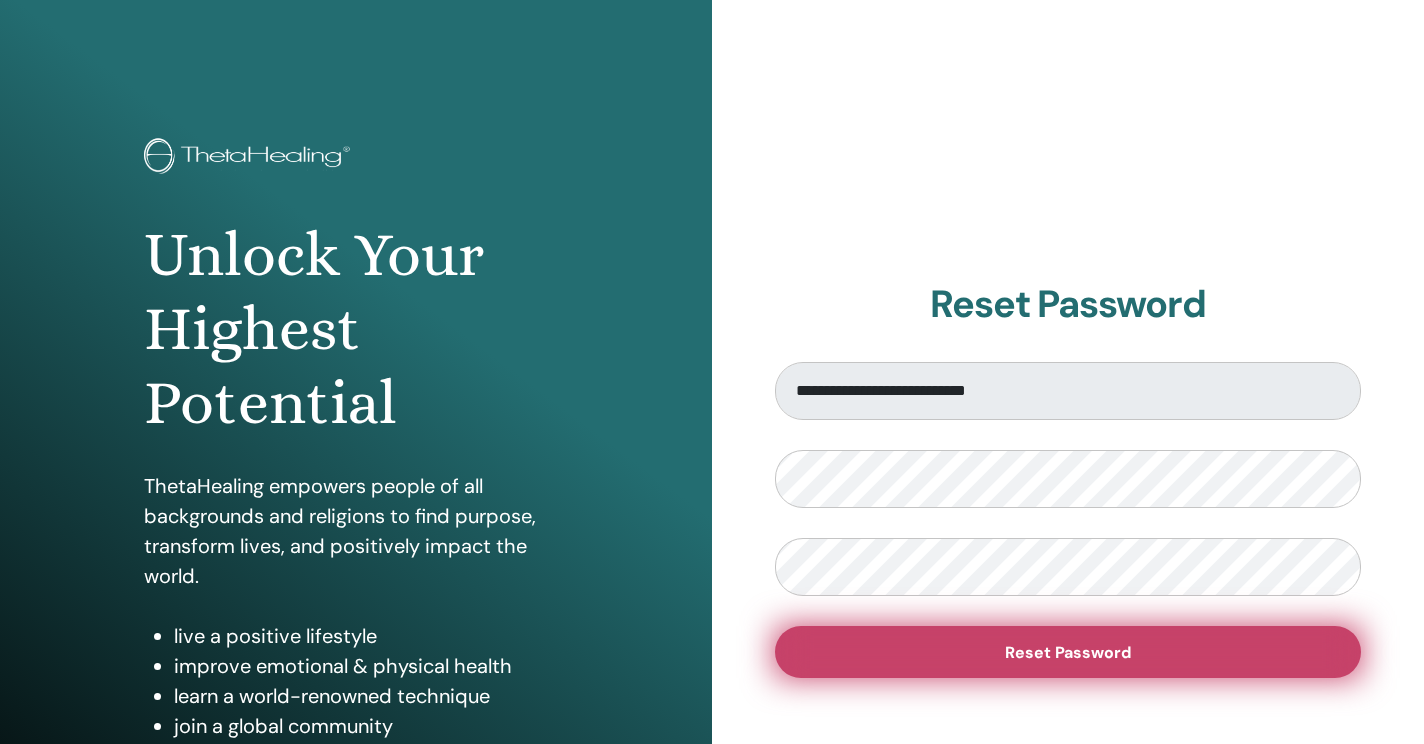 click on "Reset Password" at bounding box center (1068, 652) 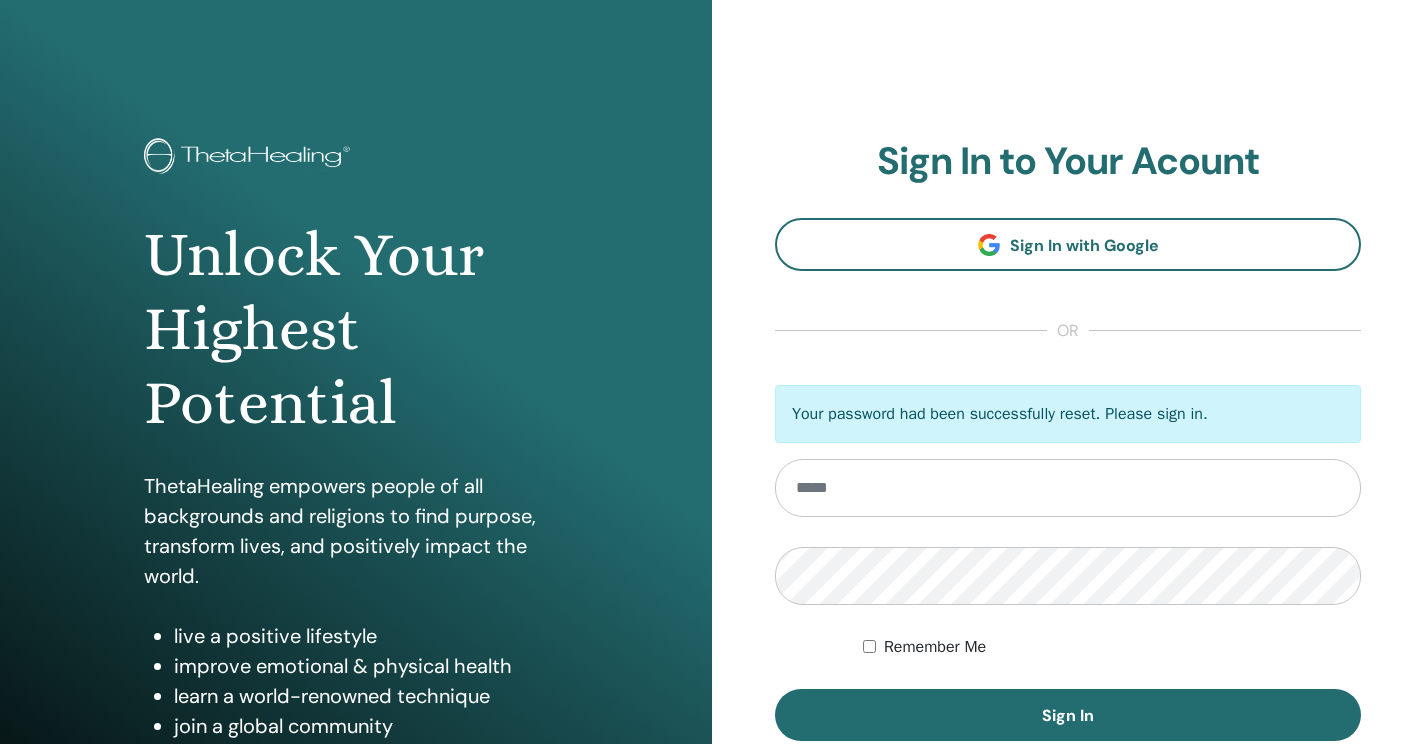scroll, scrollTop: 0, scrollLeft: 0, axis: both 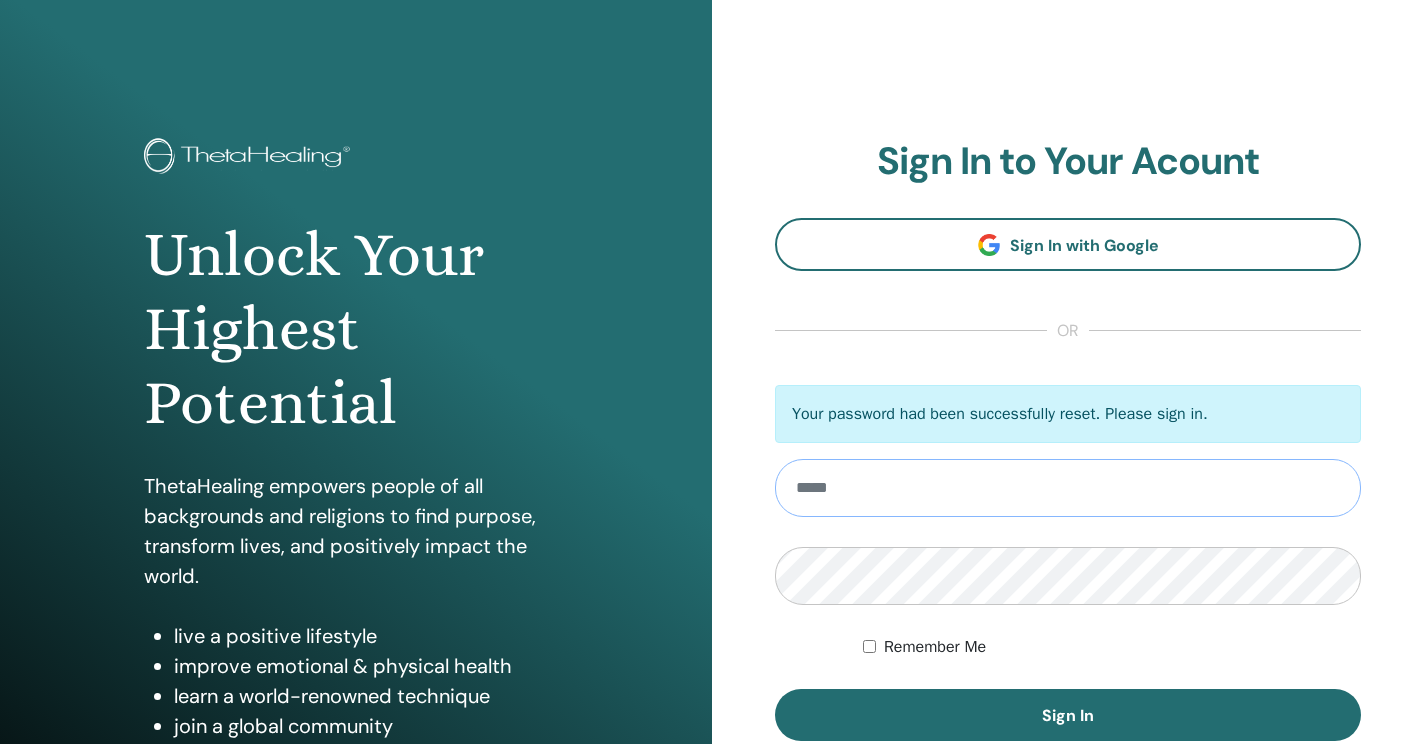 type on "**********" 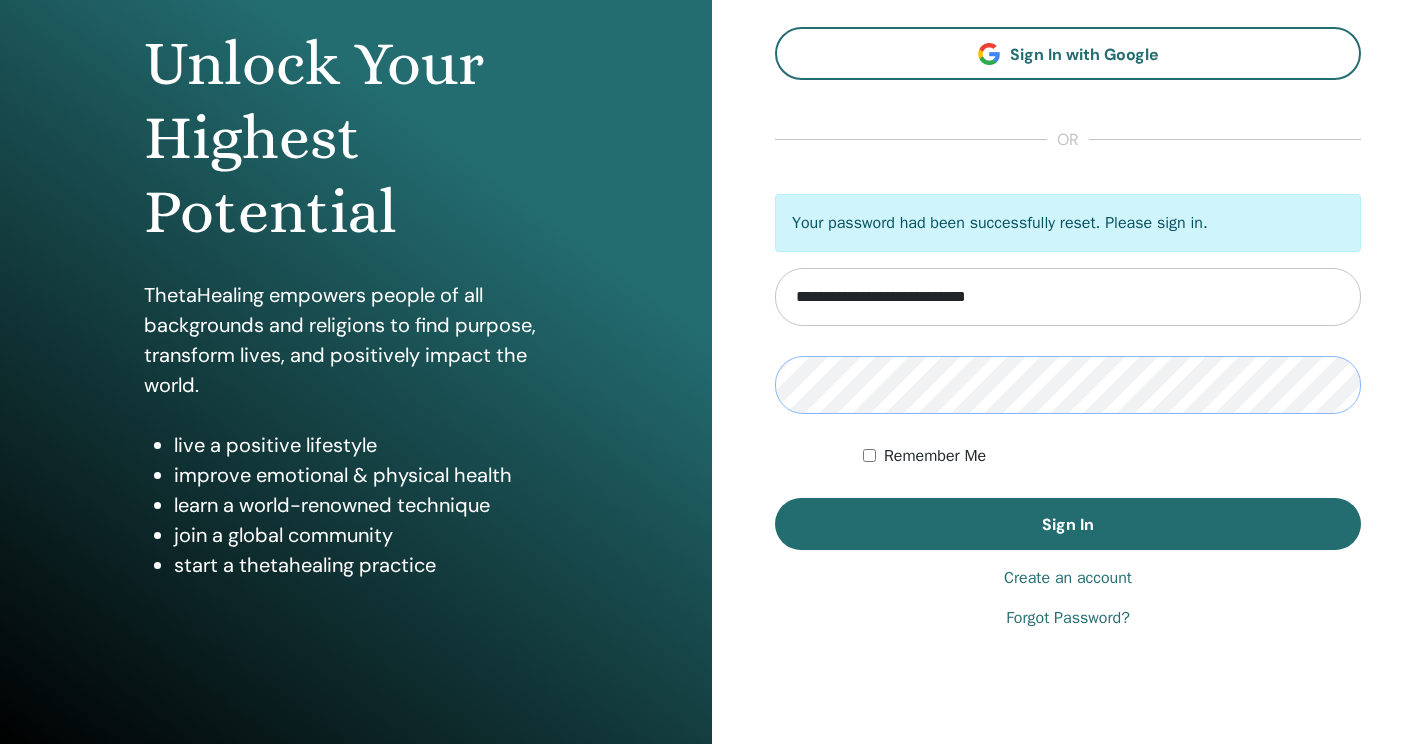 scroll, scrollTop: 216, scrollLeft: 0, axis: vertical 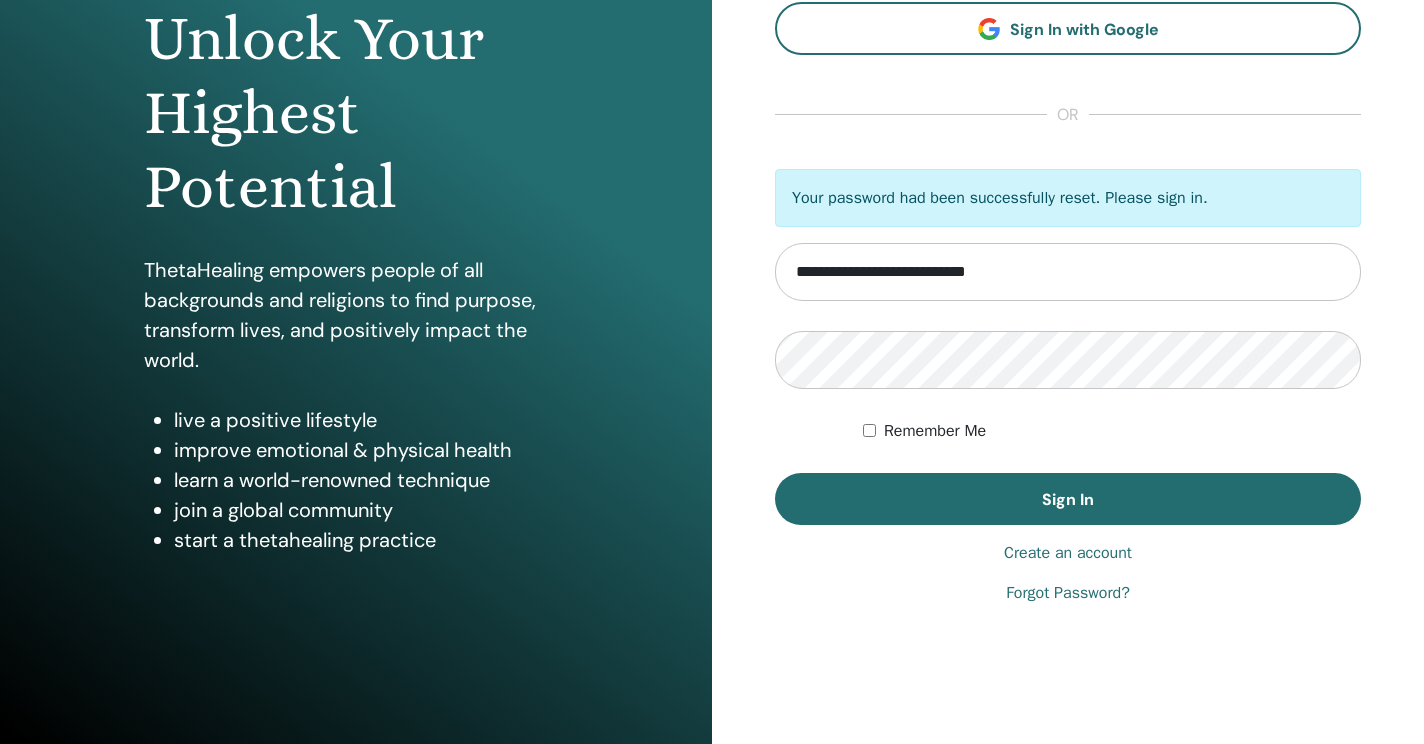 click on "Remember Me" at bounding box center [1112, 431] 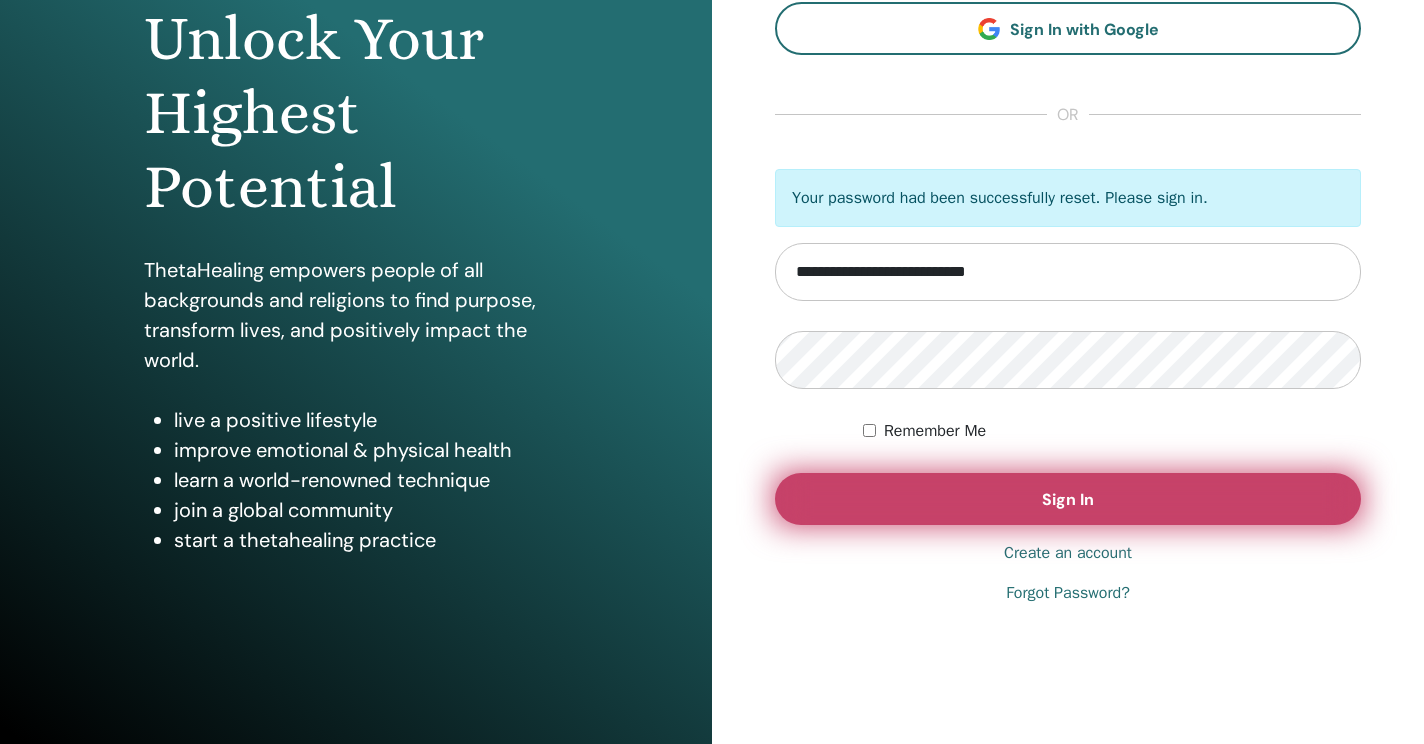 click on "Sign In" at bounding box center (1068, 499) 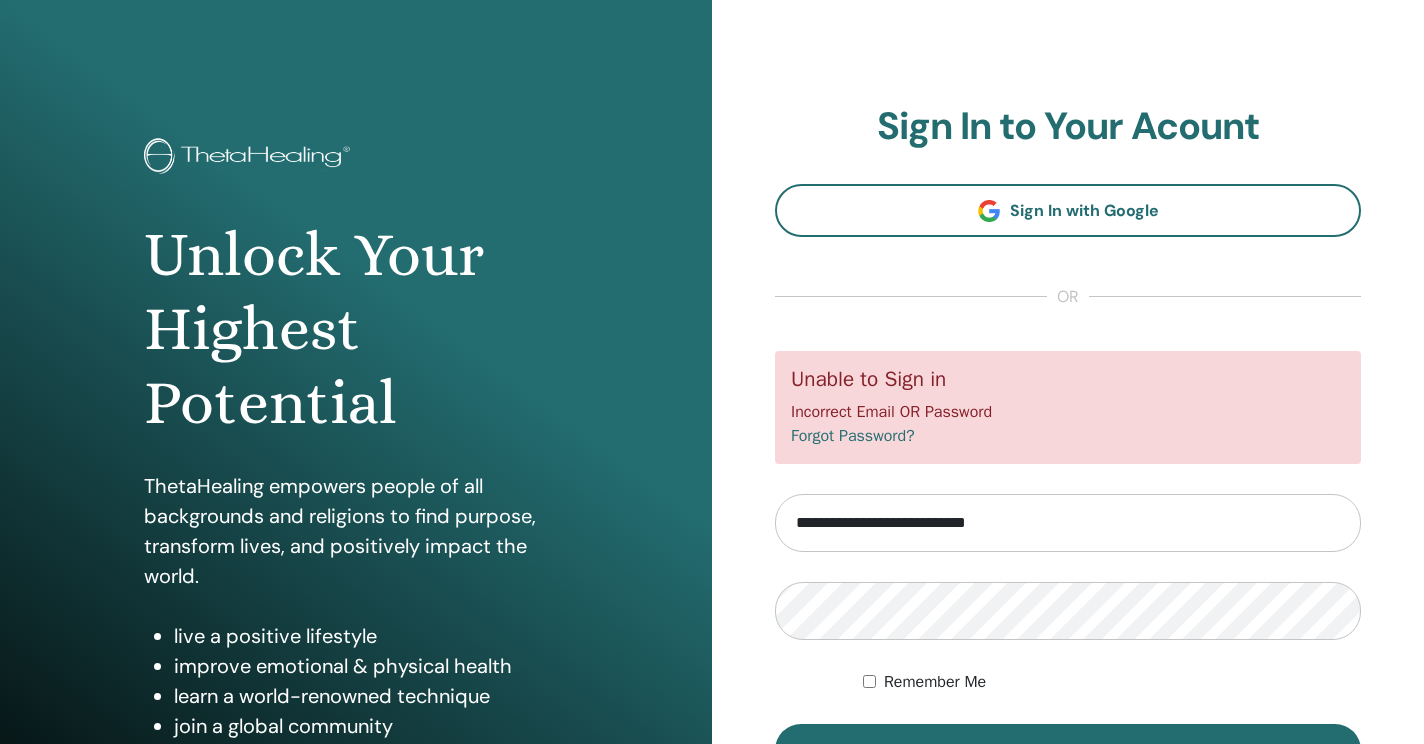 scroll, scrollTop: 0, scrollLeft: 0, axis: both 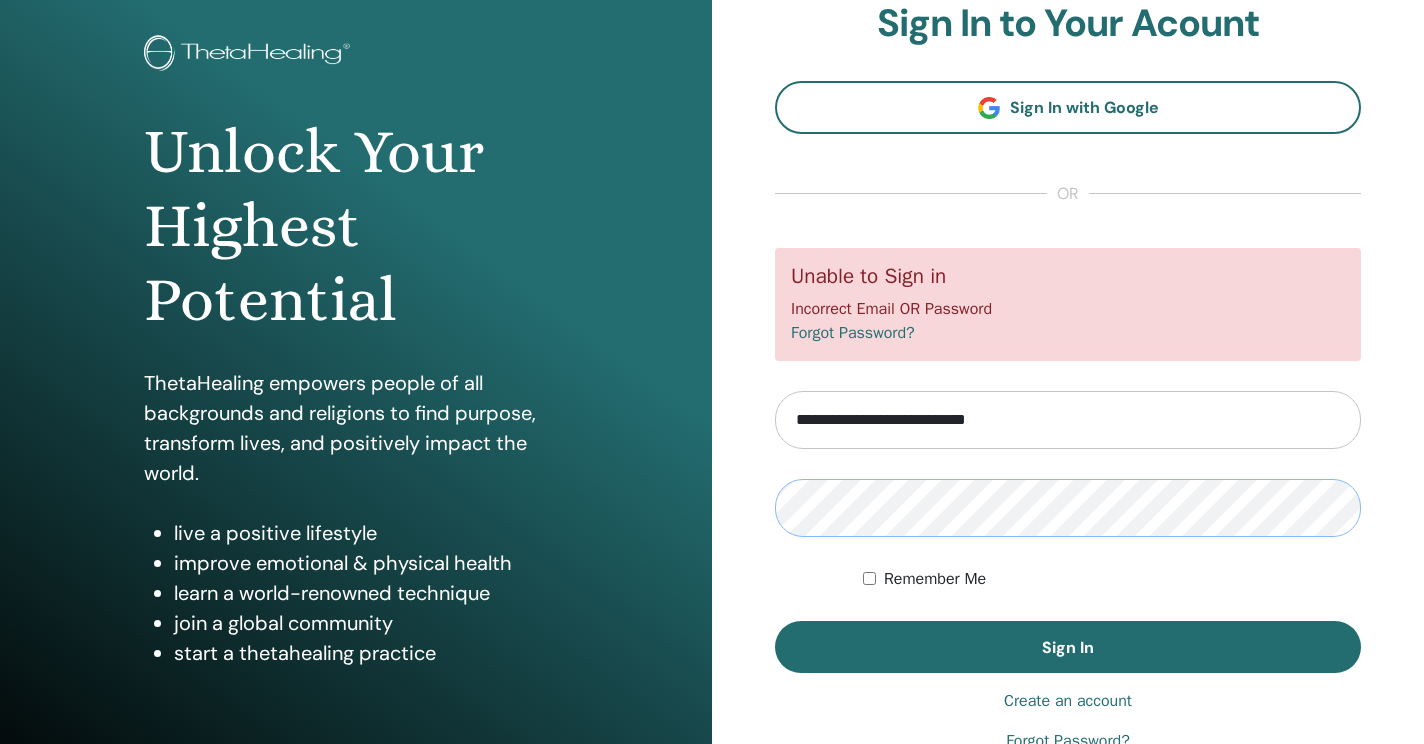 click on "Sign In" at bounding box center [1068, 647] 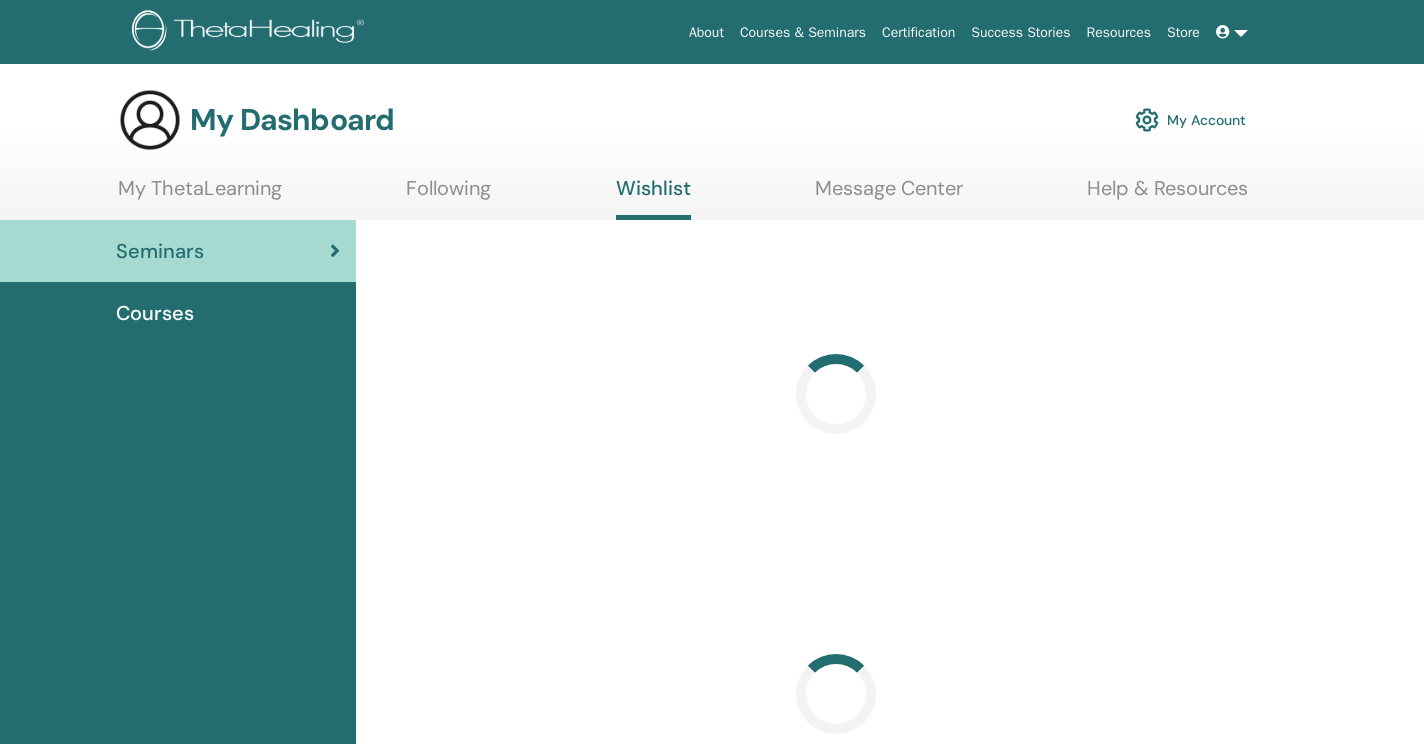 scroll, scrollTop: 0, scrollLeft: 0, axis: both 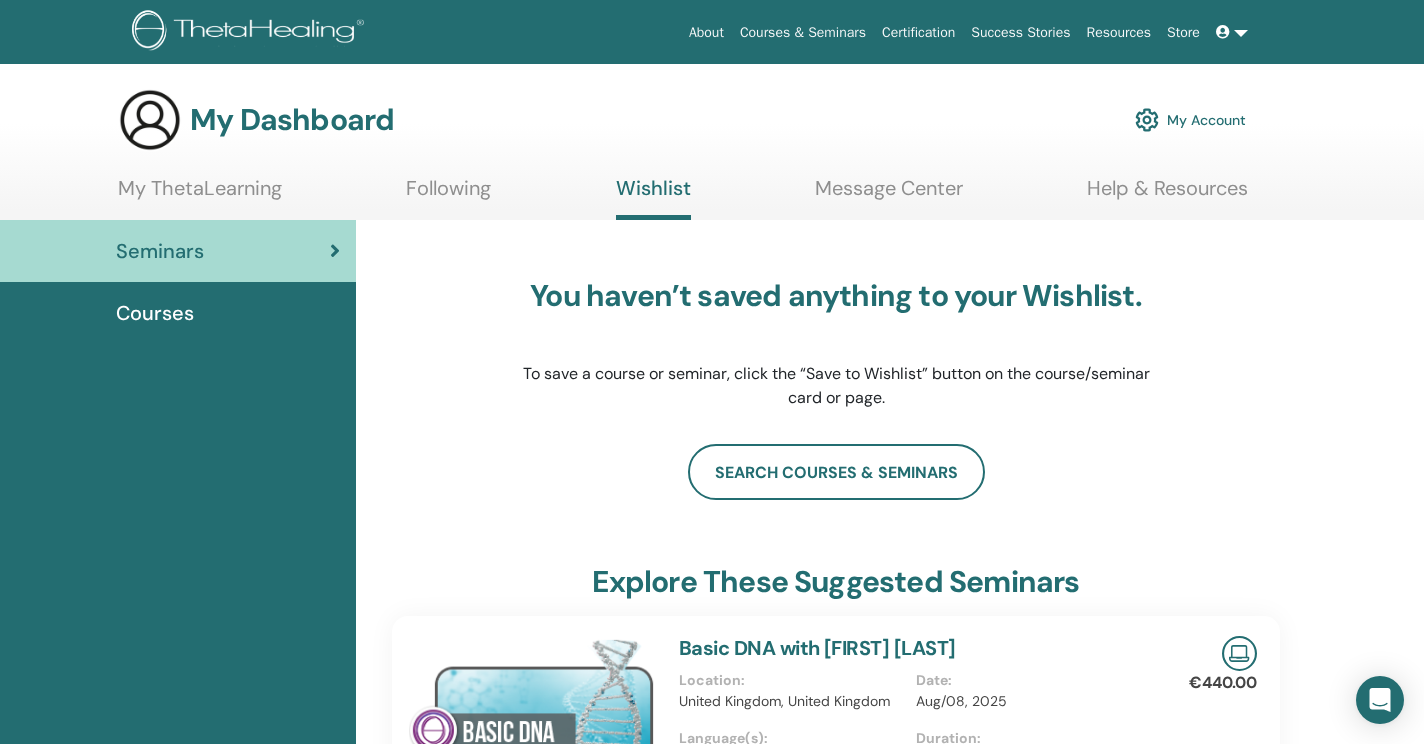 click on "My Account" at bounding box center [1190, 120] 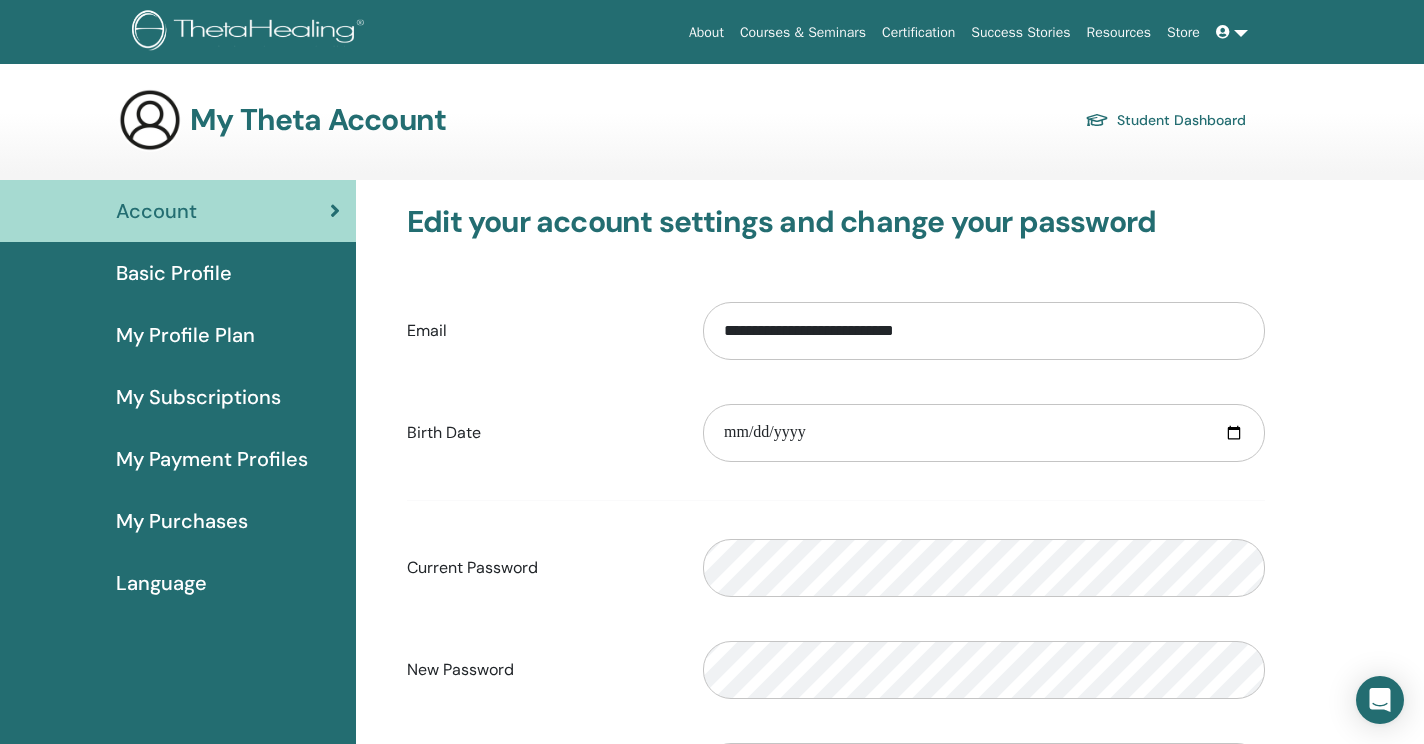 scroll, scrollTop: 0, scrollLeft: 0, axis: both 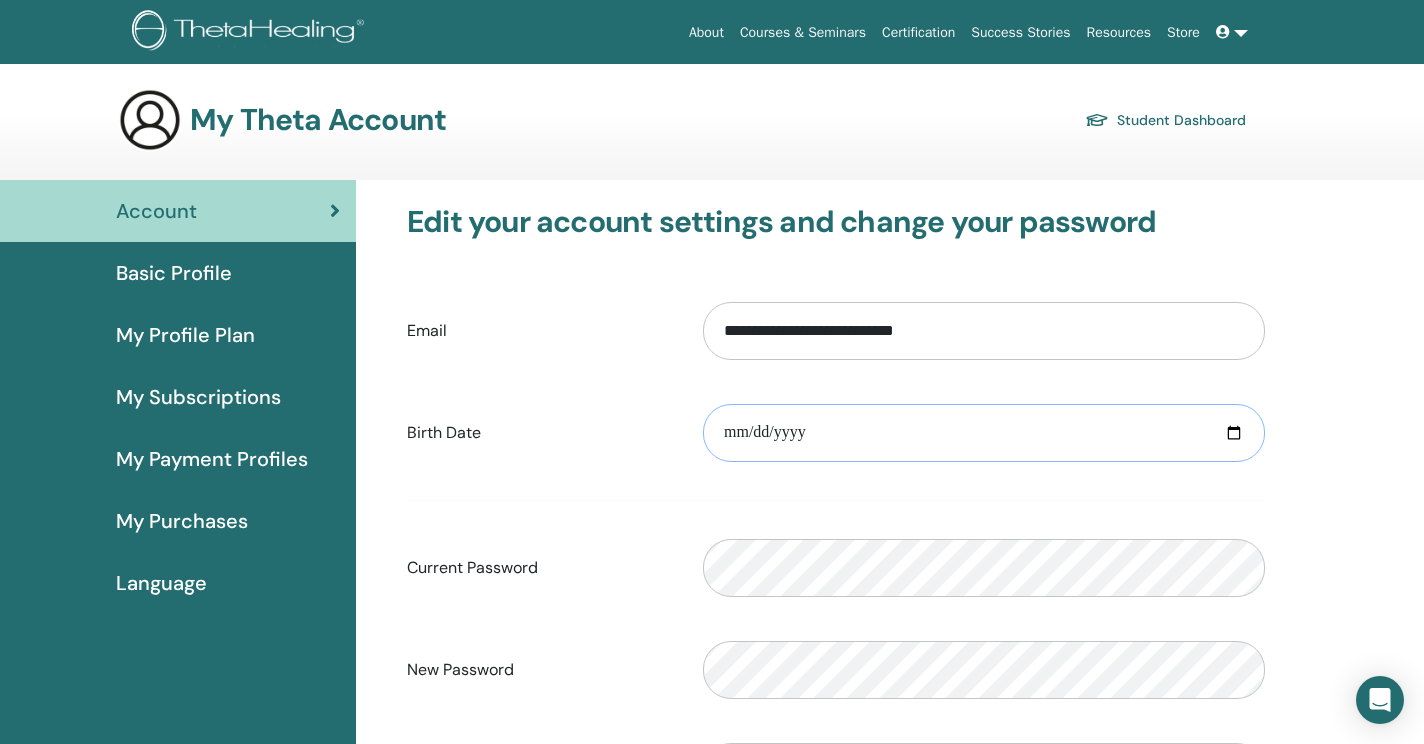 click at bounding box center [984, 433] 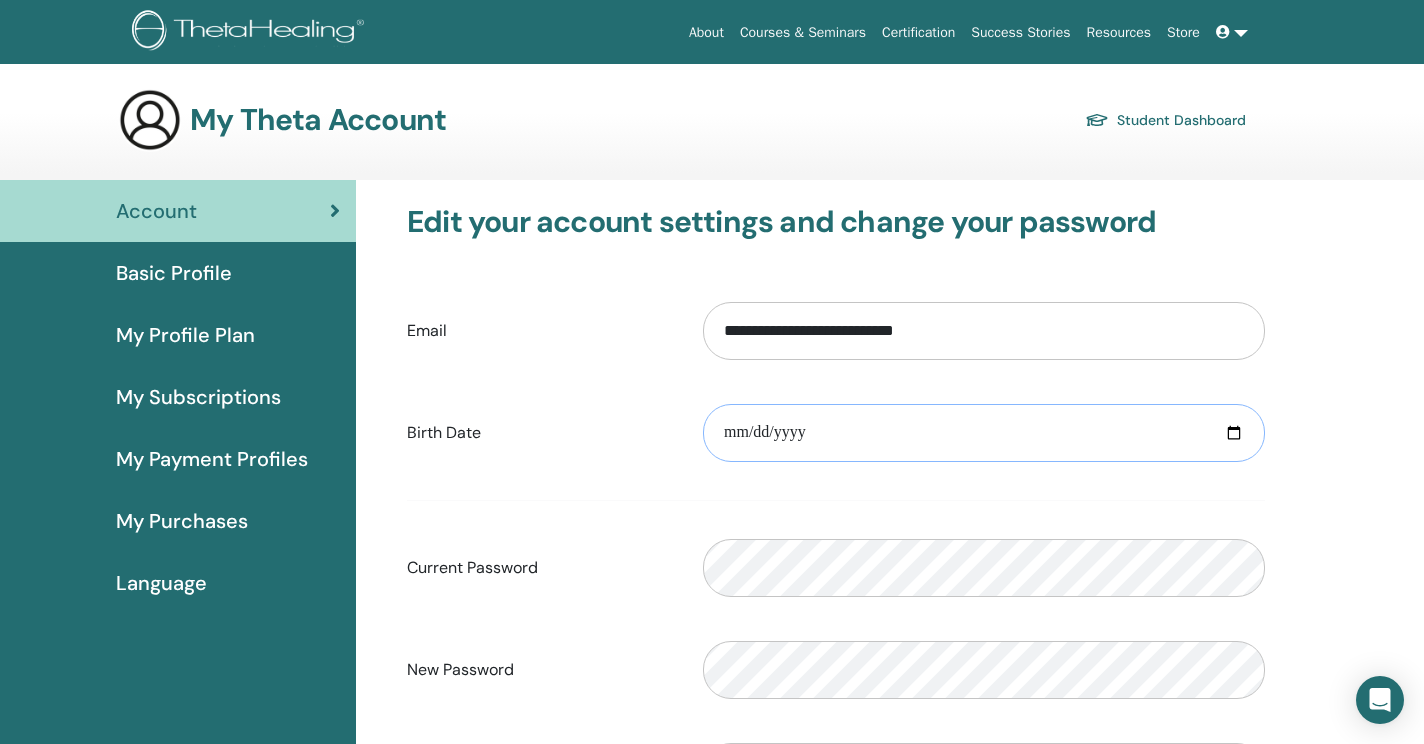 type on "**********" 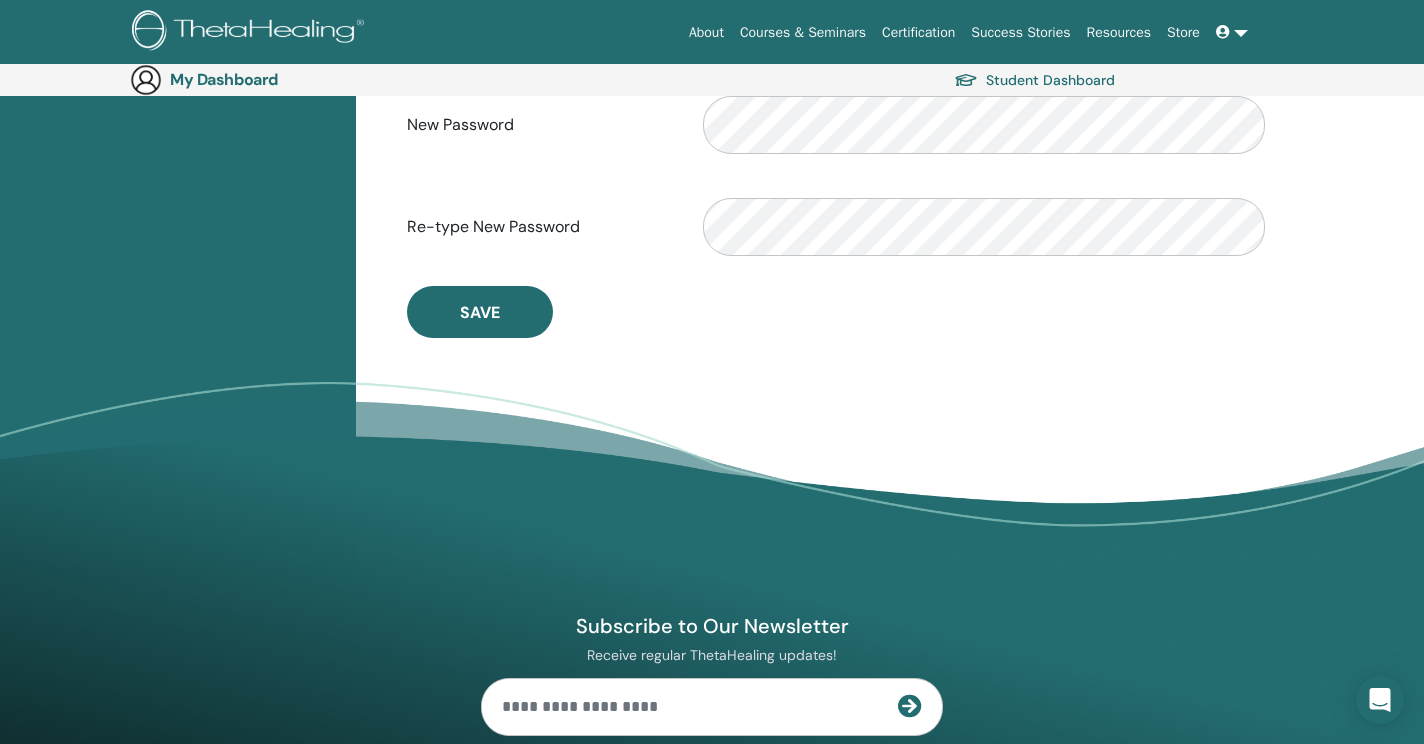 scroll, scrollTop: 661, scrollLeft: 0, axis: vertical 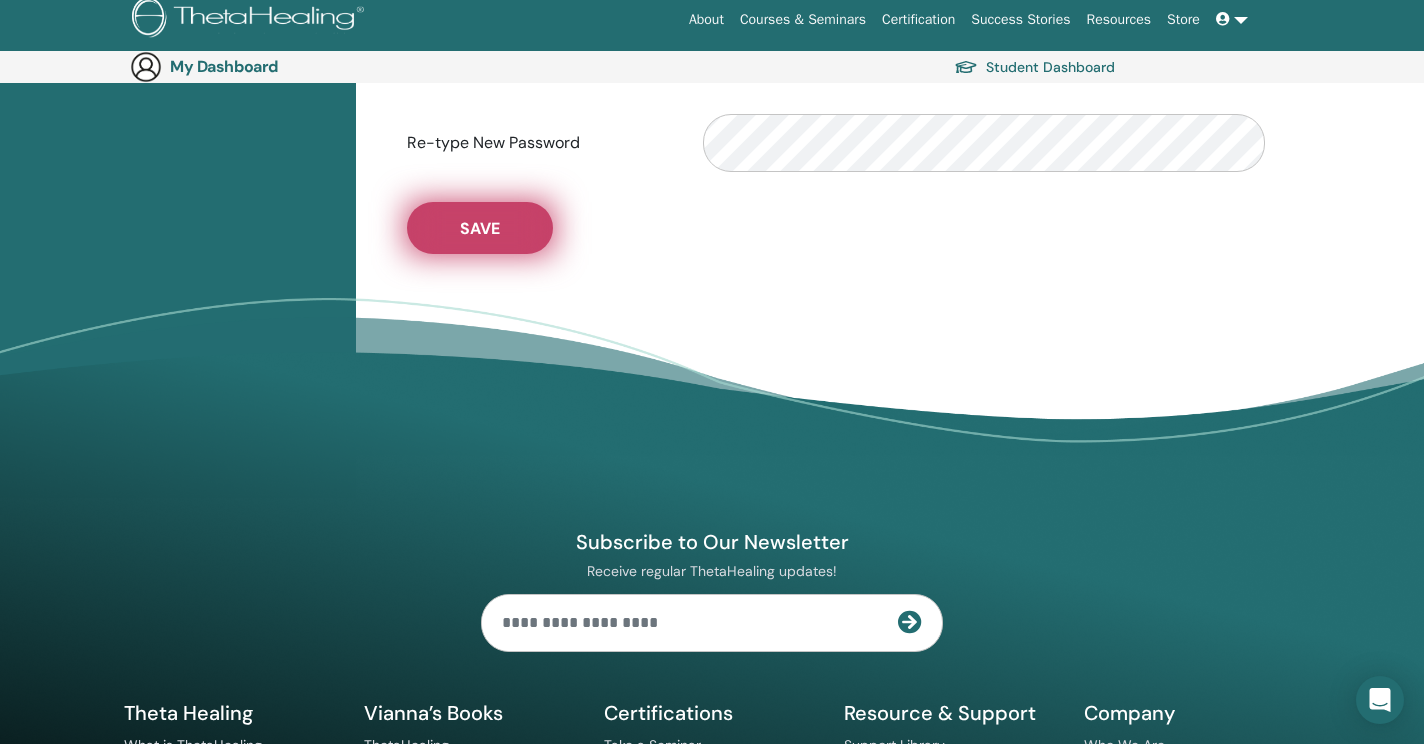 click on "Save" at bounding box center (480, 228) 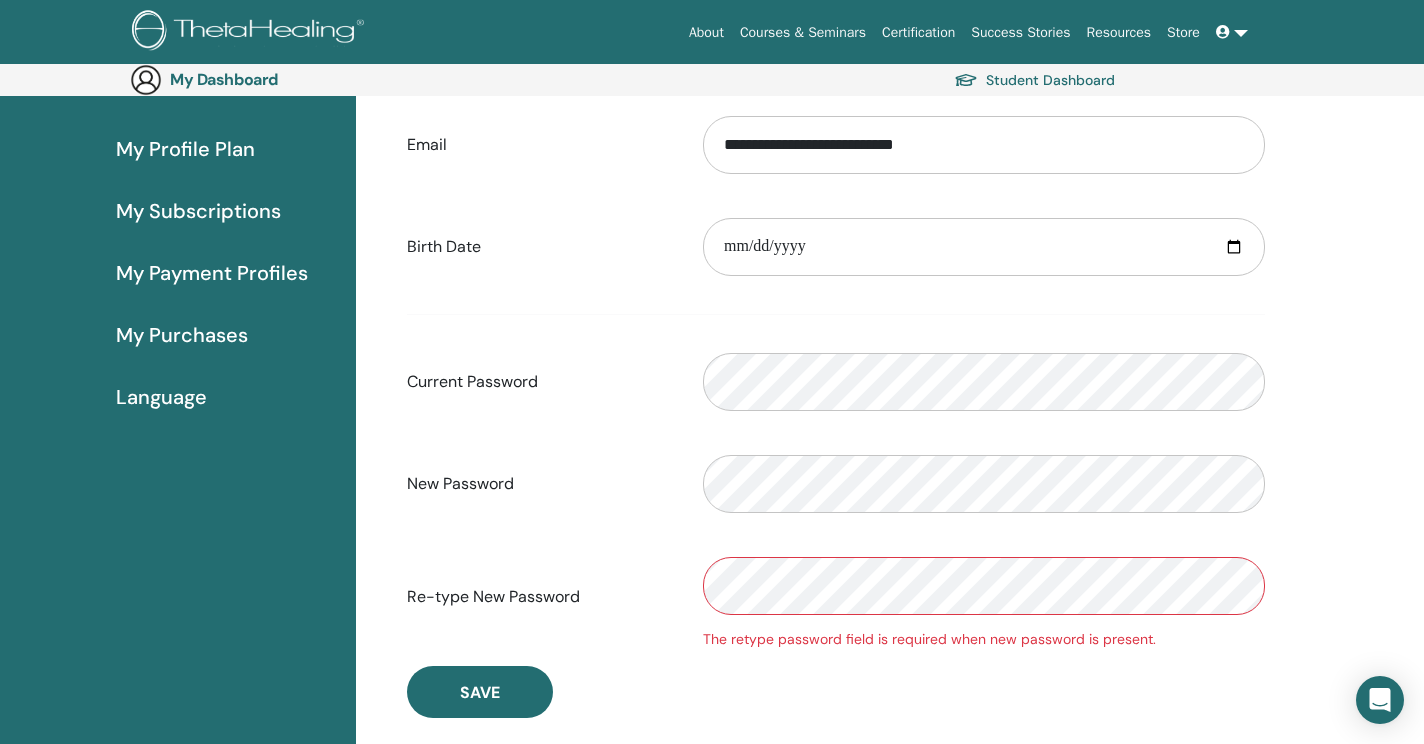 scroll, scrollTop: 213, scrollLeft: 0, axis: vertical 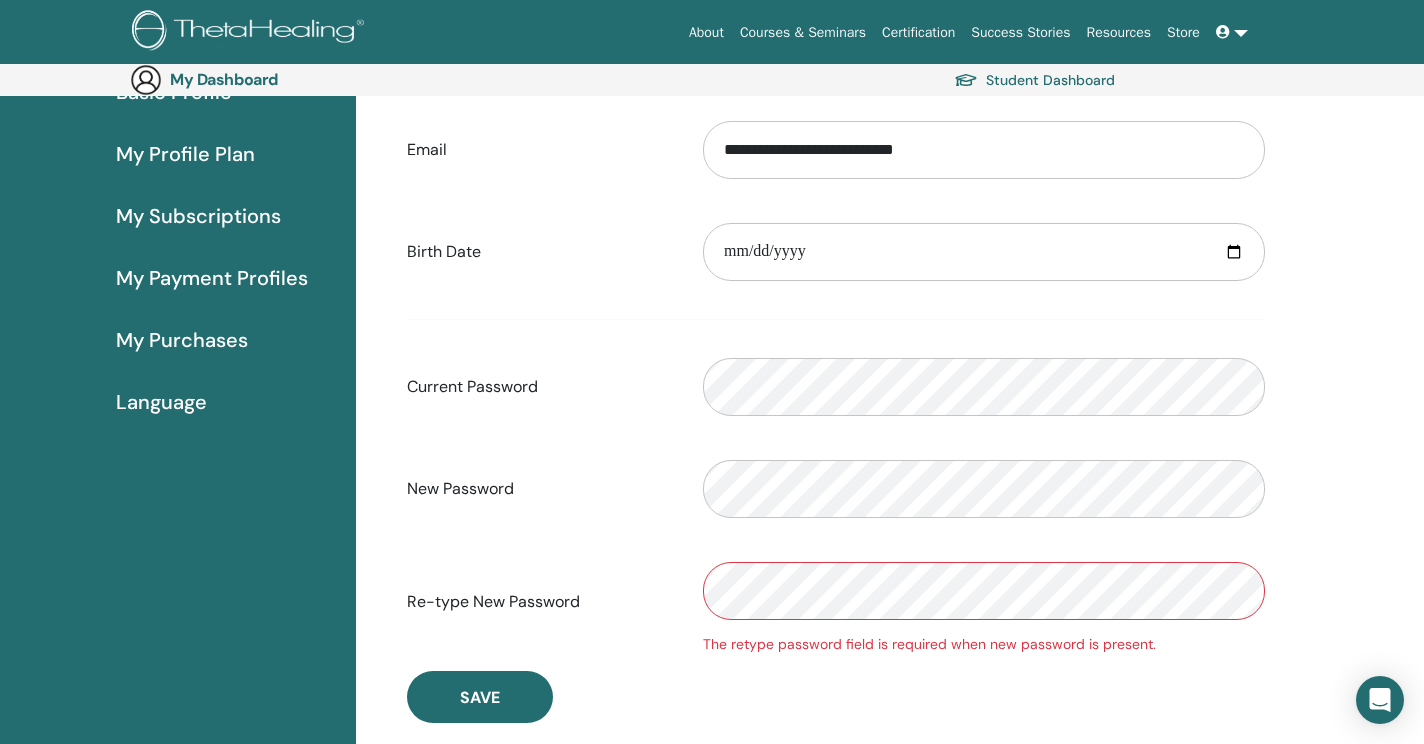 click on "New Password" at bounding box center (540, 489) 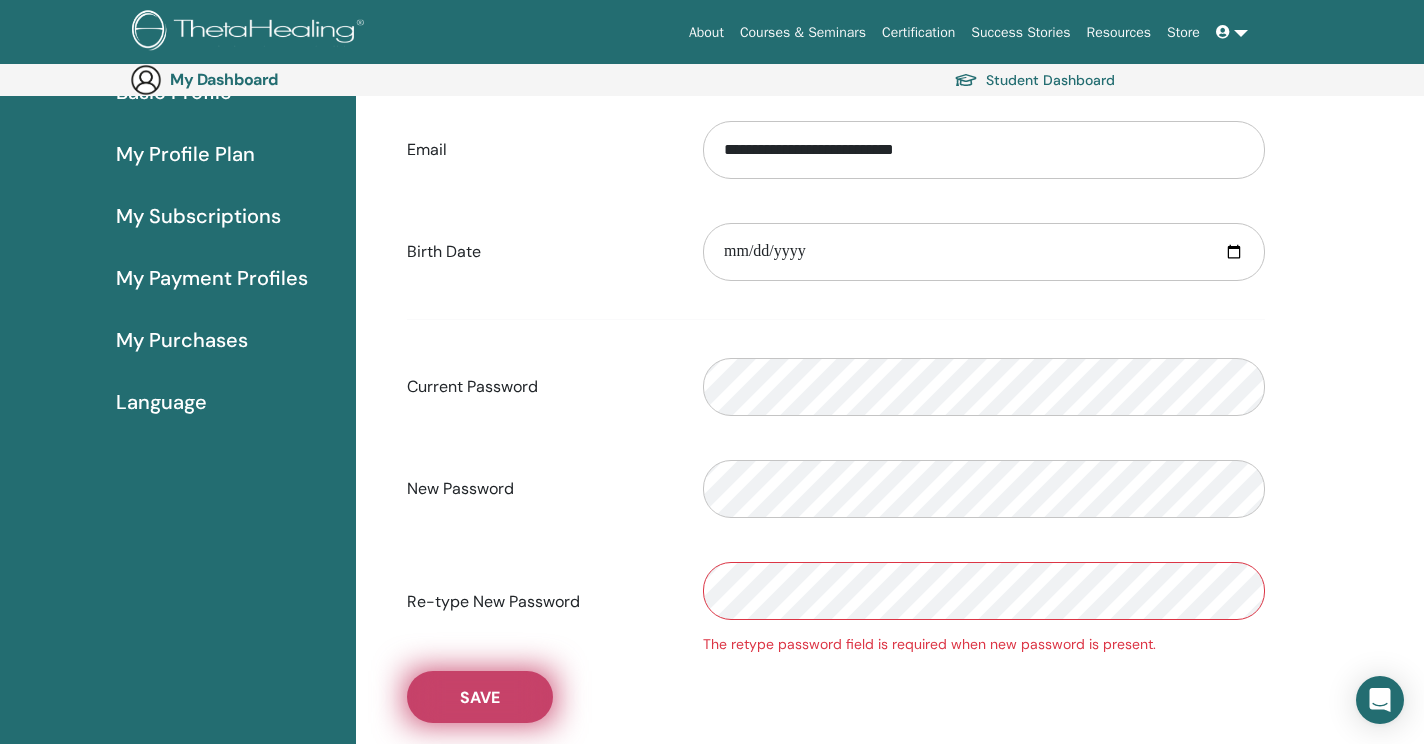 click on "Save" at bounding box center [480, 697] 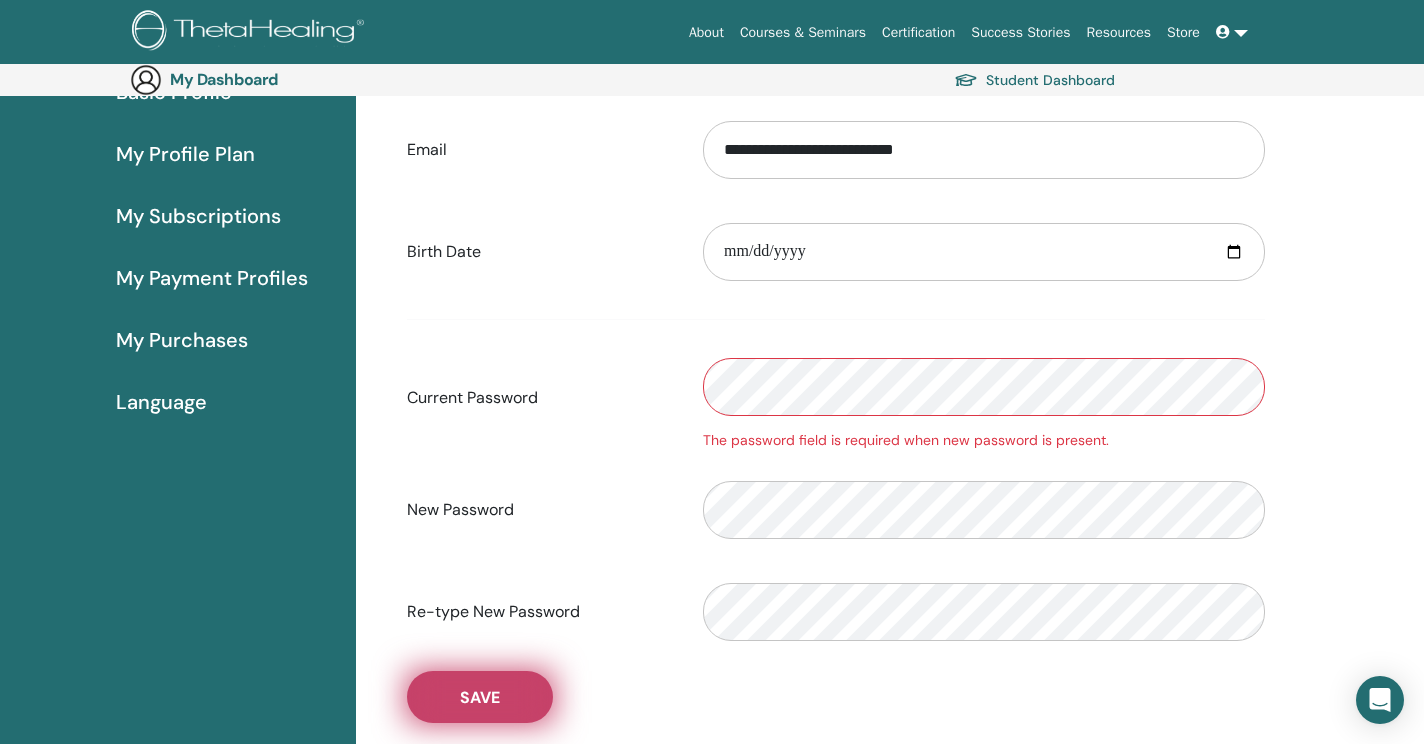 click on "Save" at bounding box center [480, 697] 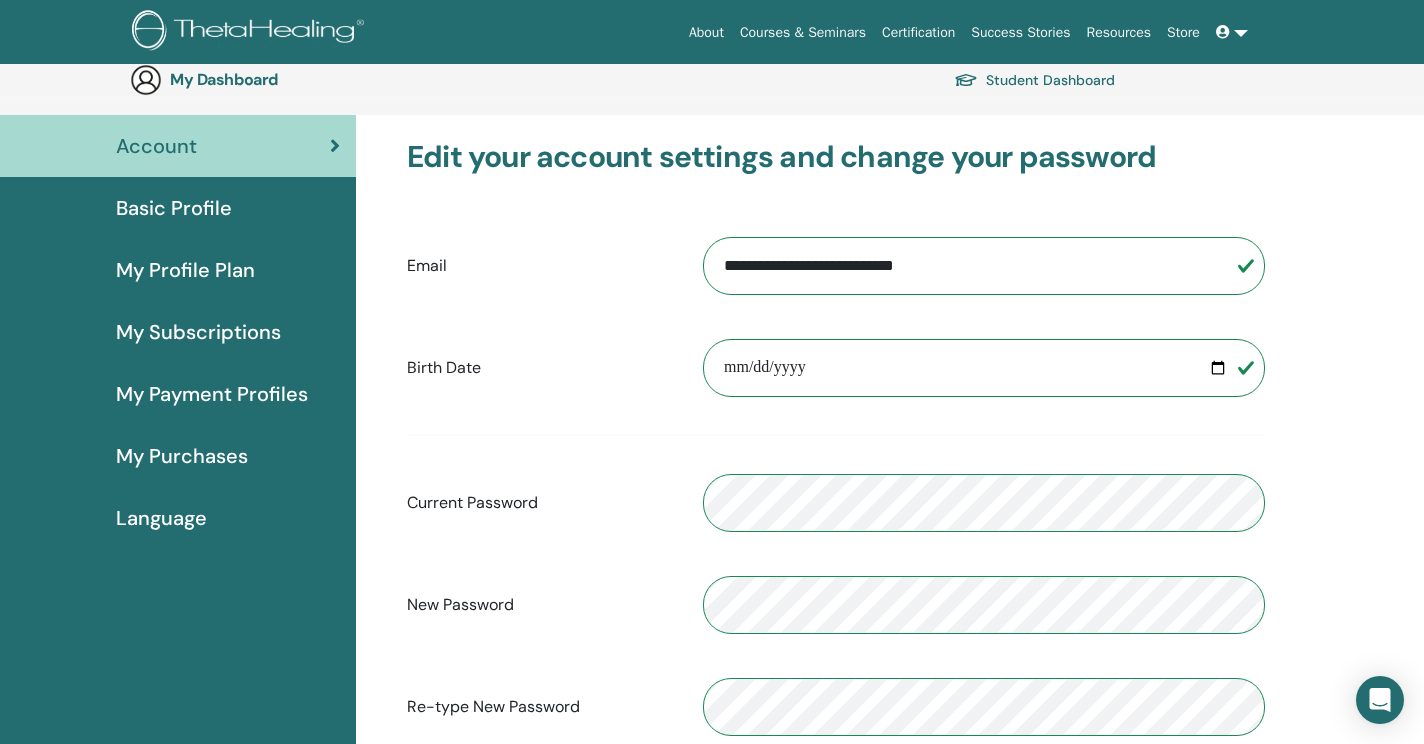 scroll, scrollTop: 0, scrollLeft: 0, axis: both 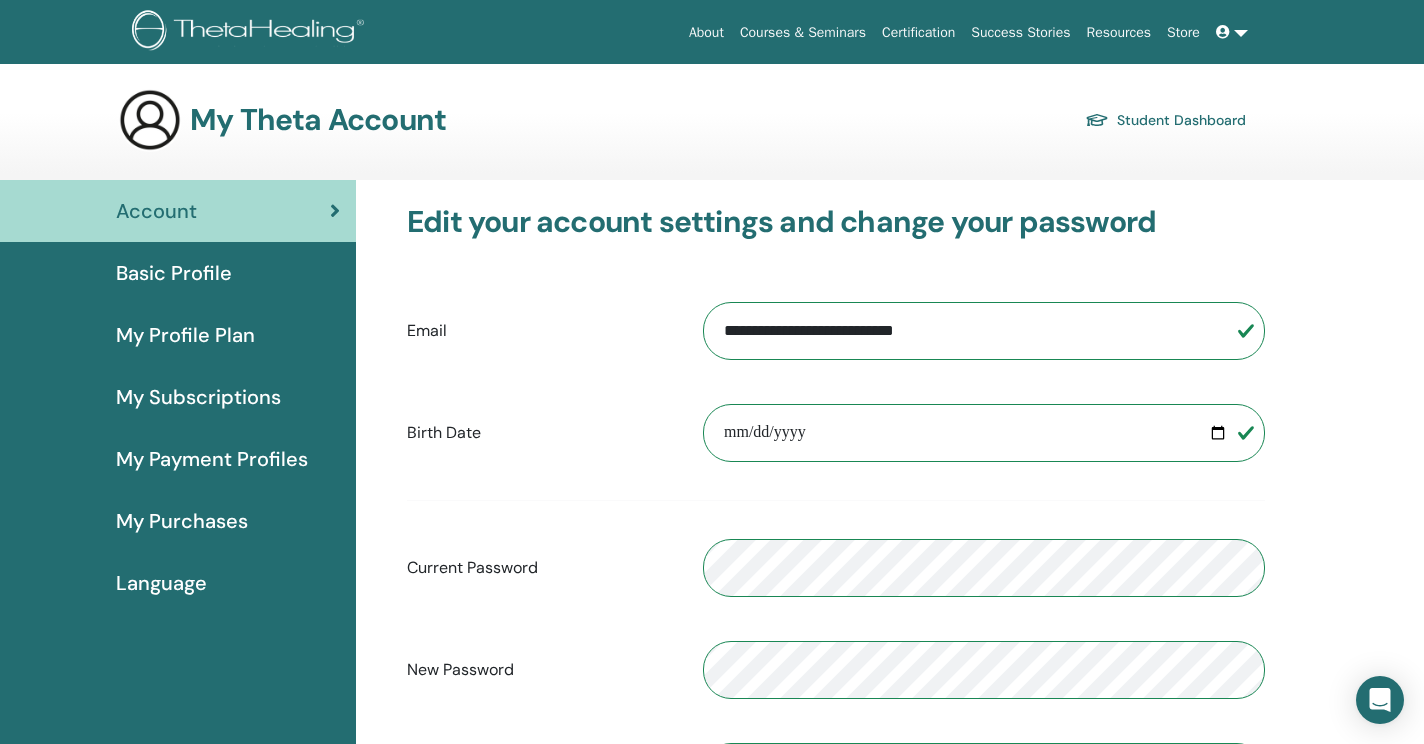 click on "Basic Profile" at bounding box center (174, 273) 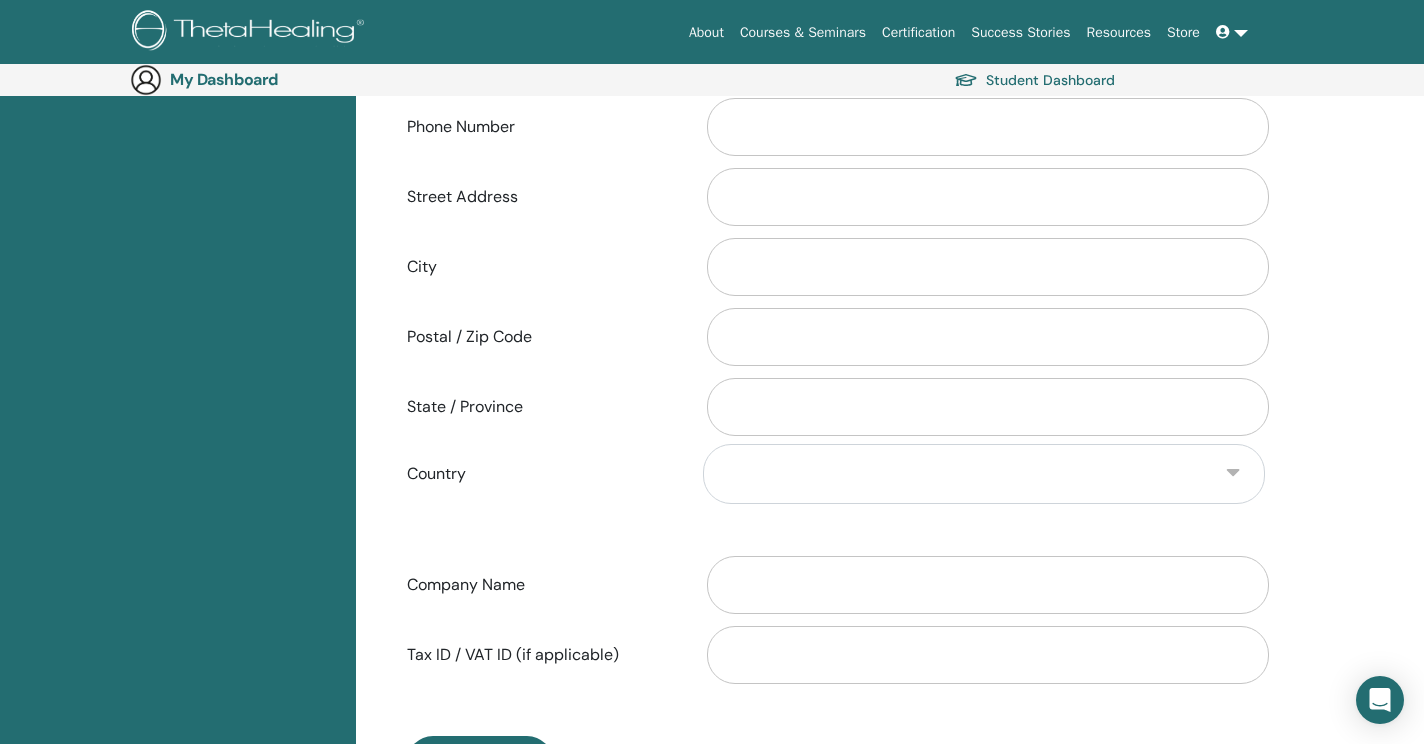 scroll, scrollTop: 638, scrollLeft: 0, axis: vertical 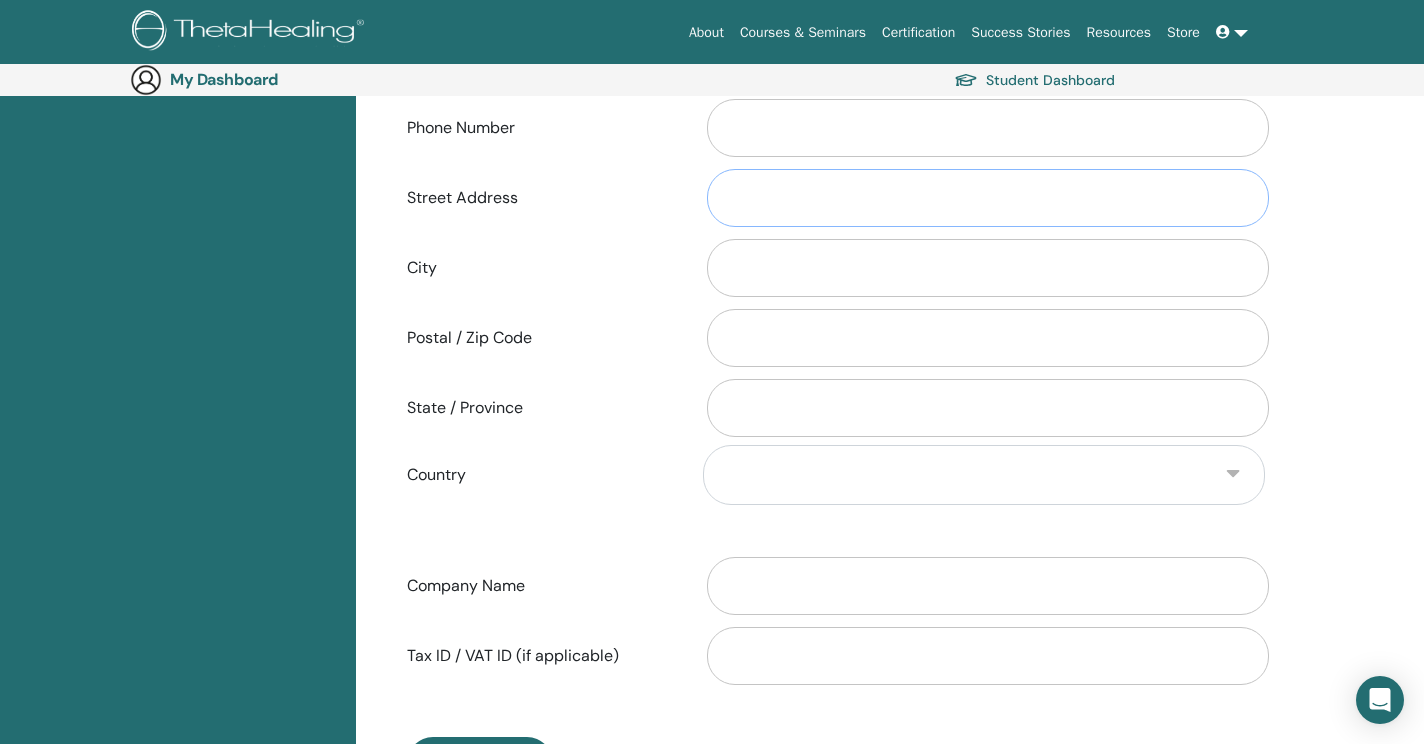click on "Street Address" at bounding box center [988, 198] 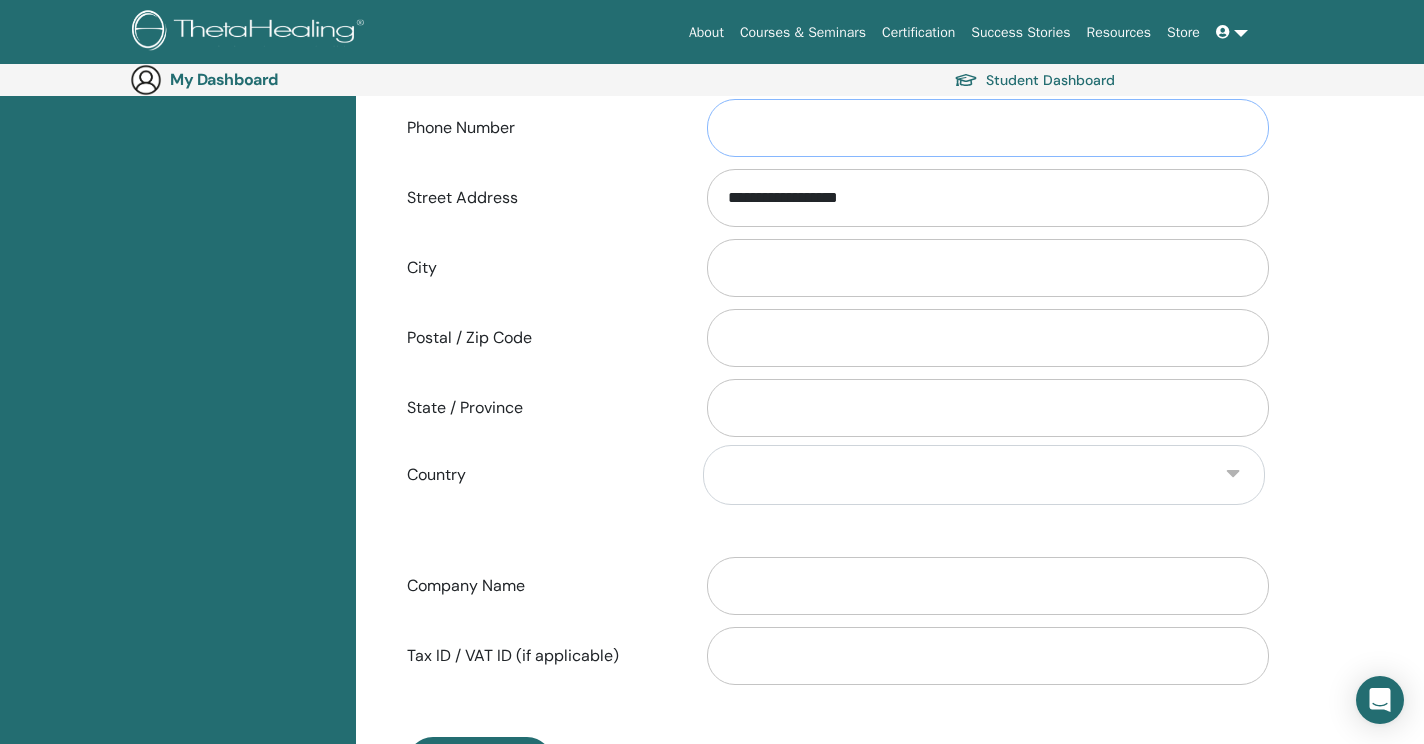 type on "**********" 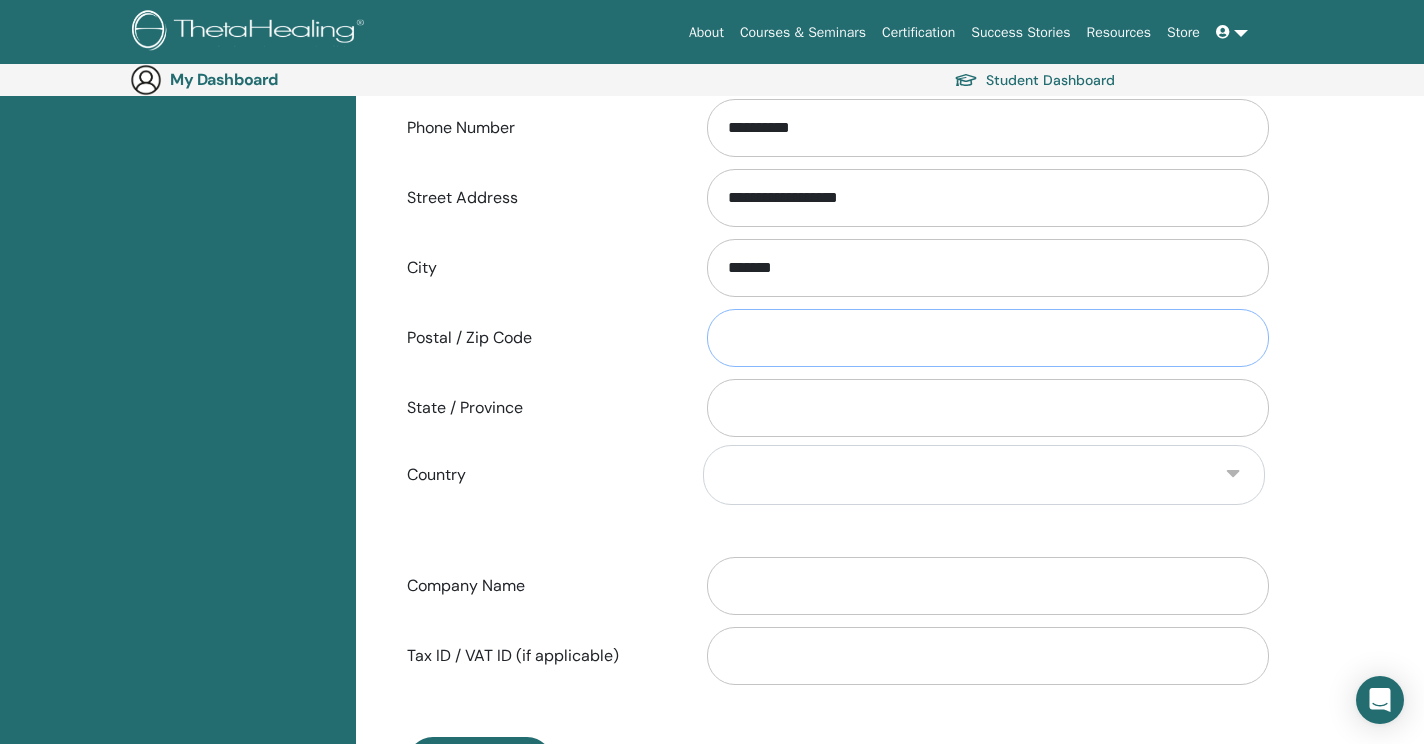 type on "****" 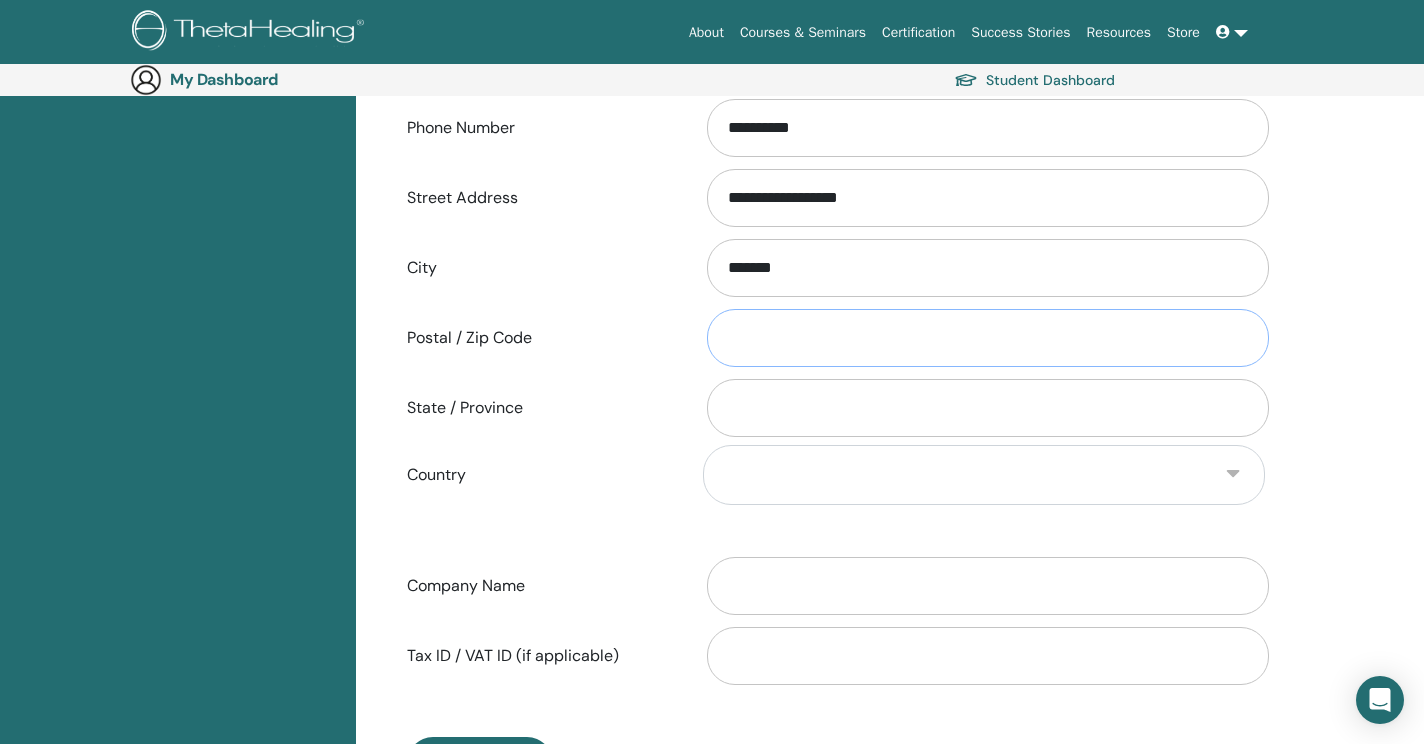type on "**" 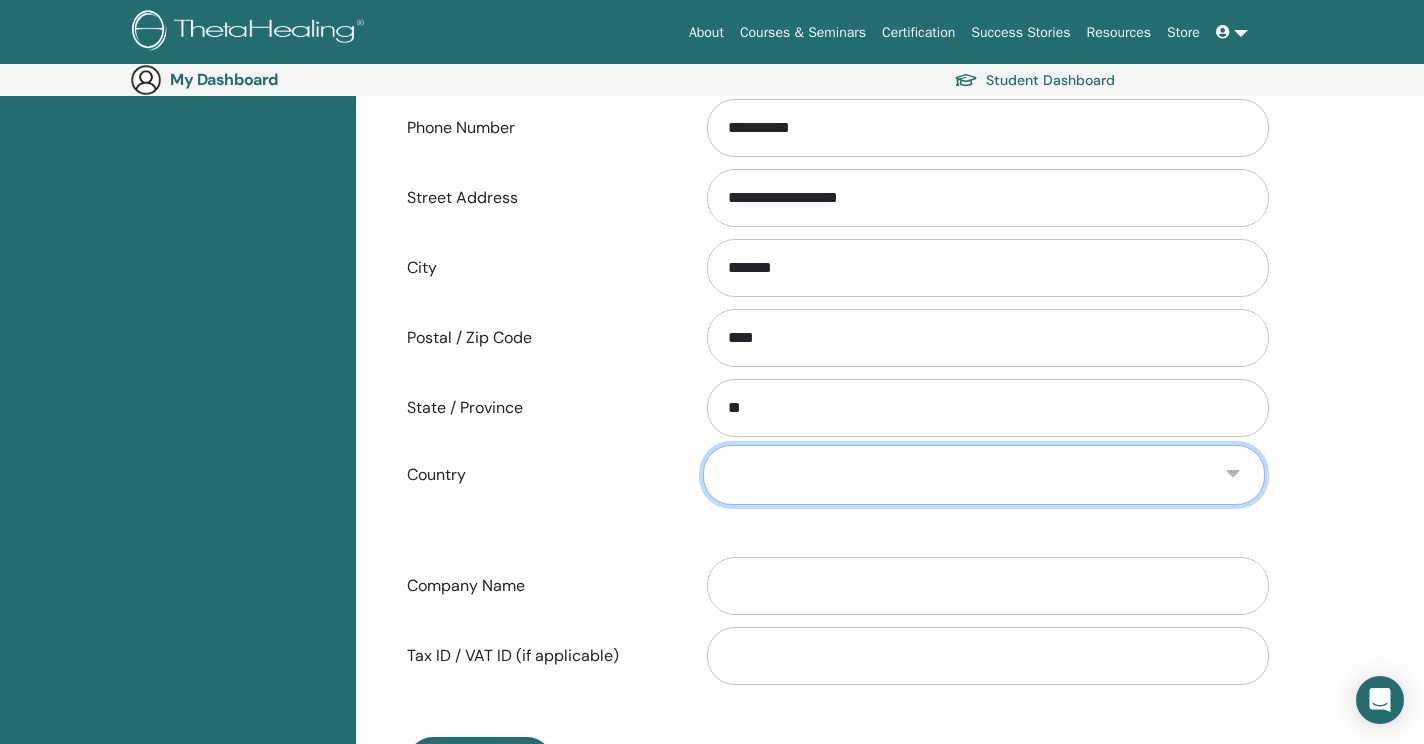 select on "*" 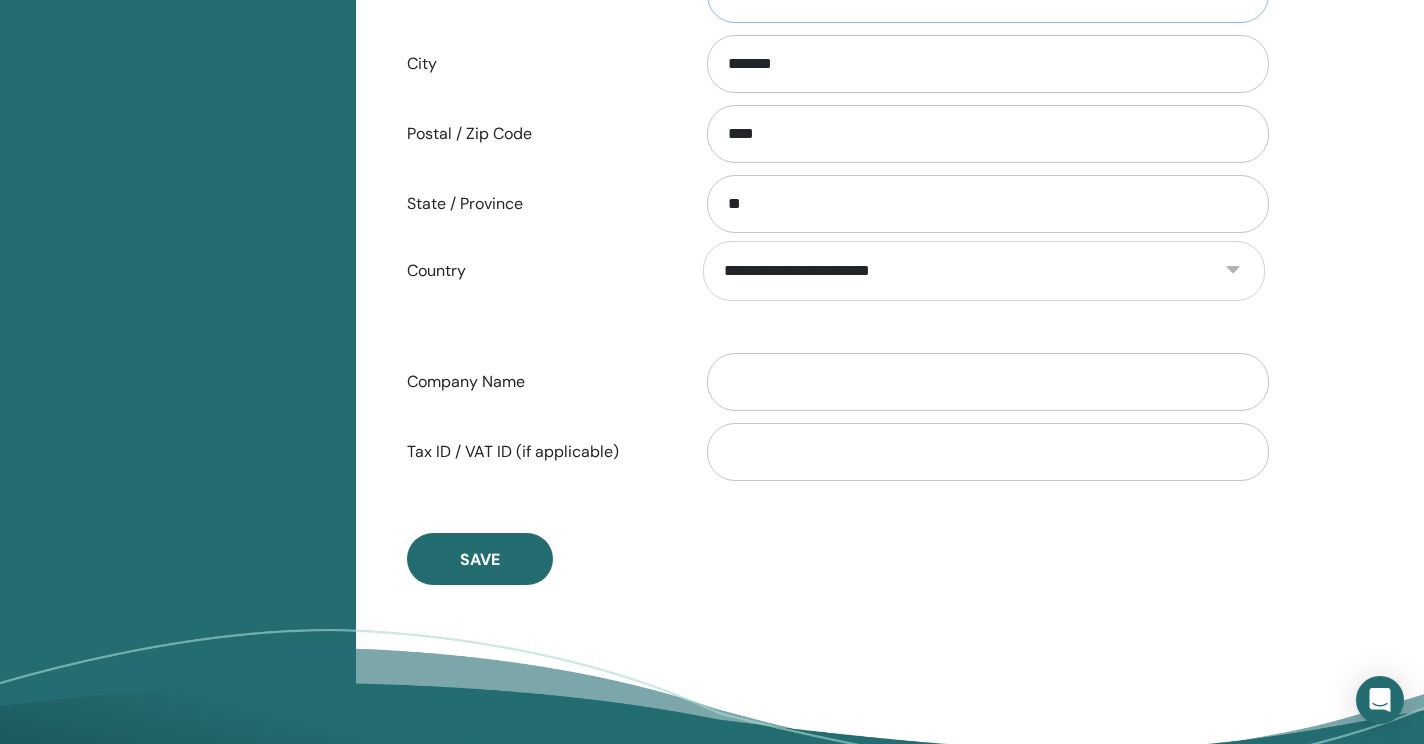 scroll, scrollTop: 864, scrollLeft: 0, axis: vertical 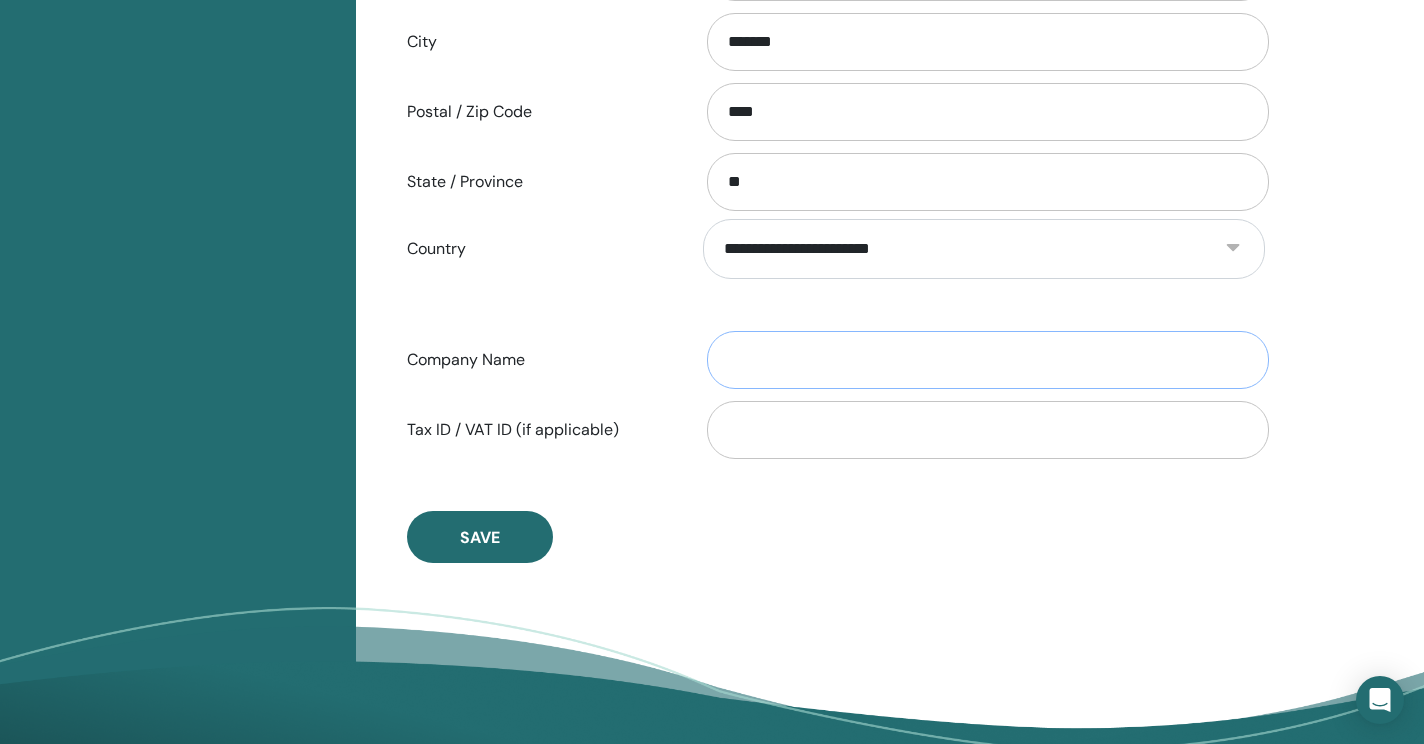 click on "Company Name" at bounding box center [988, 360] 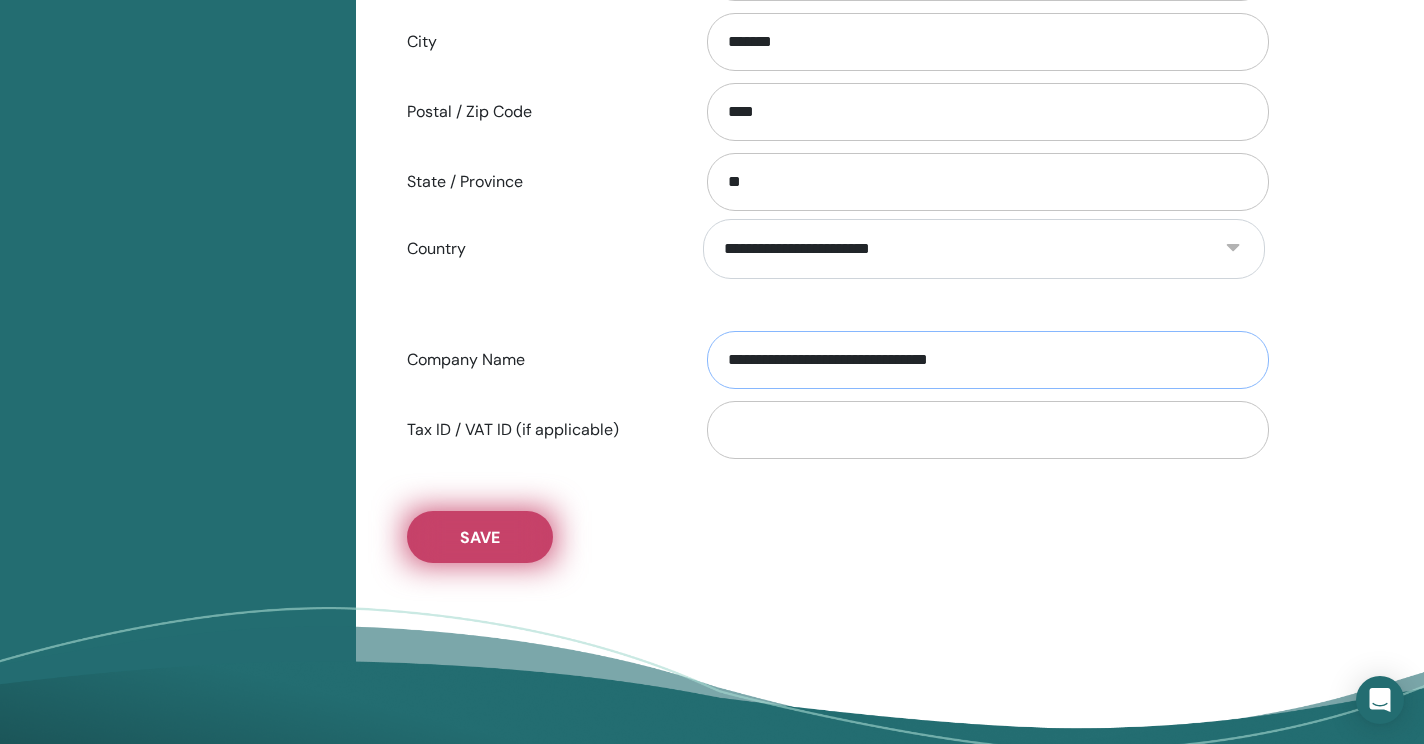 type on "**********" 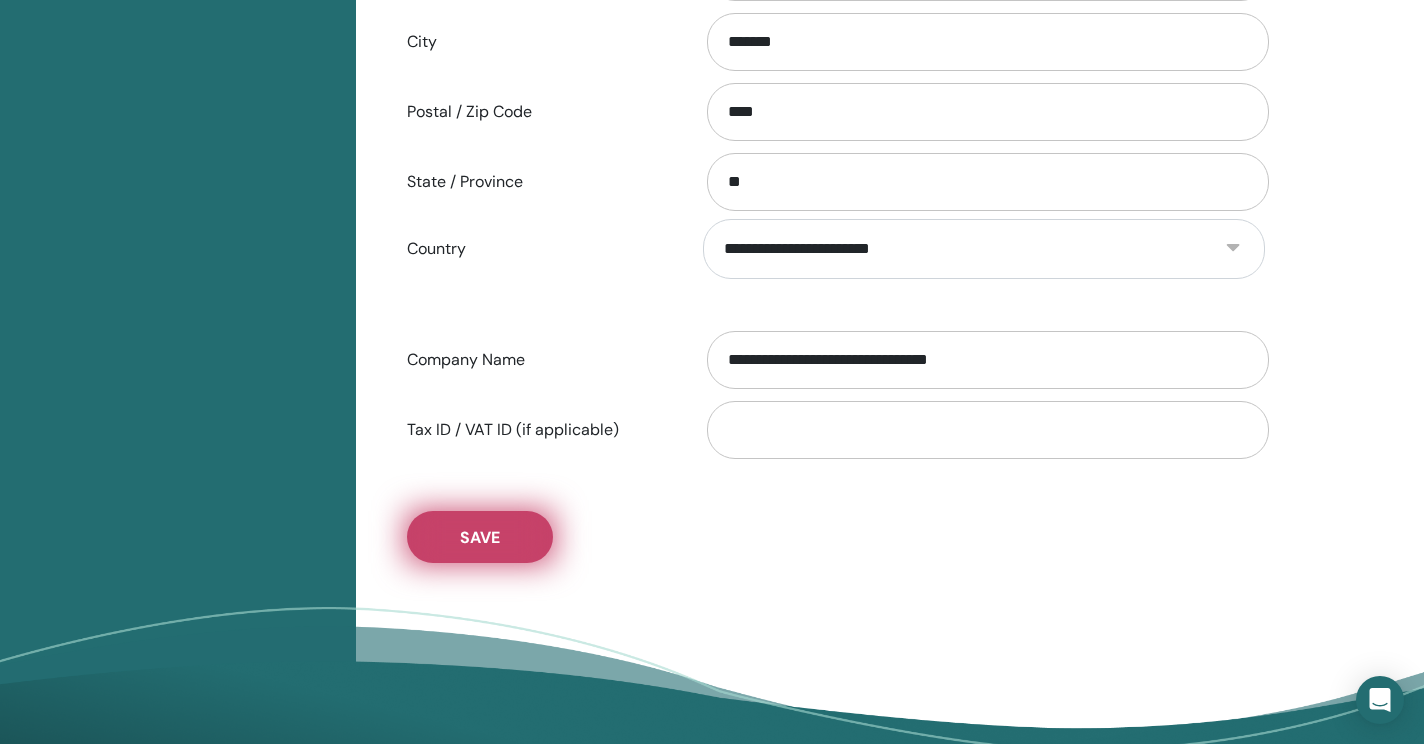 click on "Save" at bounding box center (480, 537) 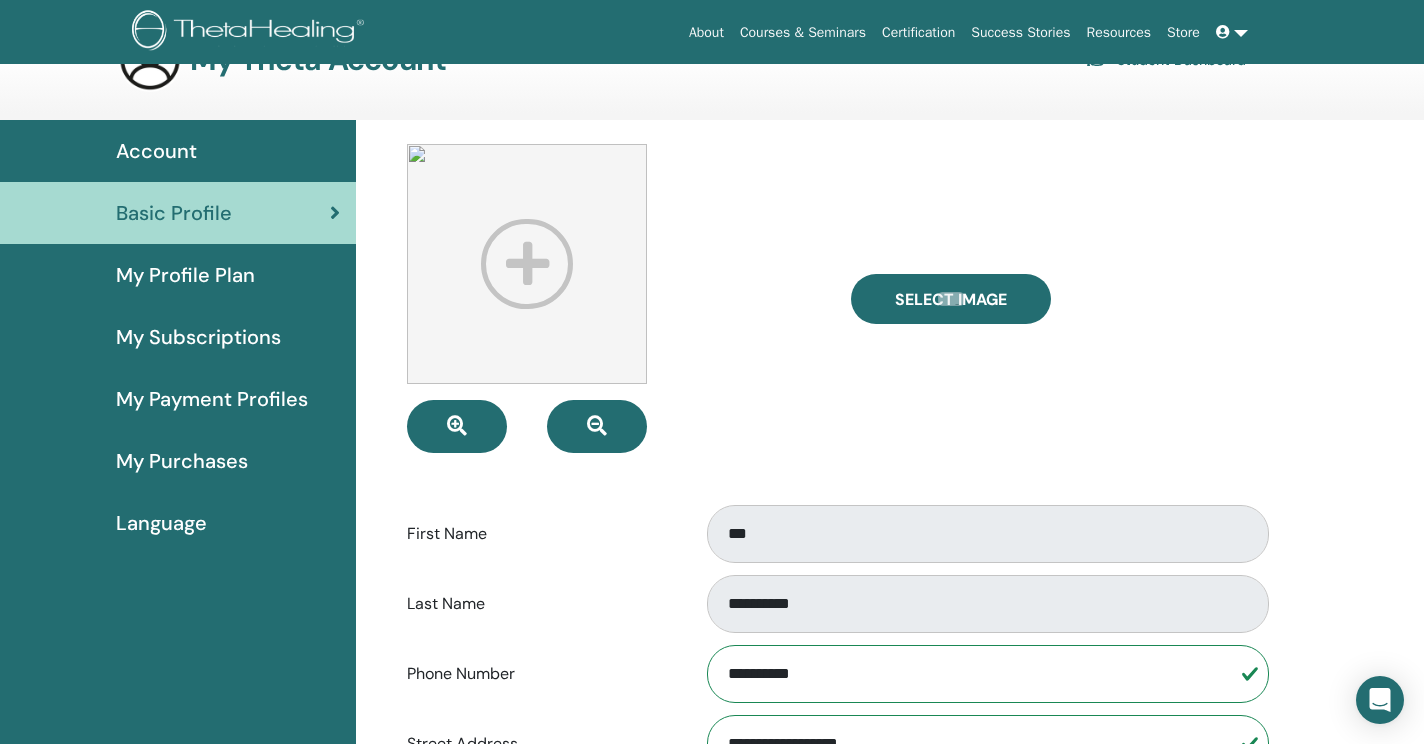 scroll, scrollTop: 45, scrollLeft: 0, axis: vertical 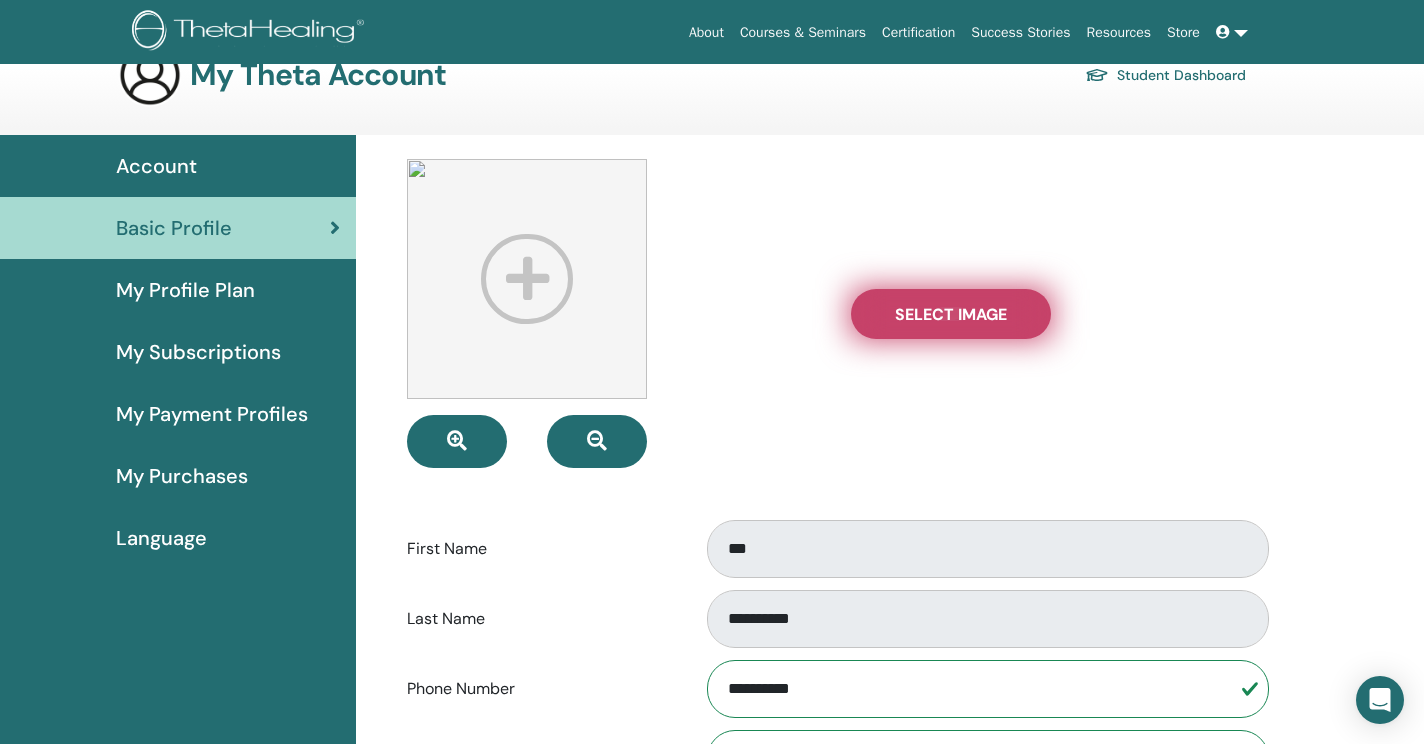 click on "Select Image" at bounding box center (951, 314) 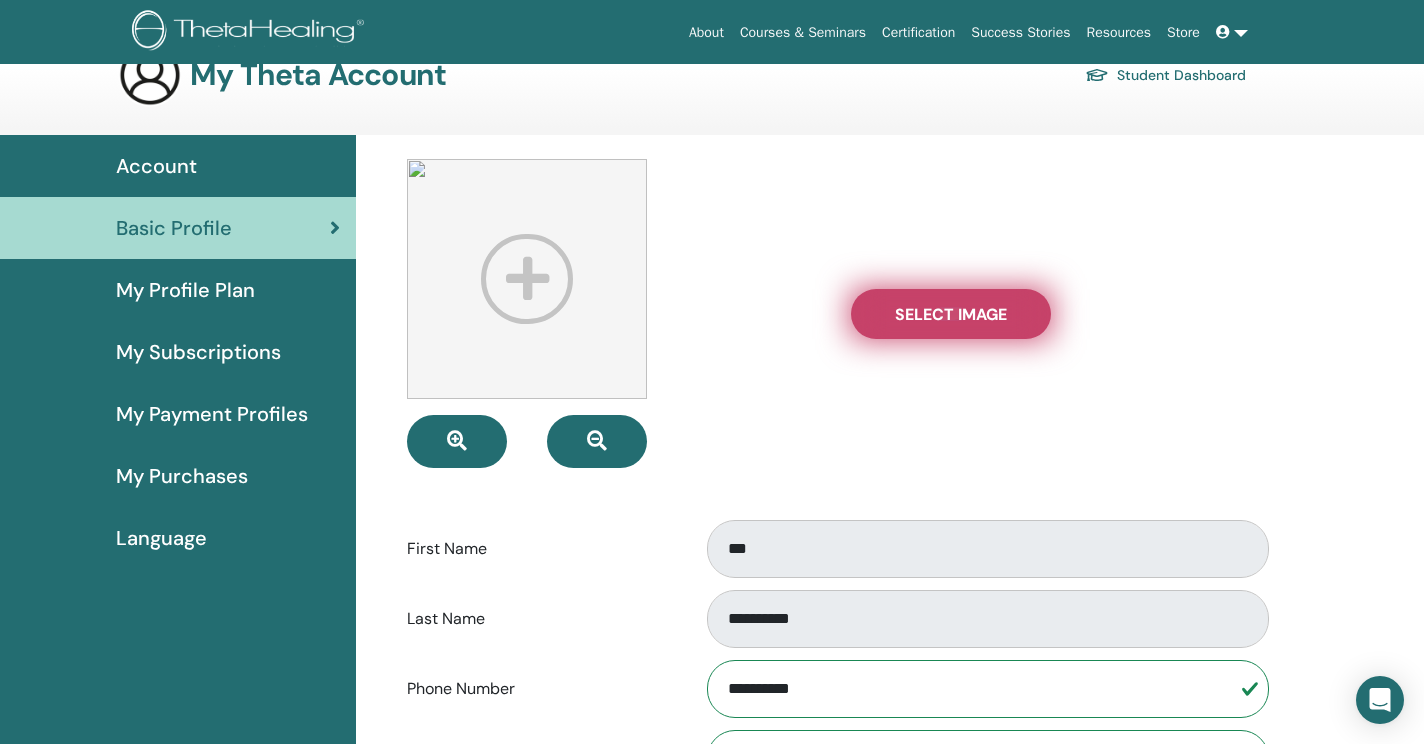 type on "**********" 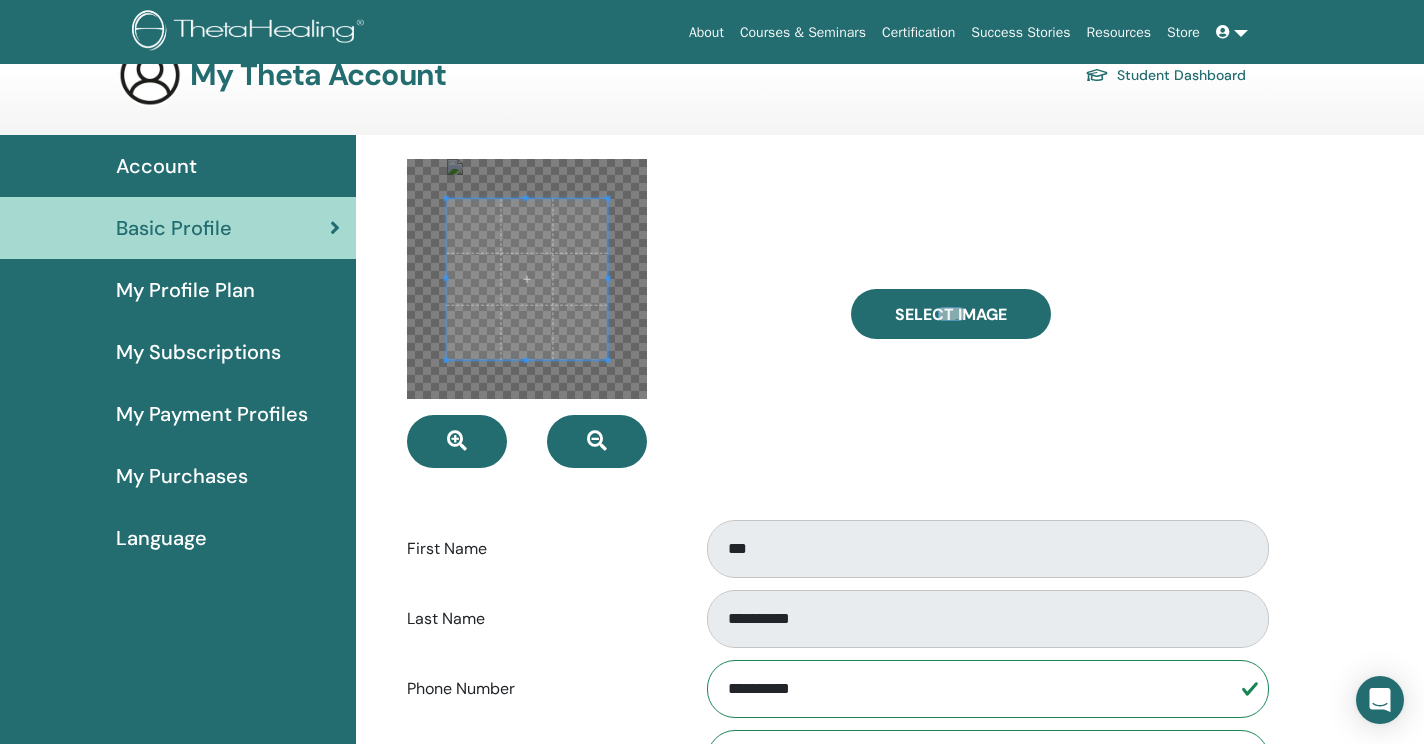 click at bounding box center [527, 279] 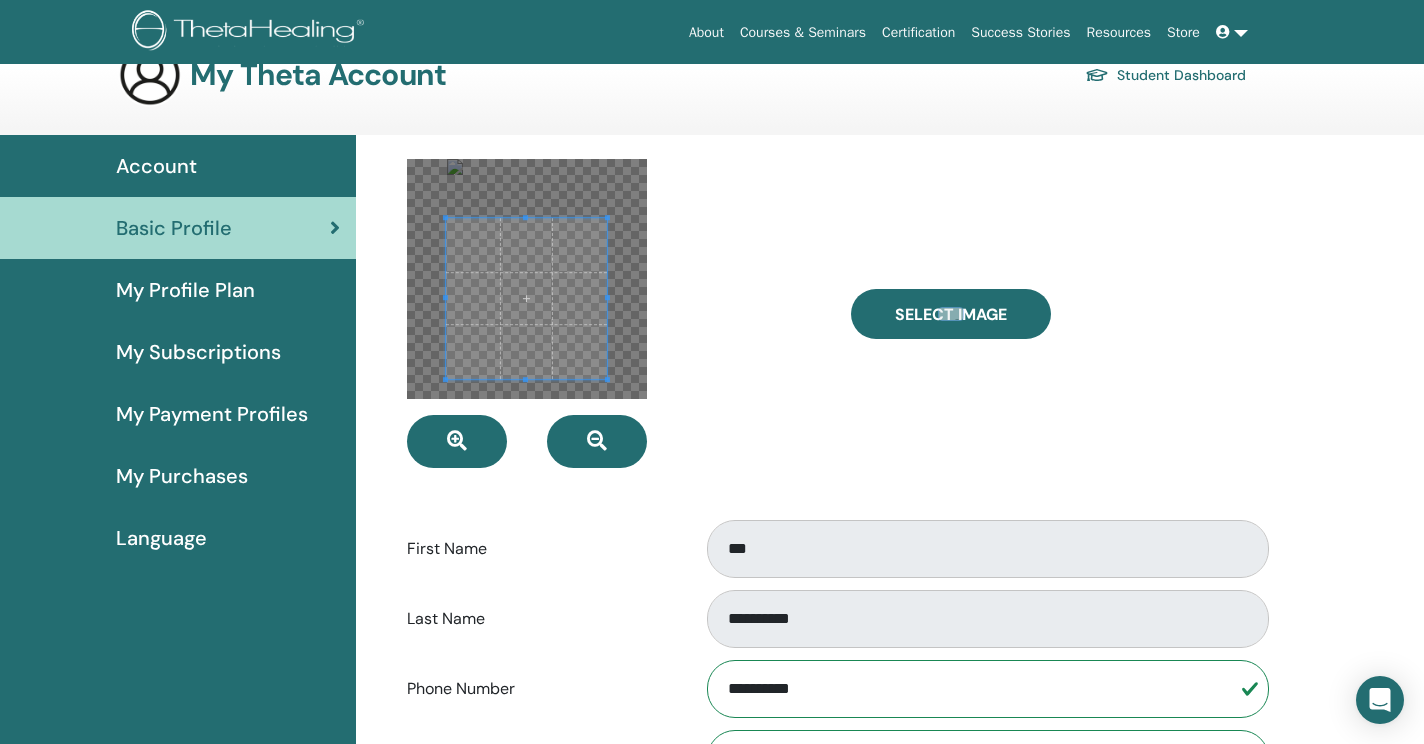 click at bounding box center (526, 298) 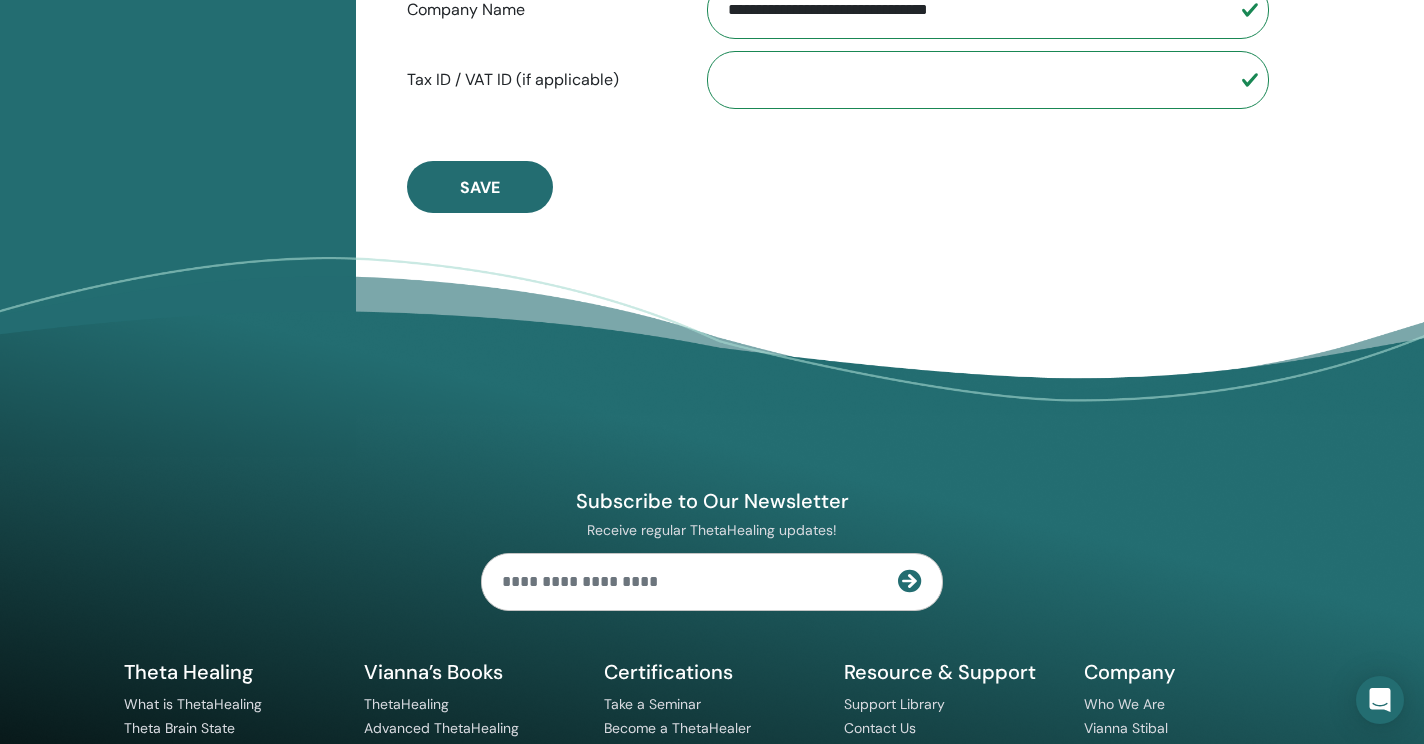 scroll, scrollTop: 1180, scrollLeft: 0, axis: vertical 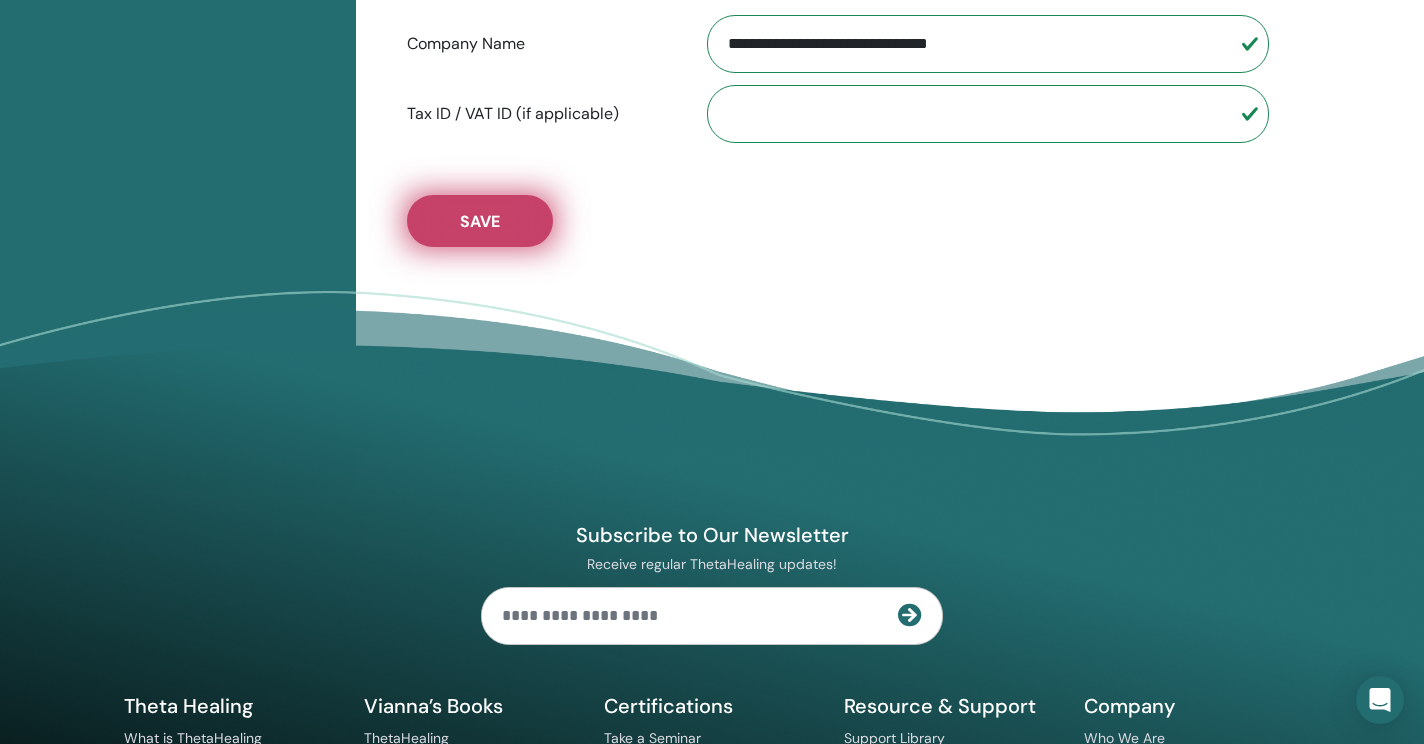 click on "Save" at bounding box center [480, 221] 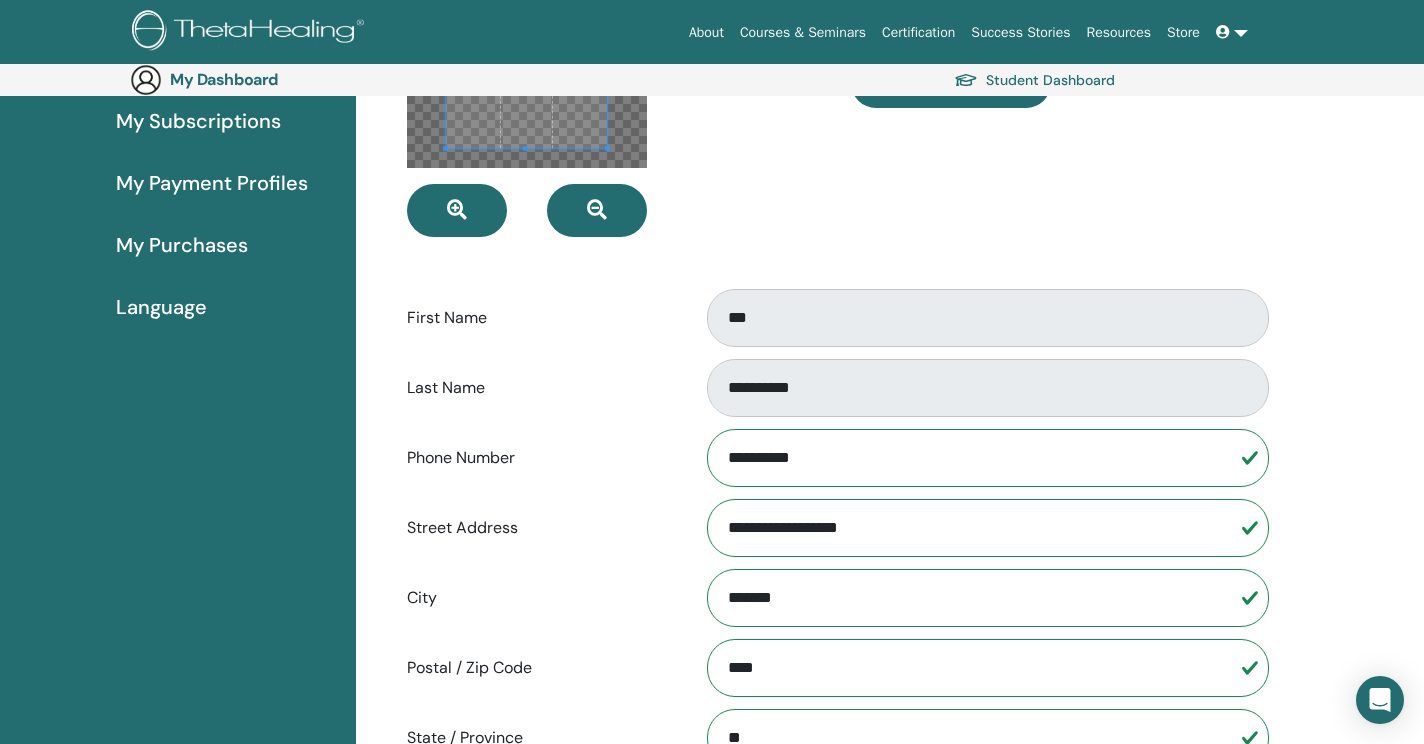 scroll, scrollTop: 0, scrollLeft: 0, axis: both 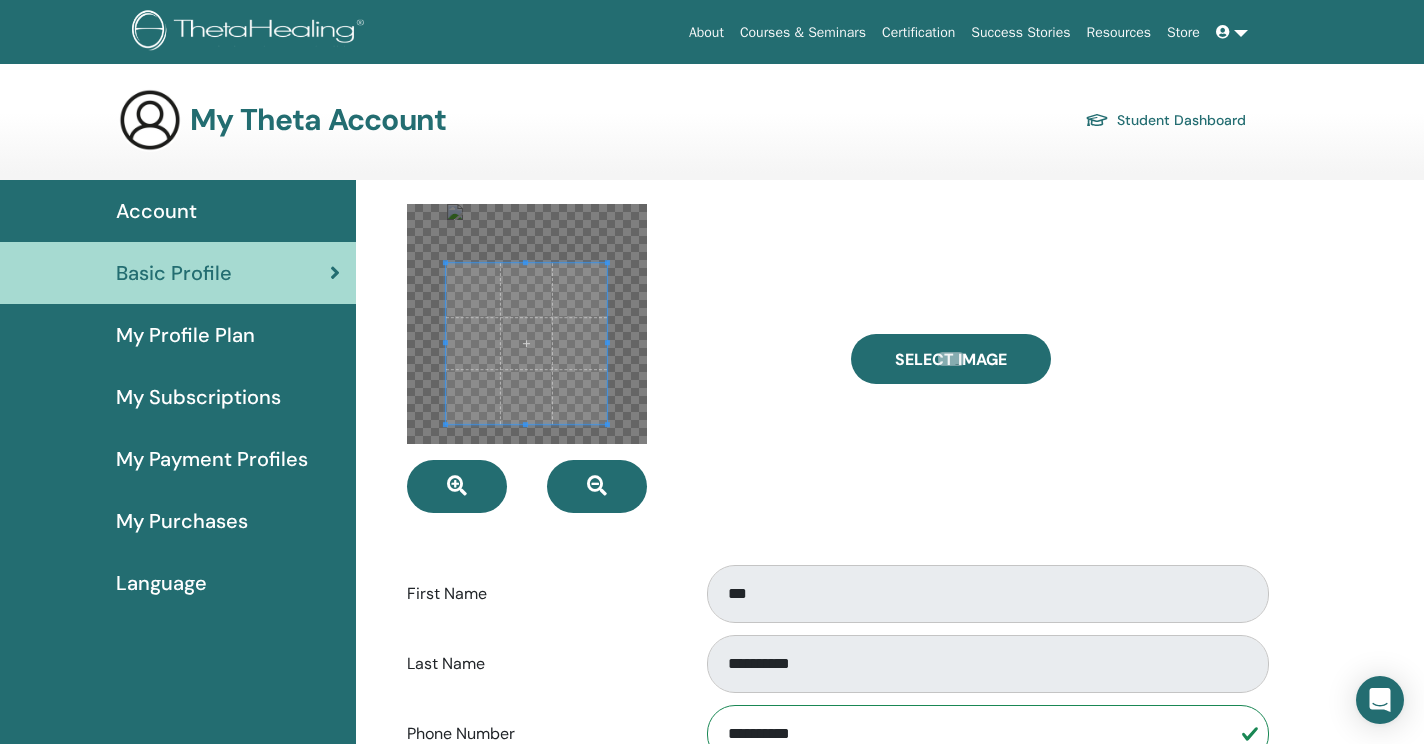 click on "My Profile Plan" at bounding box center (185, 335) 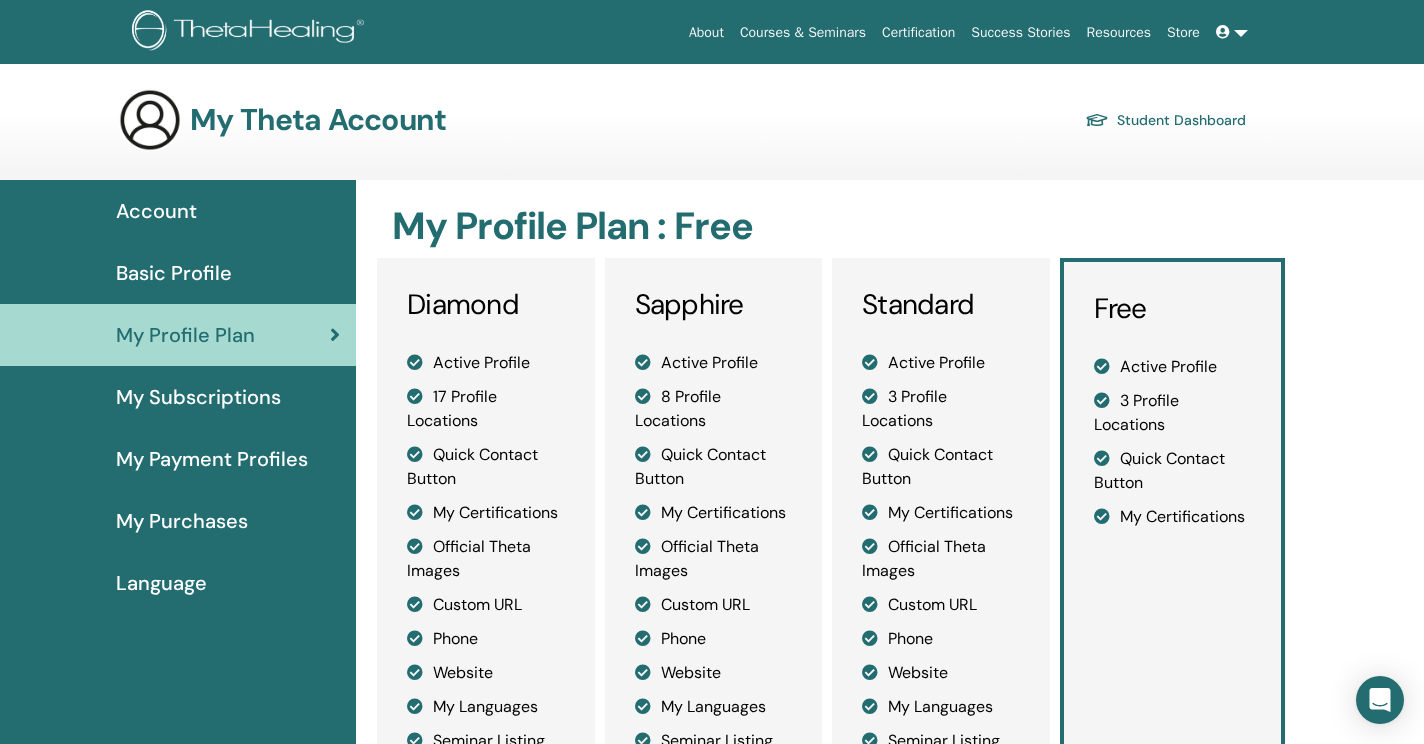 scroll, scrollTop: 0, scrollLeft: 0, axis: both 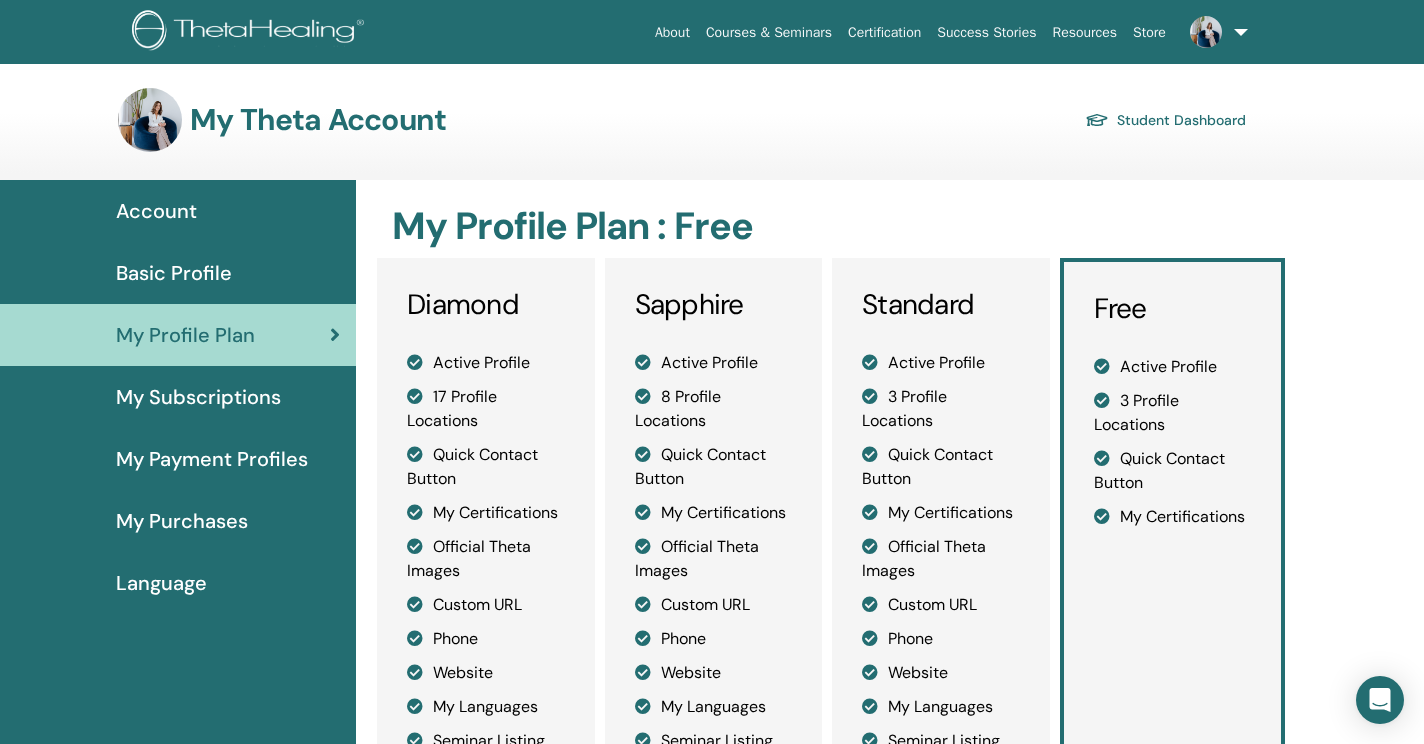 click on "My Subscriptions" at bounding box center (198, 397) 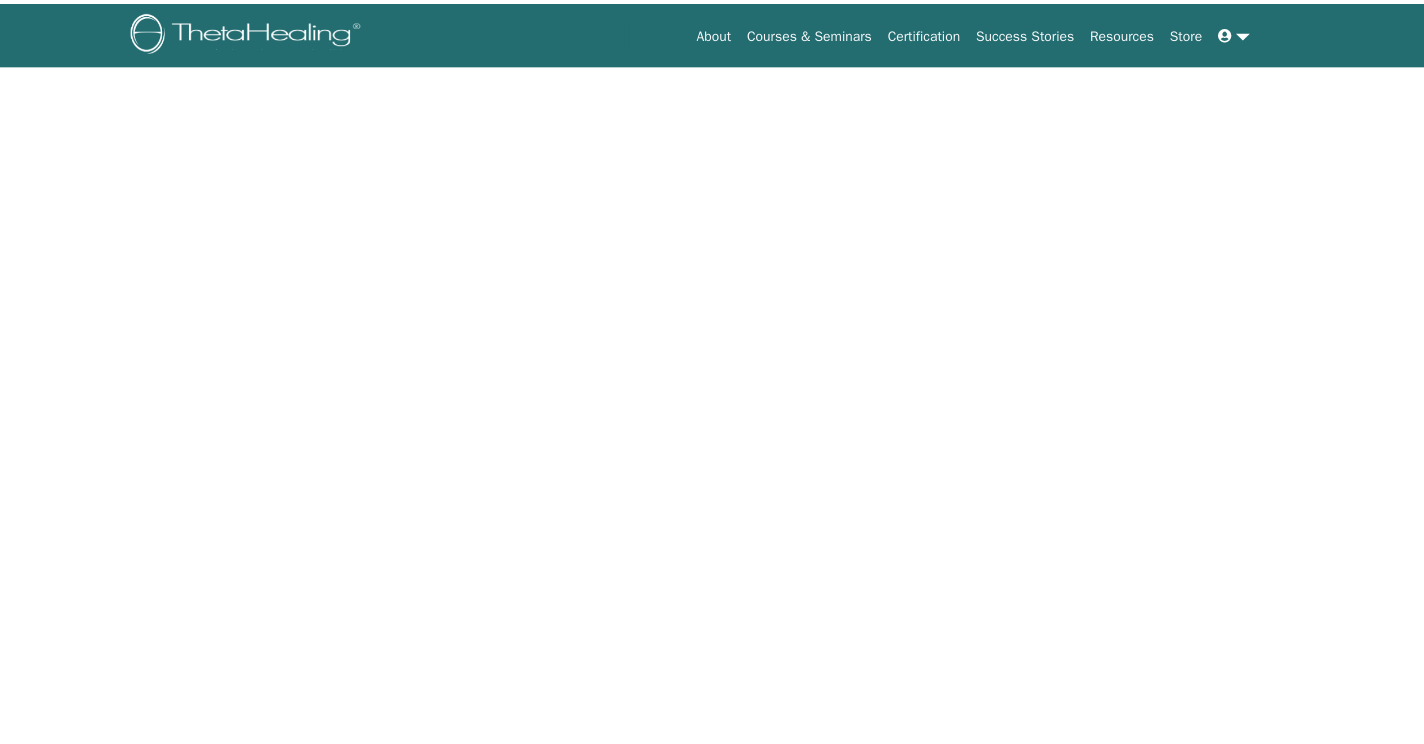 scroll, scrollTop: 0, scrollLeft: 0, axis: both 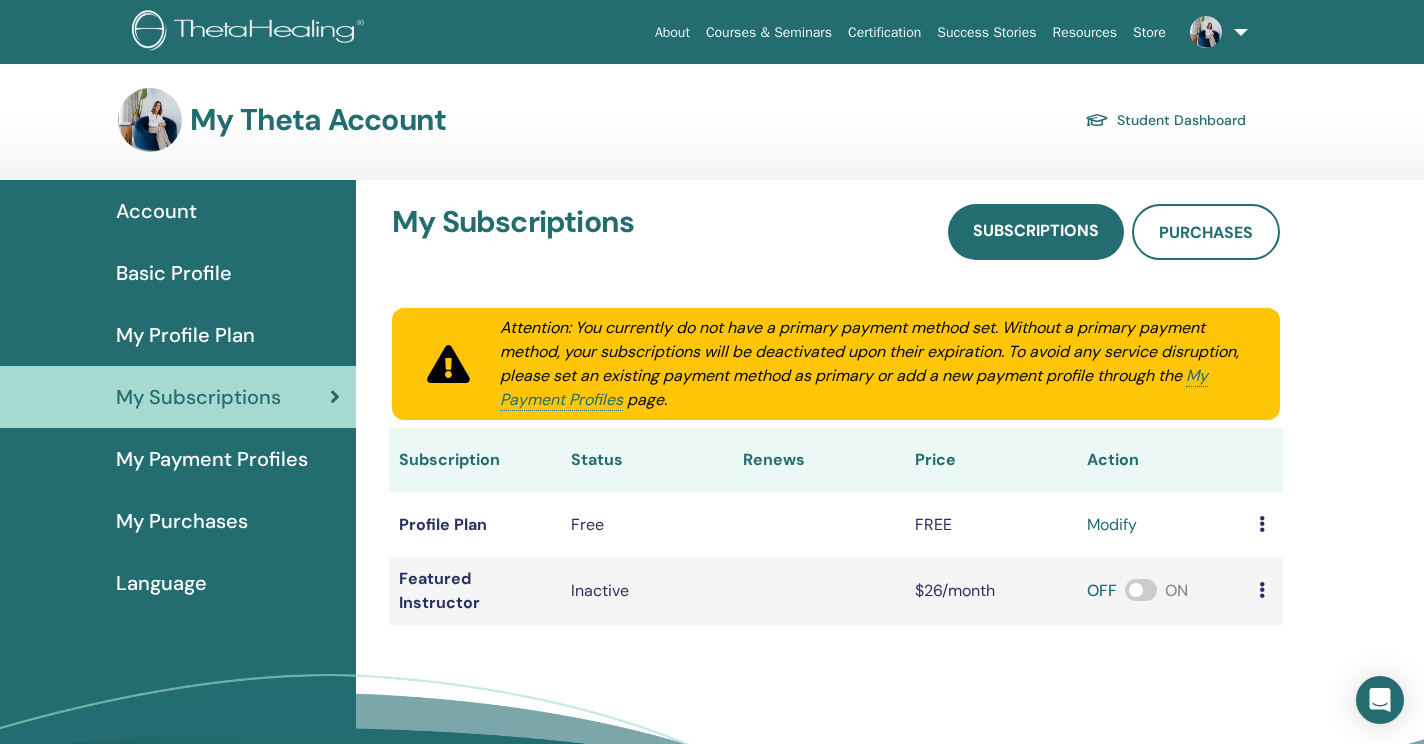 click on "My Purchases" at bounding box center (182, 521) 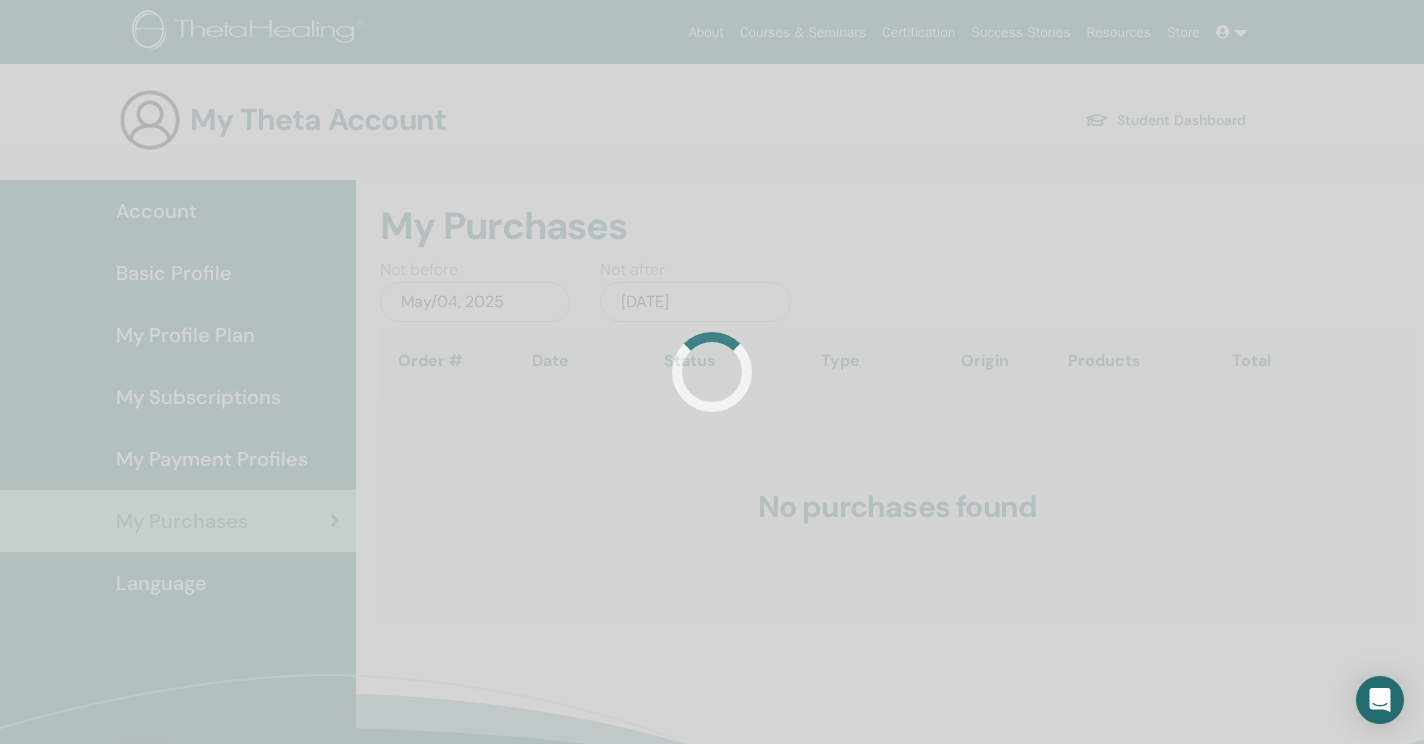 scroll, scrollTop: 0, scrollLeft: 0, axis: both 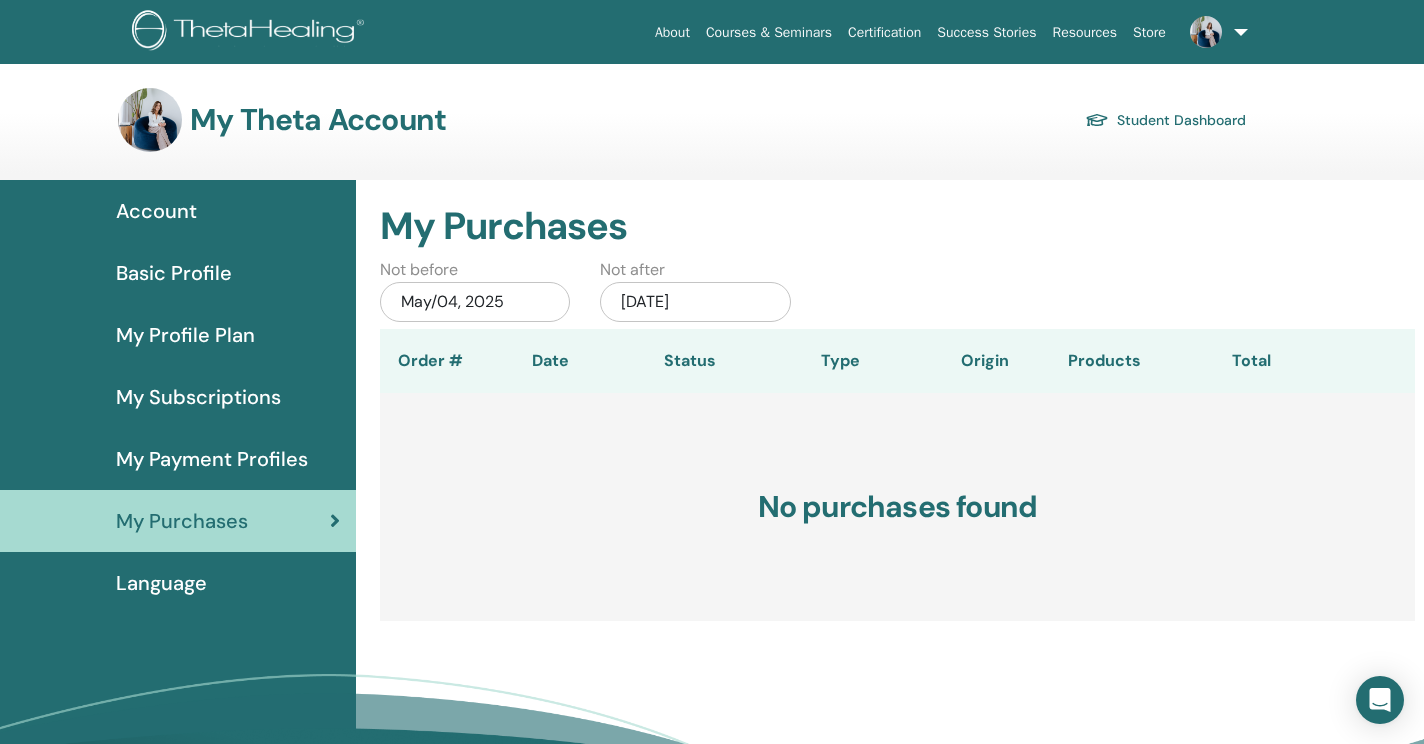 click at bounding box center [1215, 32] 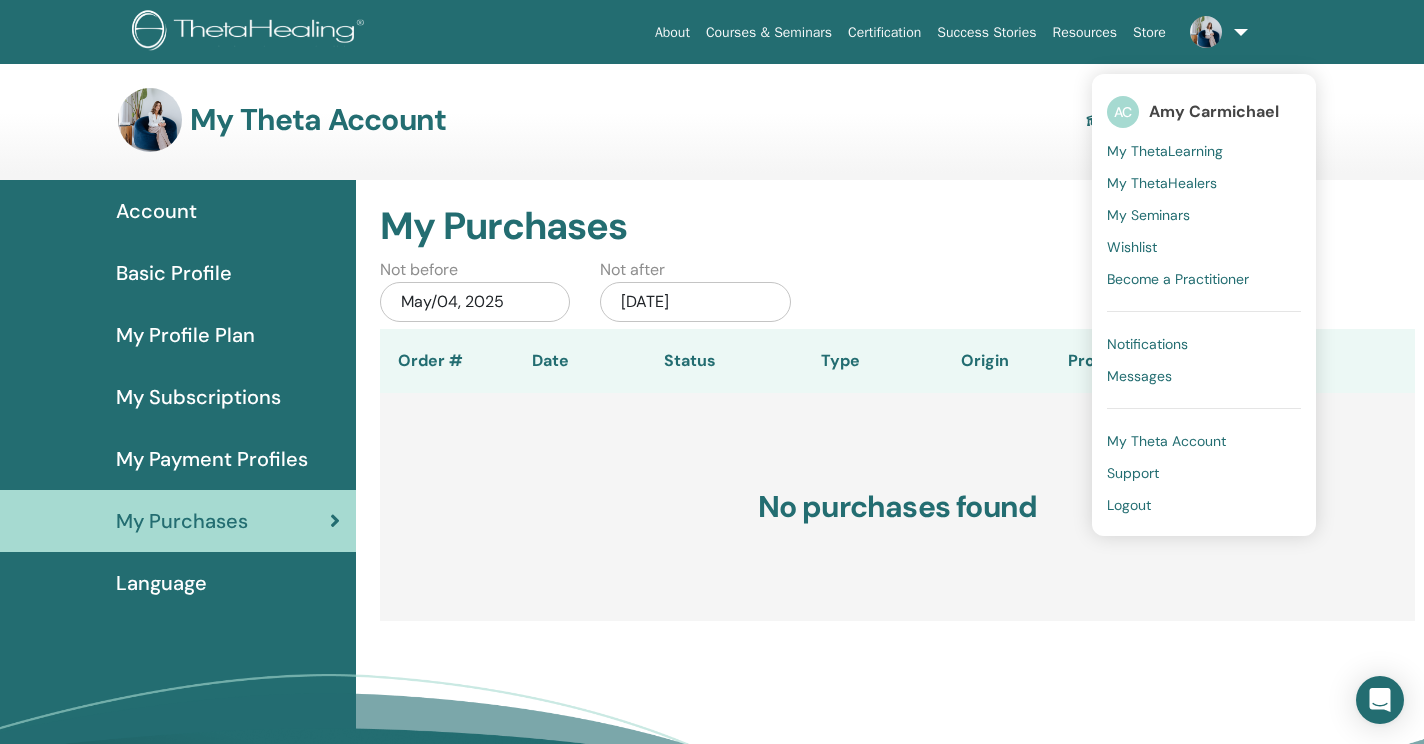 click on "Wishlist" at bounding box center [1132, 247] 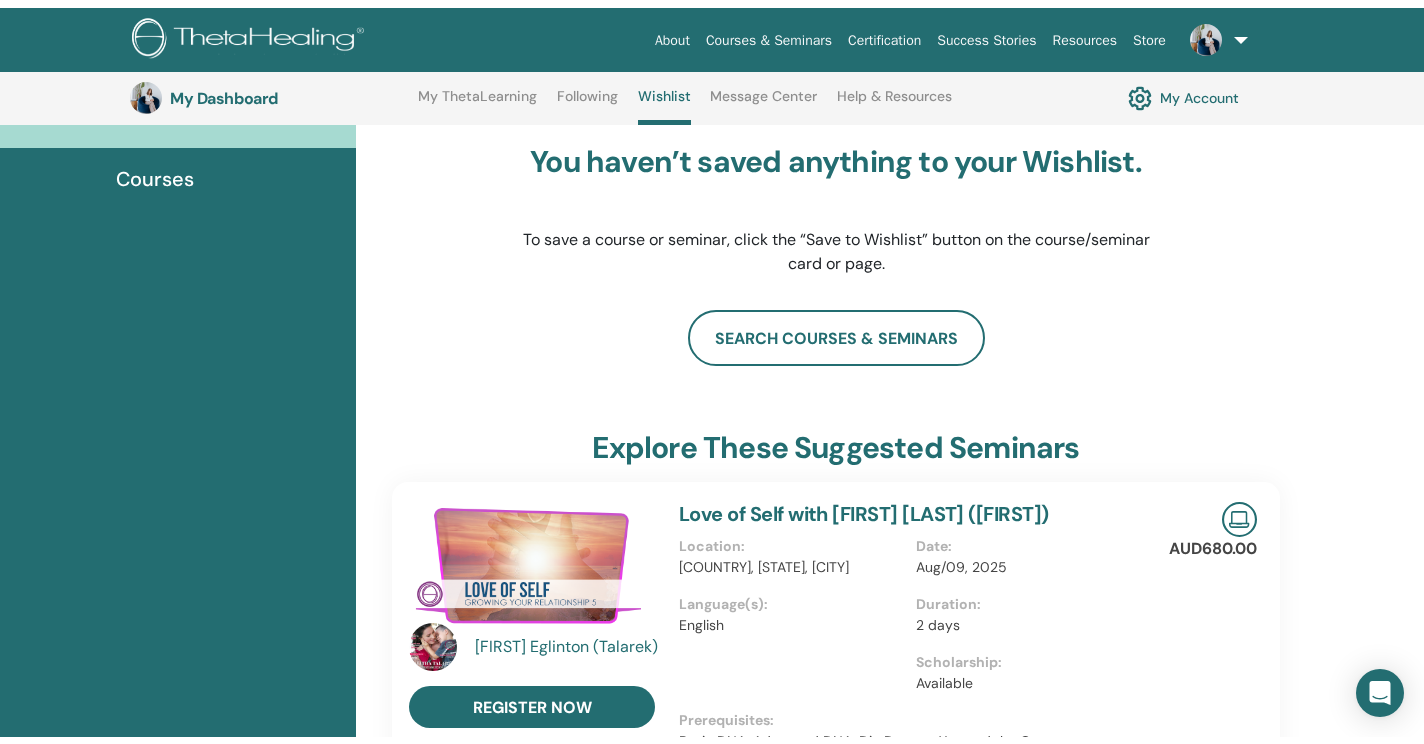 scroll, scrollTop: 0, scrollLeft: 0, axis: both 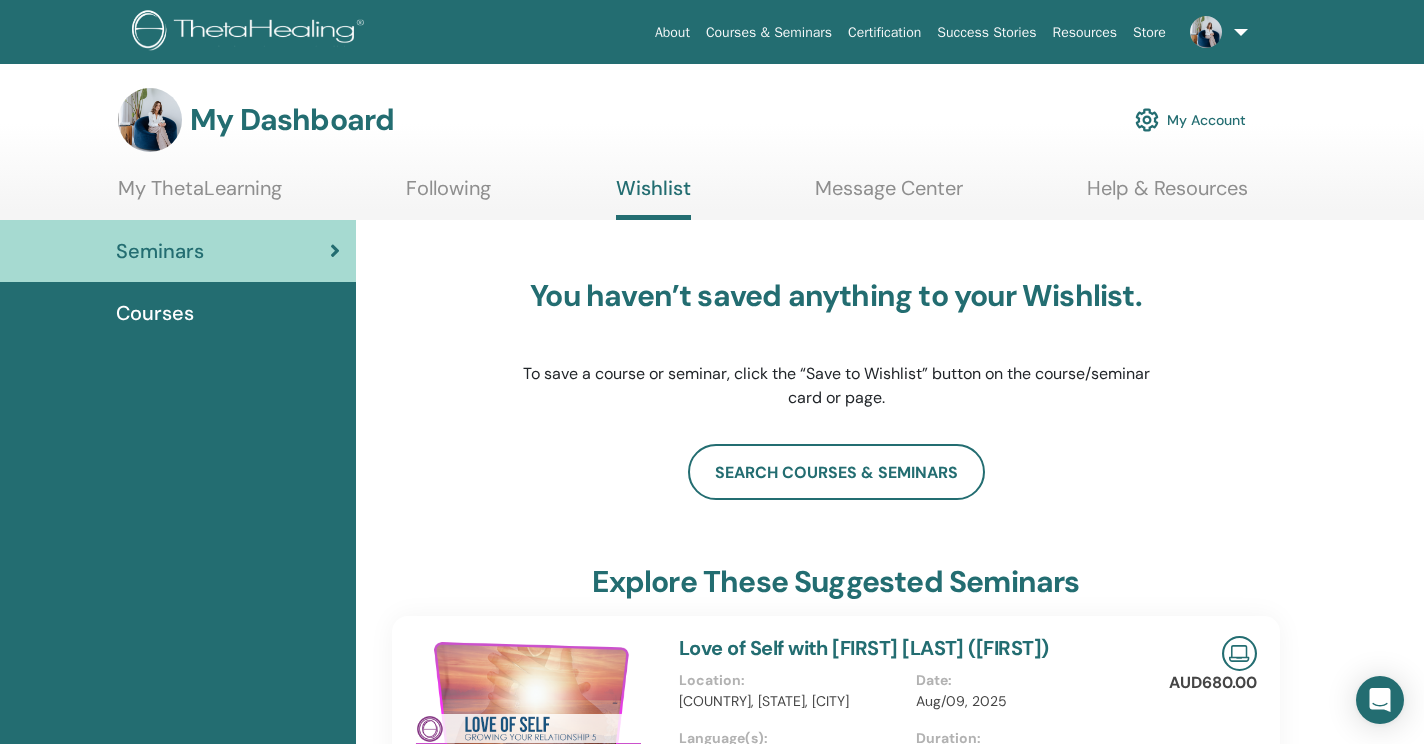 click at bounding box center [1206, 32] 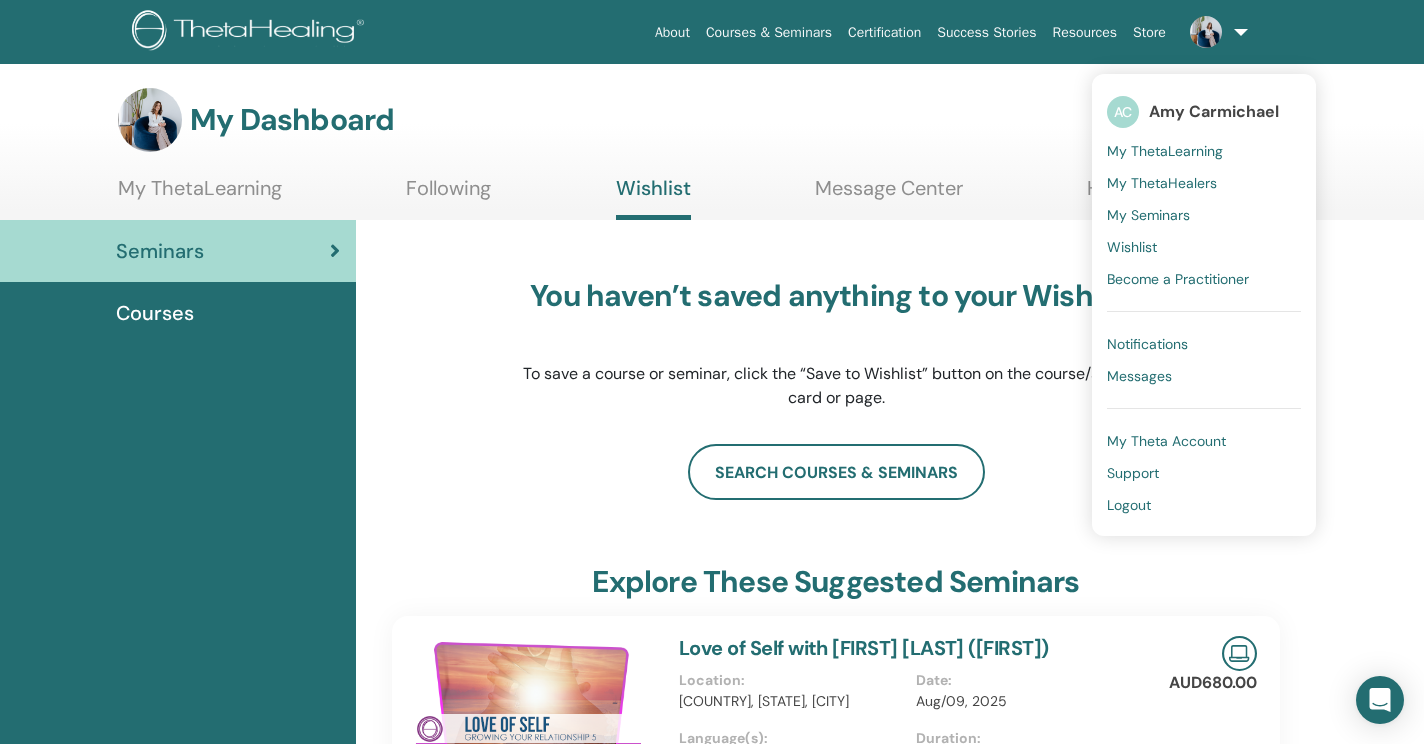 click on "Logout" at bounding box center [1204, 505] 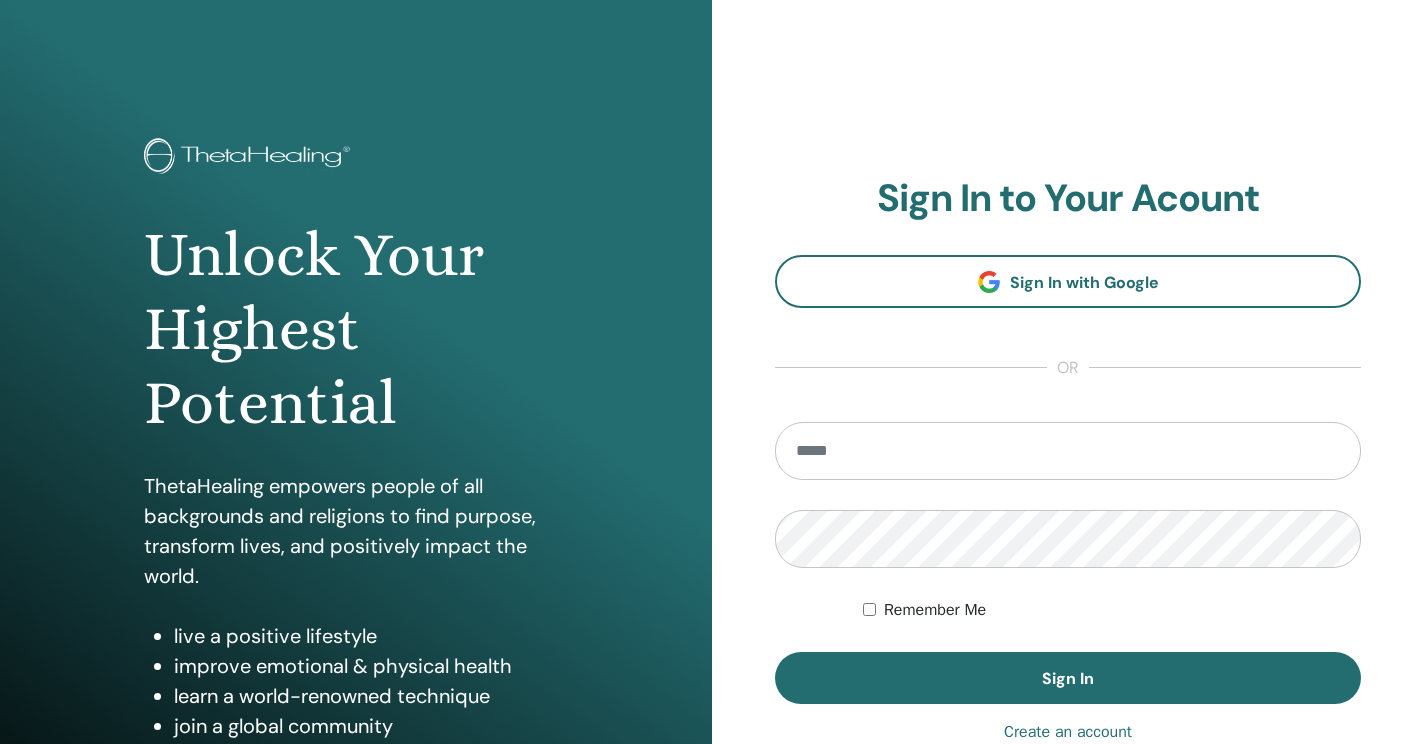 scroll, scrollTop: 0, scrollLeft: 0, axis: both 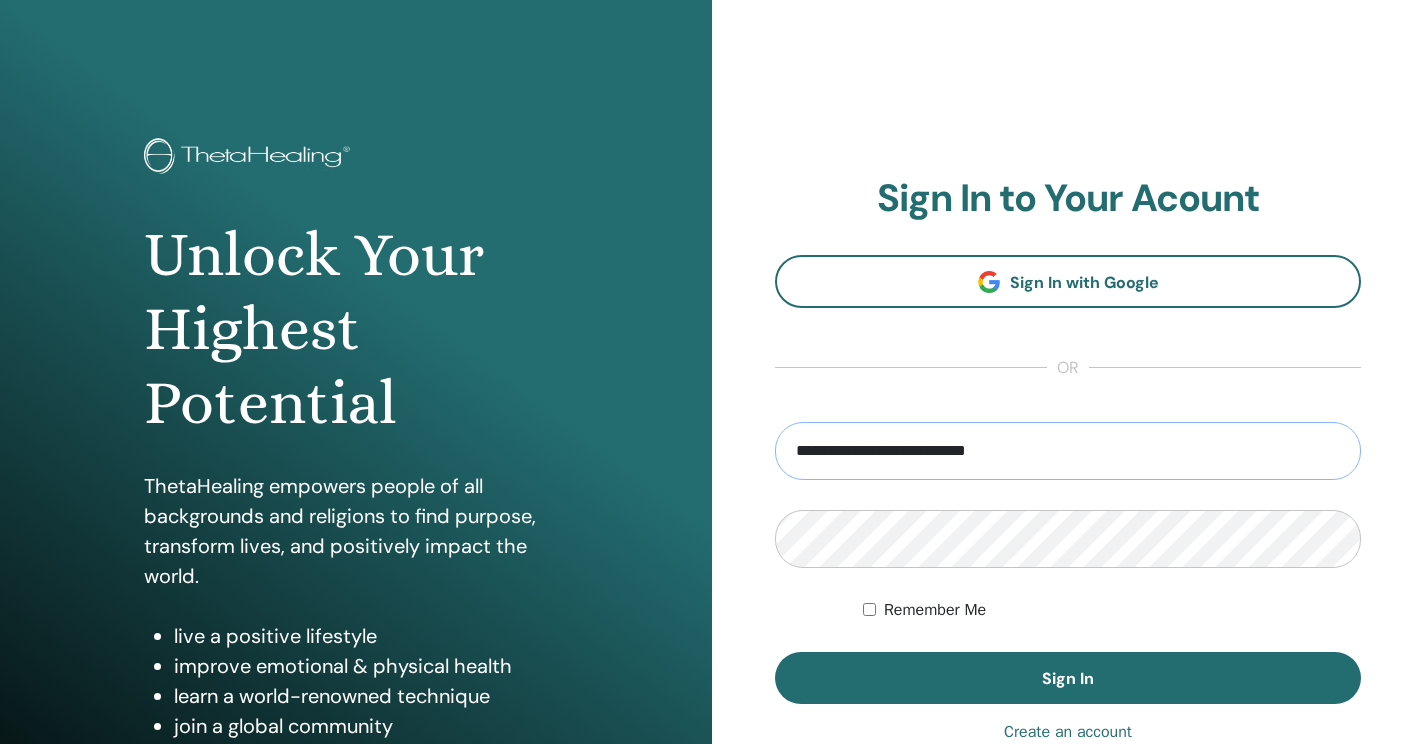 drag, startPoint x: 1078, startPoint y: 446, endPoint x: 742, endPoint y: 451, distance: 336.0372 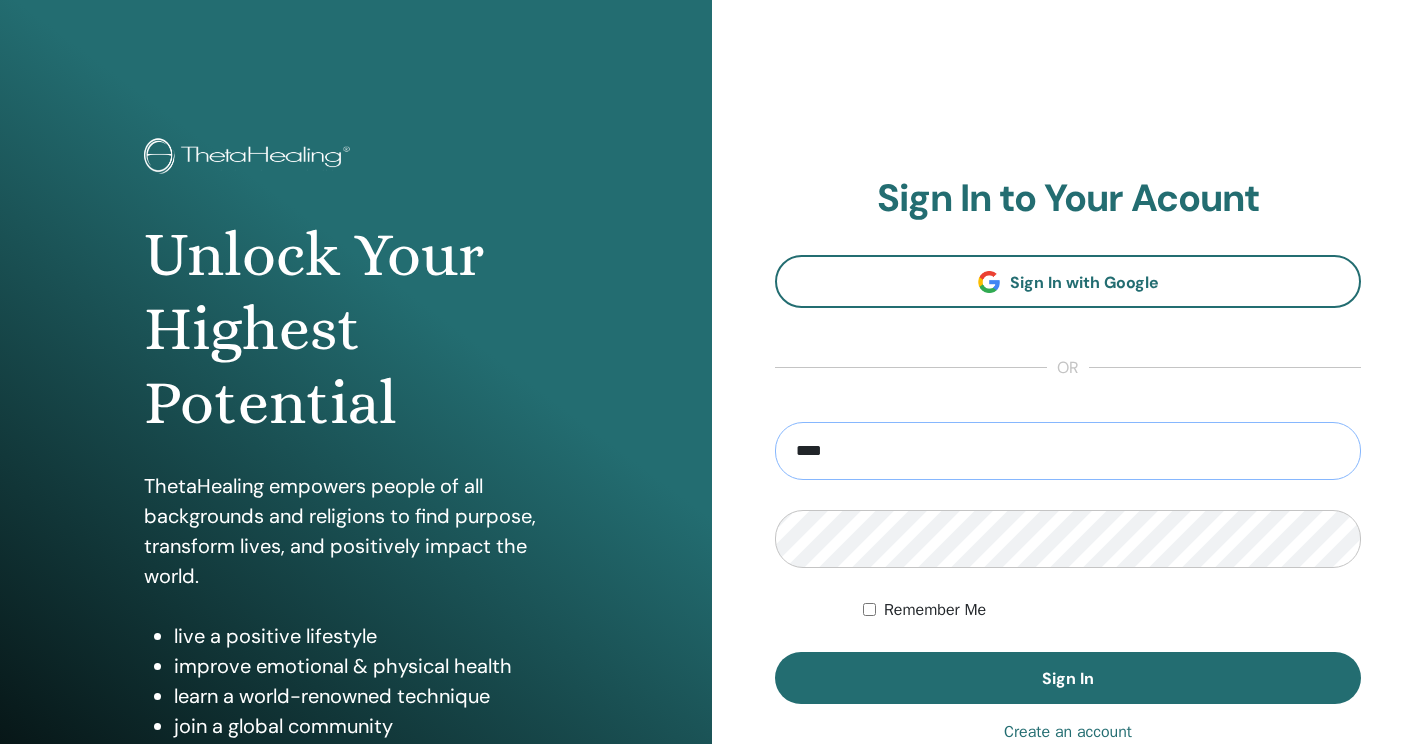 type on "**********" 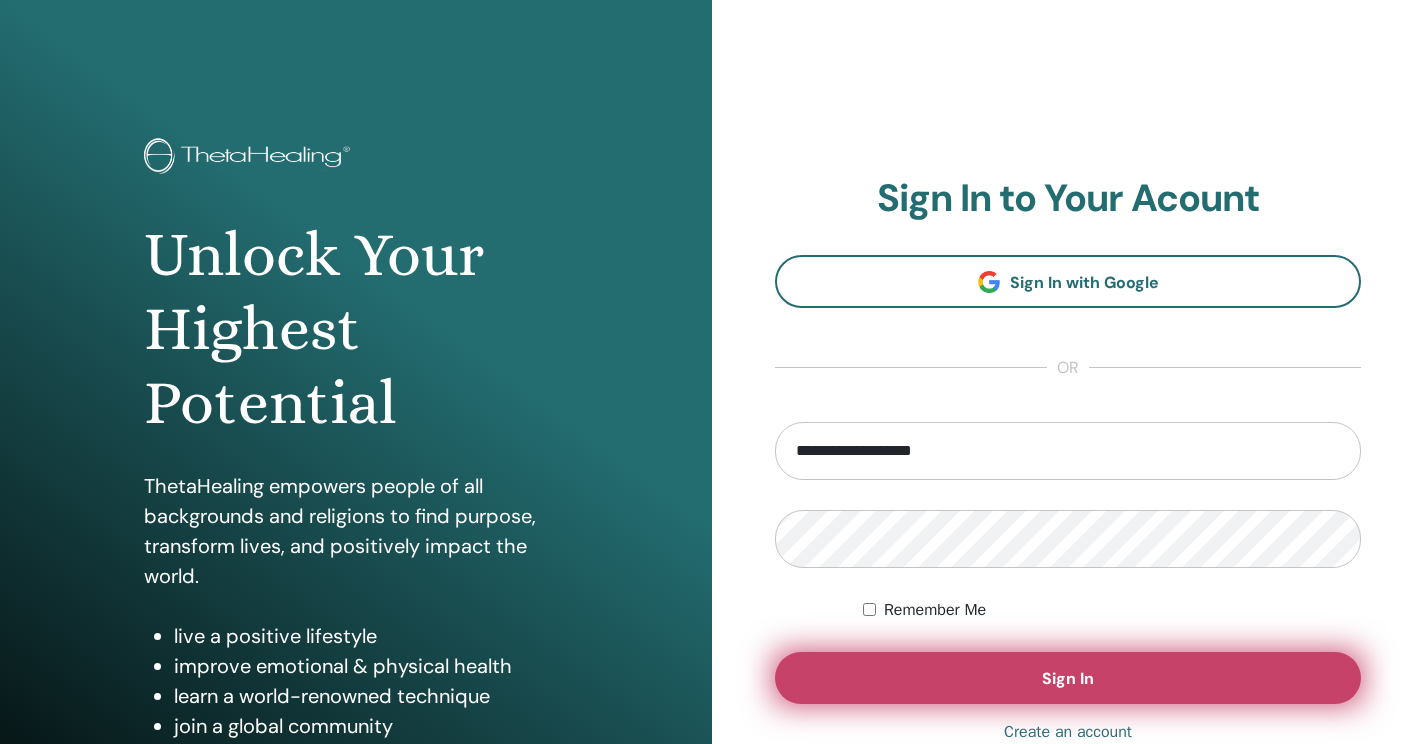 click on "Sign In" at bounding box center [1068, 678] 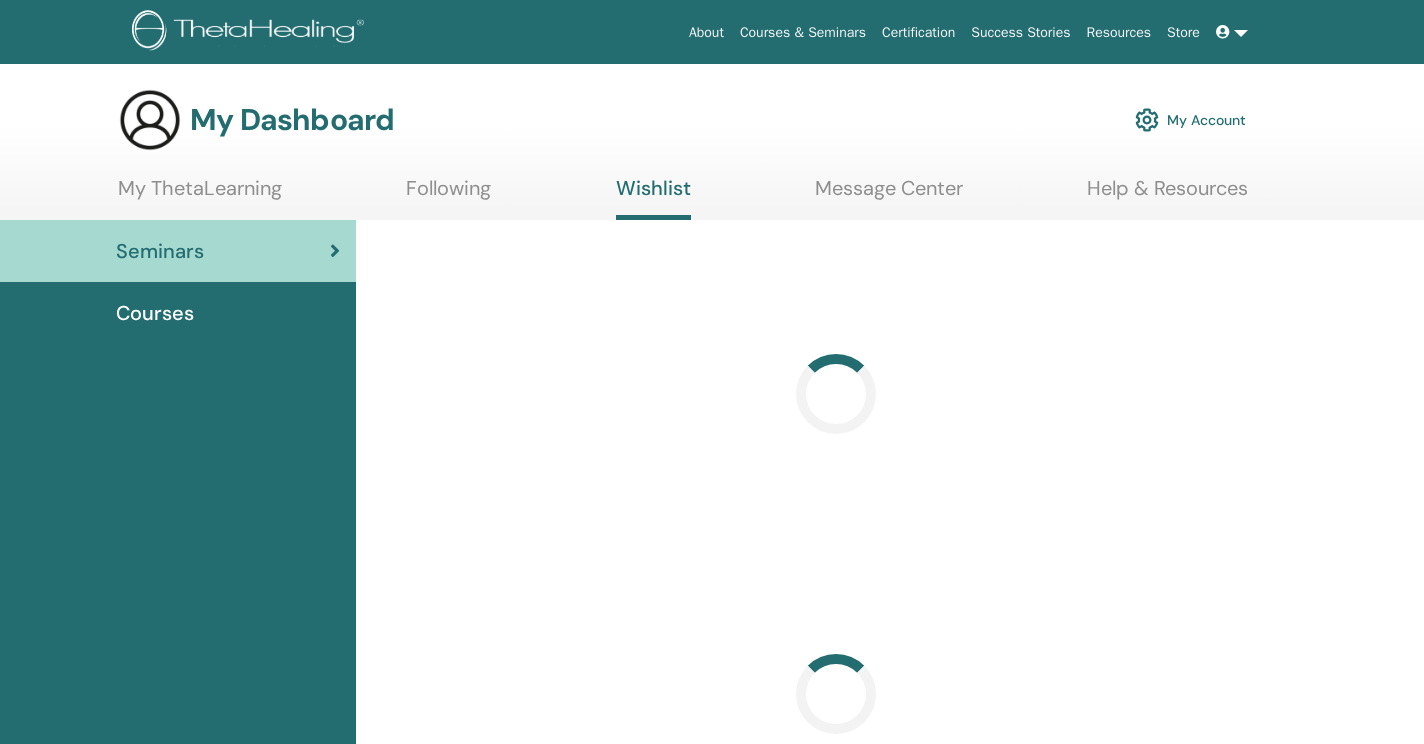 scroll, scrollTop: 0, scrollLeft: 0, axis: both 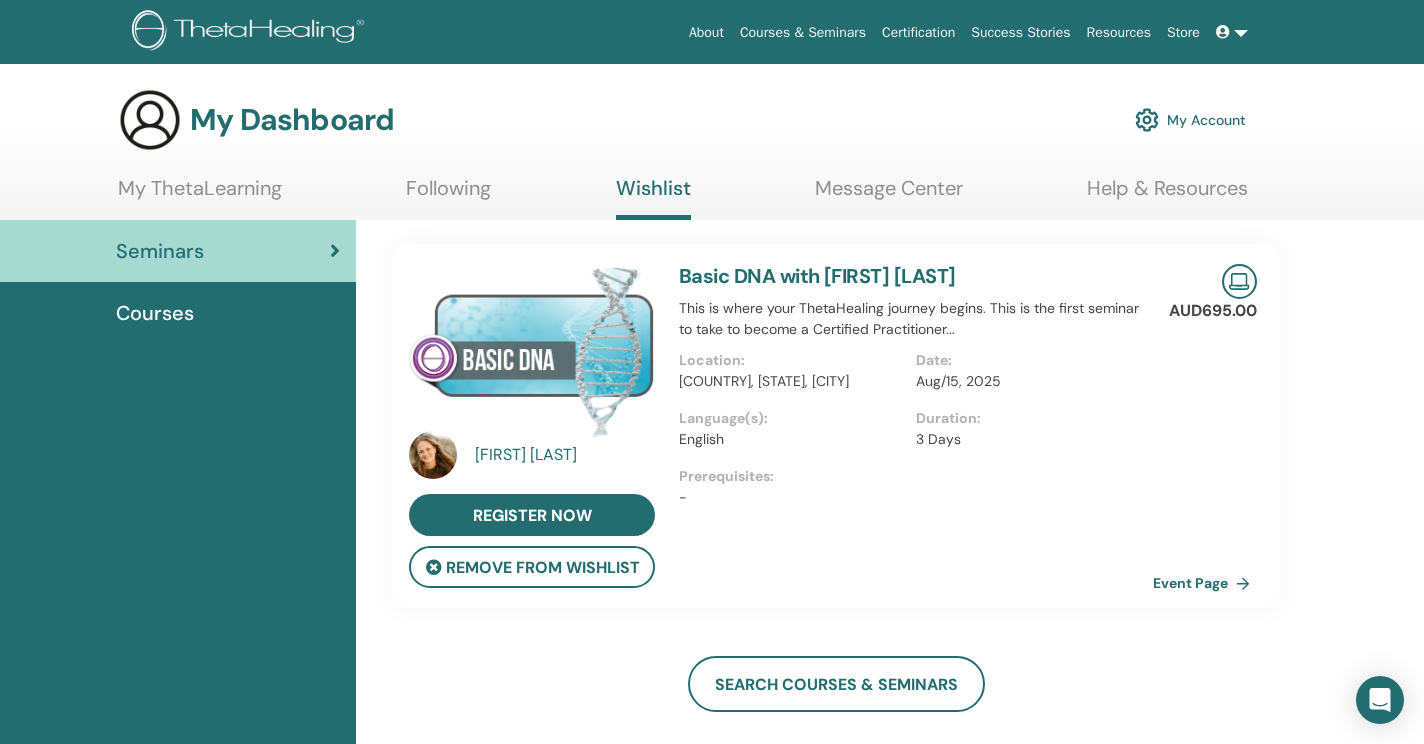click on "Message Center" at bounding box center [889, 195] 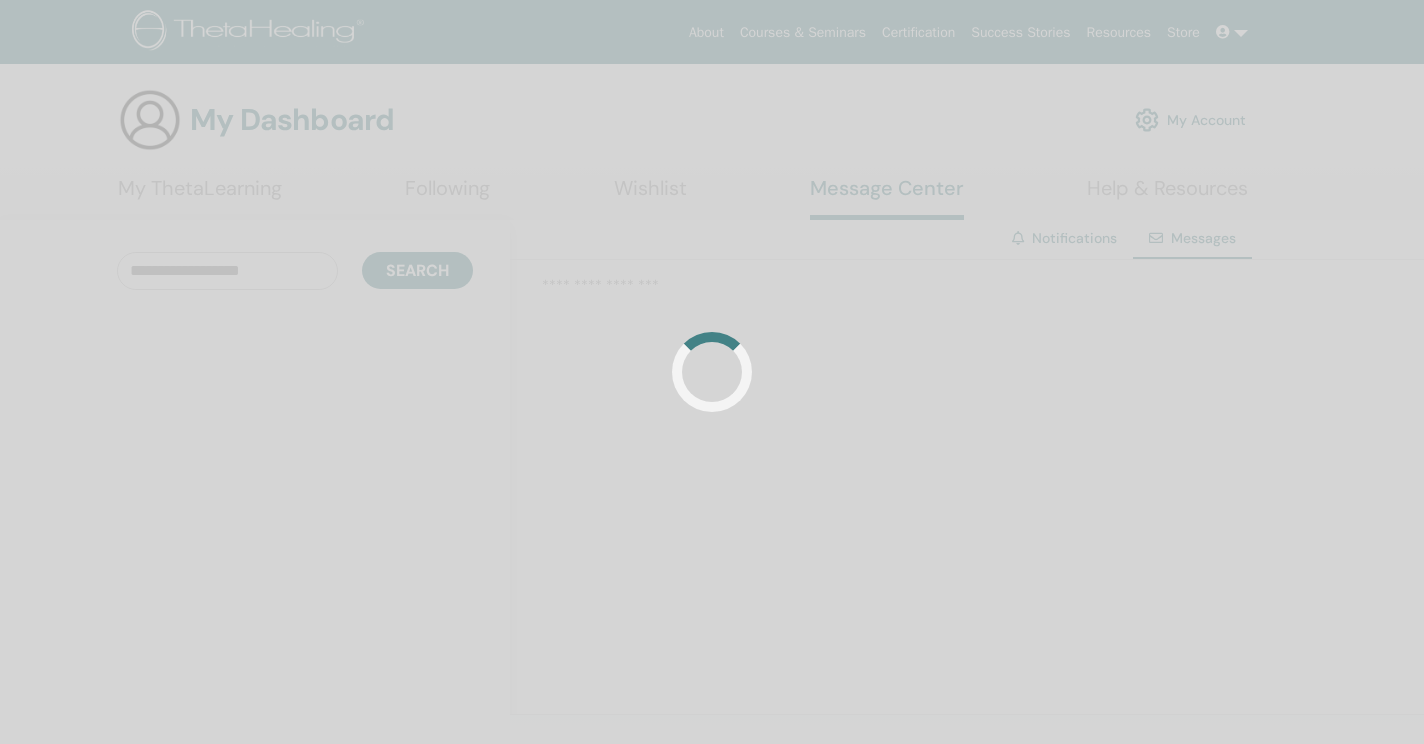 scroll, scrollTop: 0, scrollLeft: 0, axis: both 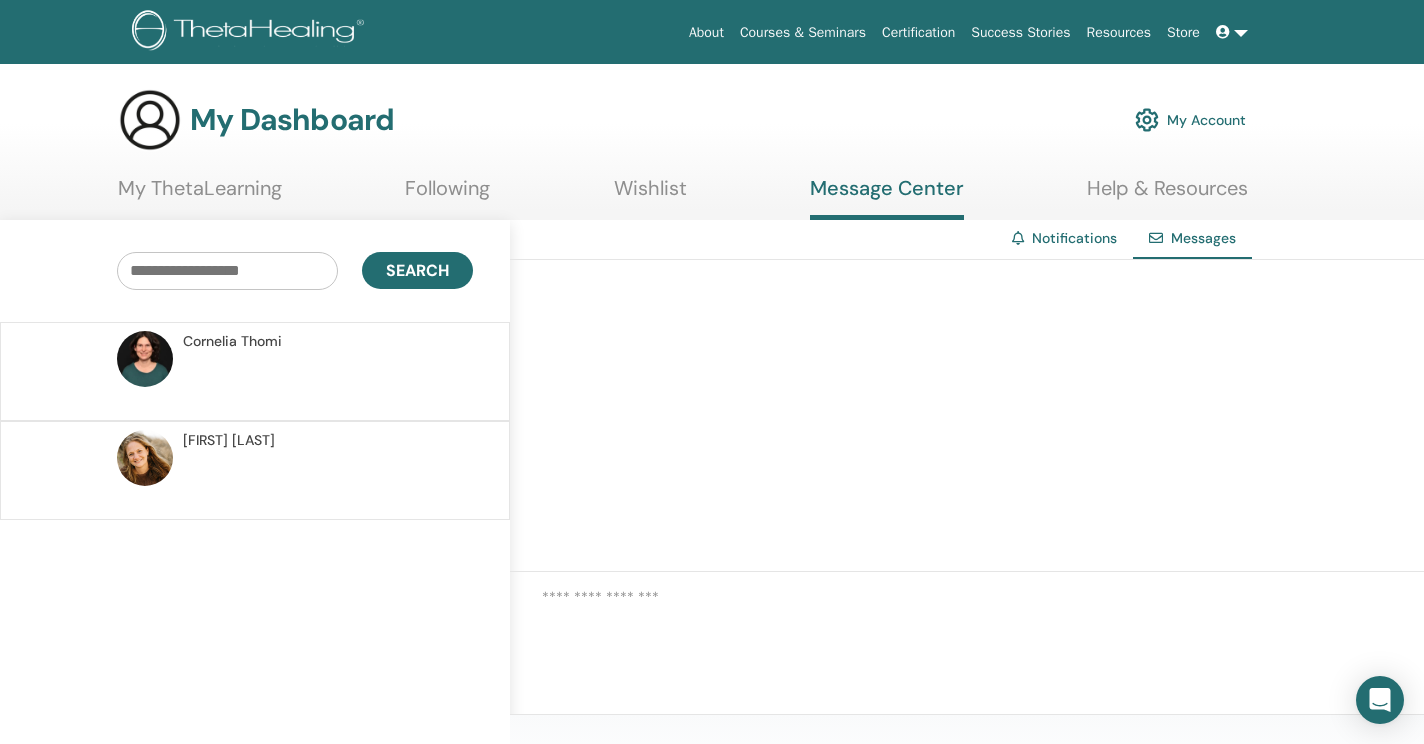click at bounding box center [328, 481] 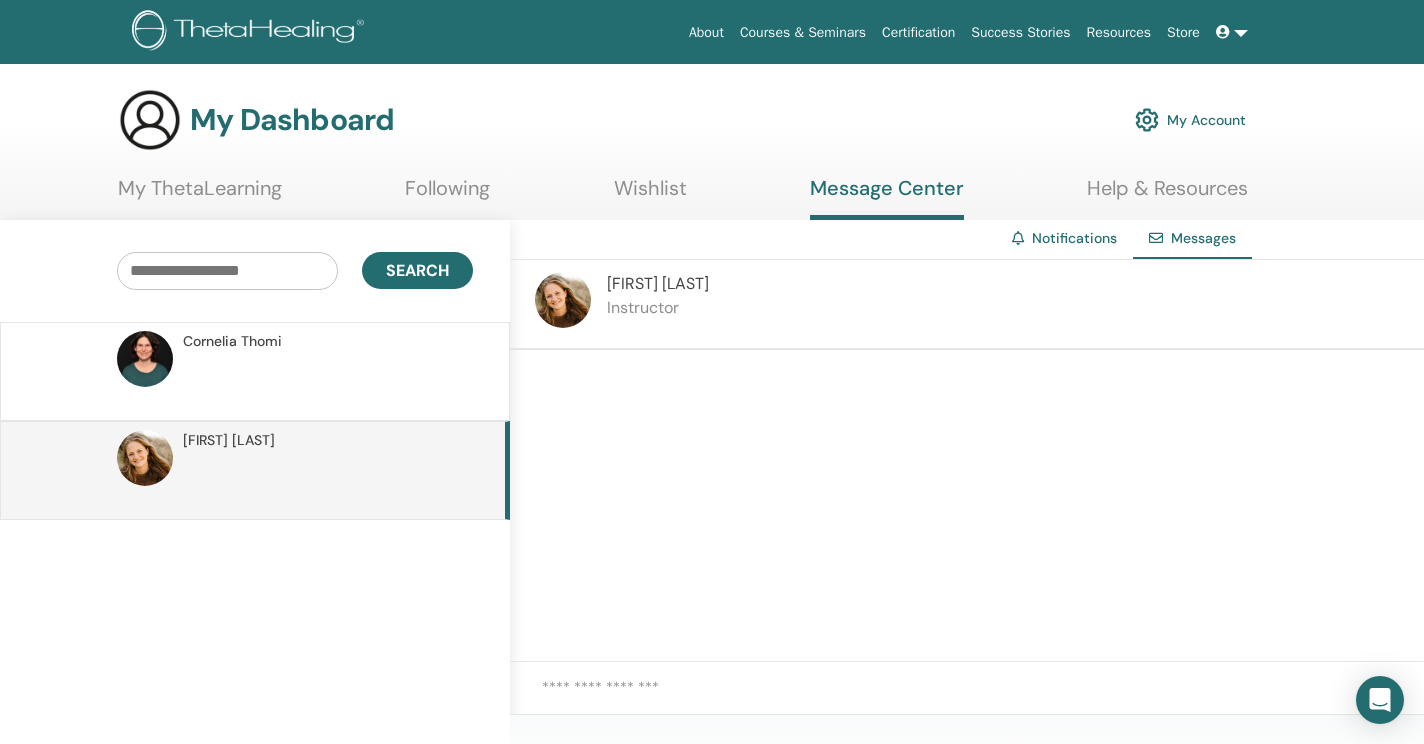 scroll, scrollTop: 89, scrollLeft: 0, axis: vertical 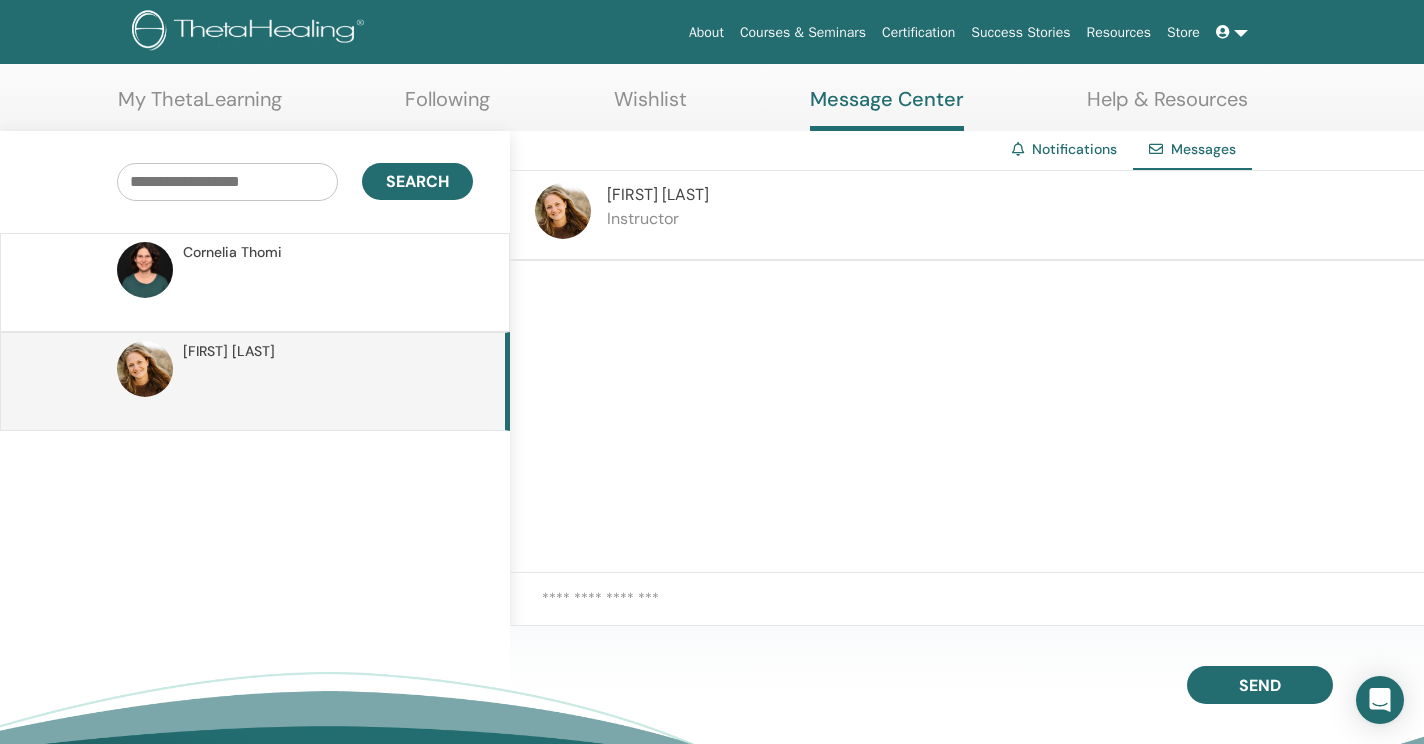 click at bounding box center [983, 610] 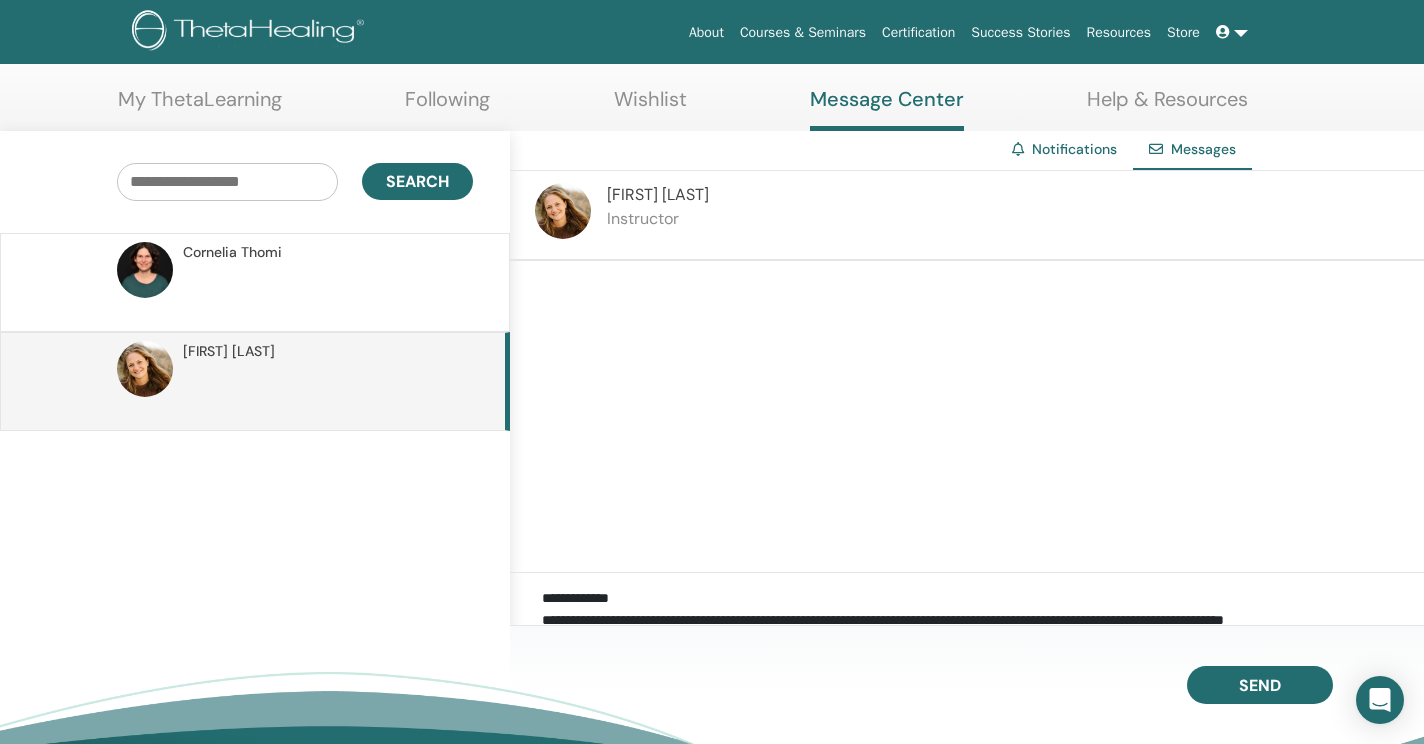 scroll, scrollTop: 18, scrollLeft: 0, axis: vertical 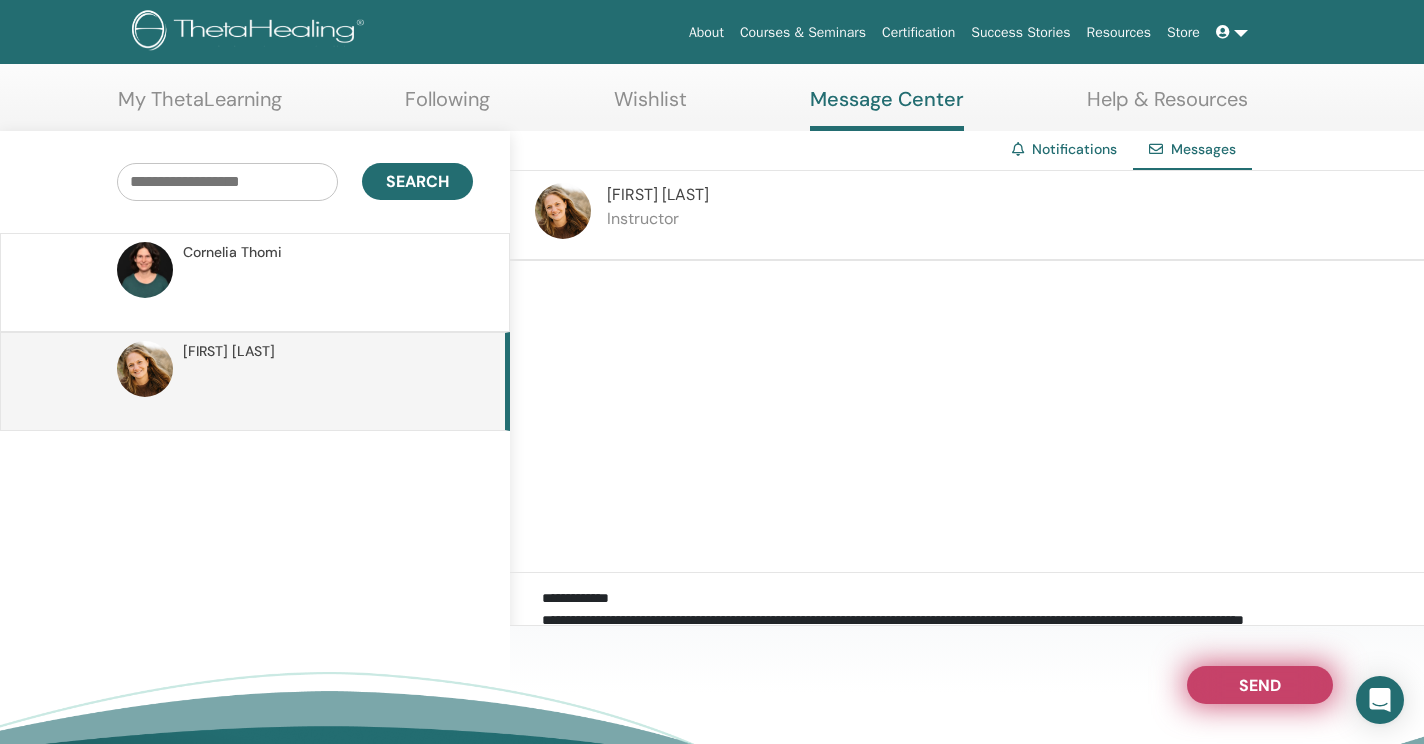 type on "**********" 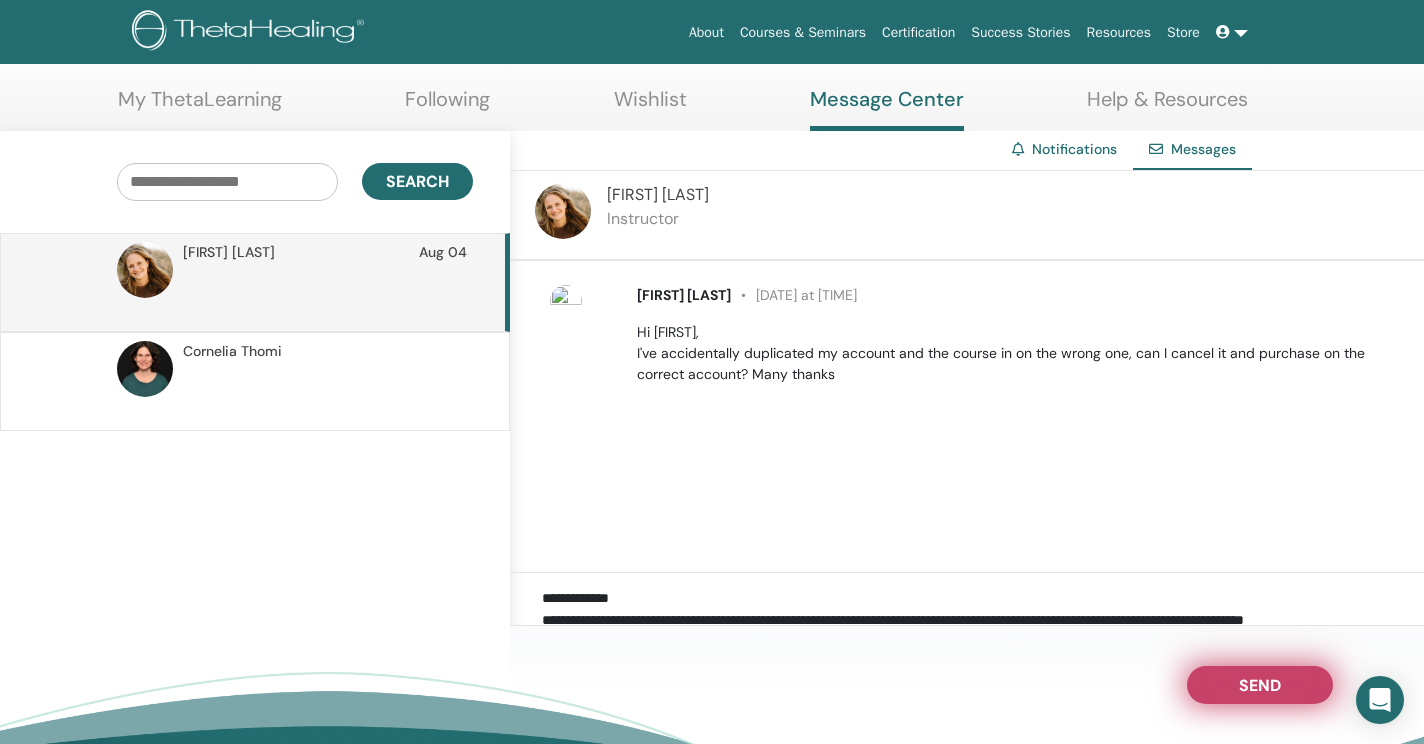 scroll, scrollTop: 0, scrollLeft: 0, axis: both 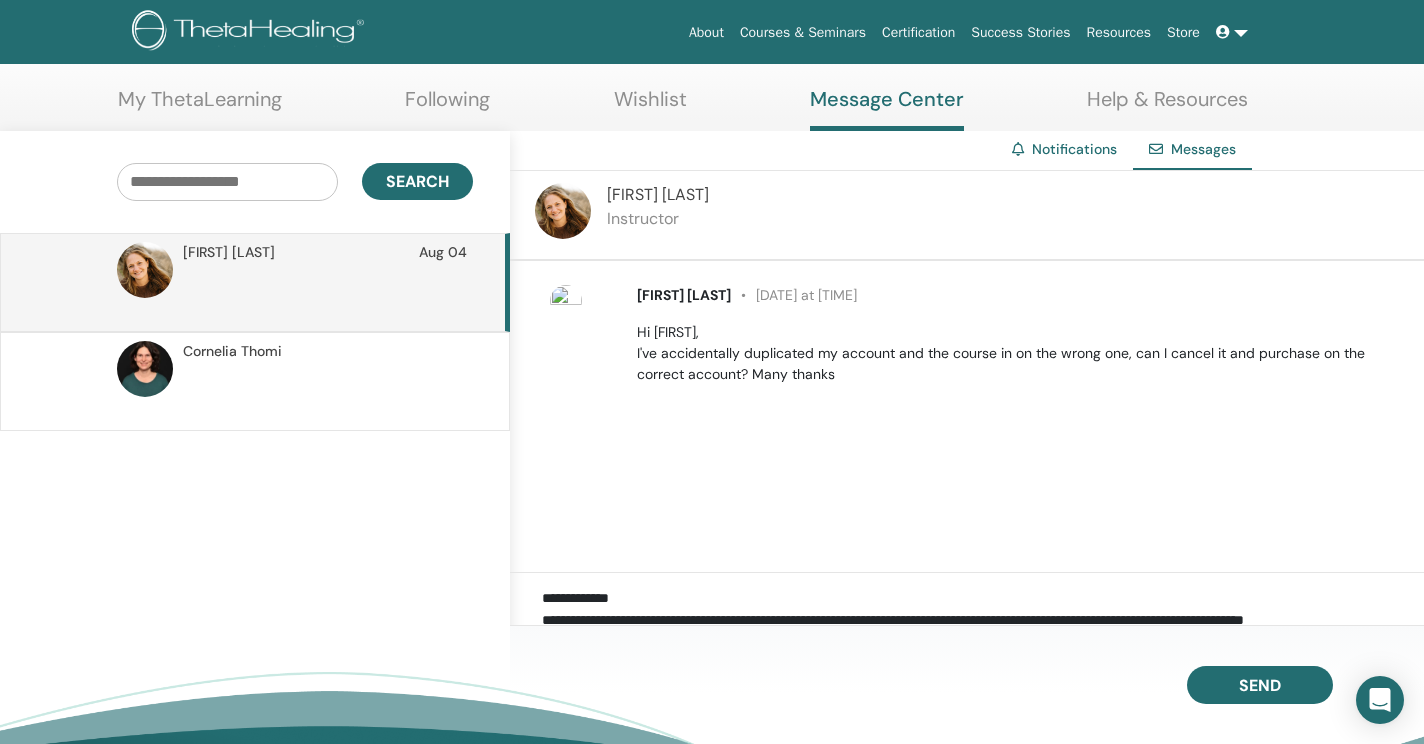 click on "My ThetaLearning" at bounding box center (200, 106) 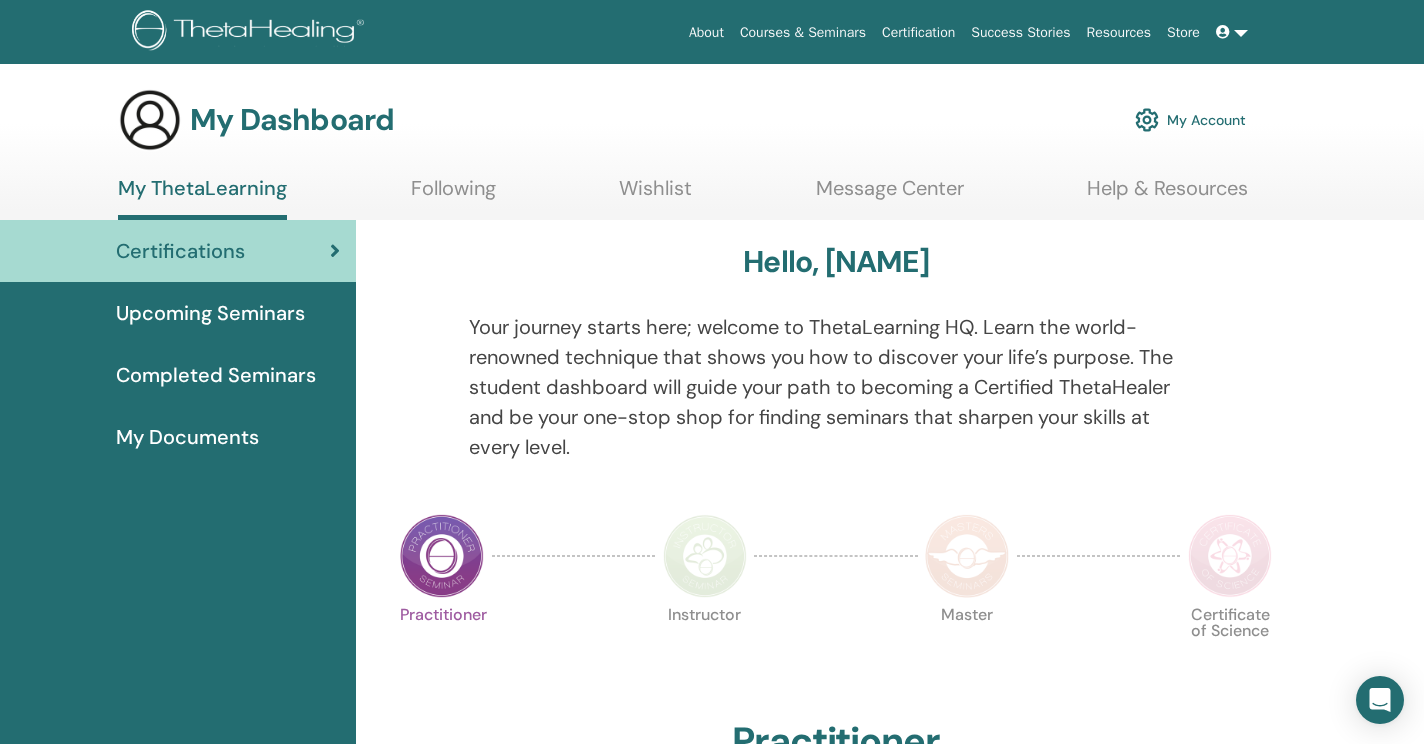 scroll, scrollTop: 0, scrollLeft: 0, axis: both 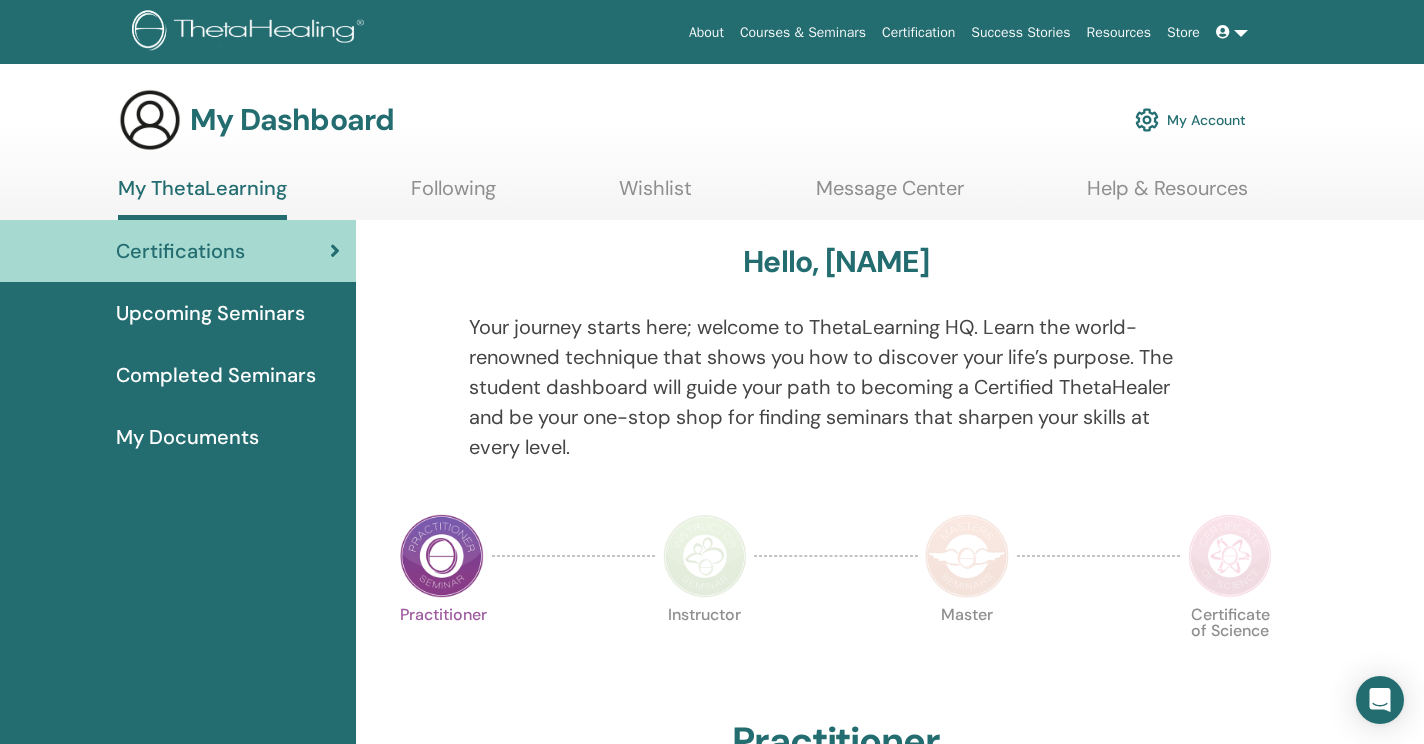 click on "Upcoming Seminars" at bounding box center [210, 313] 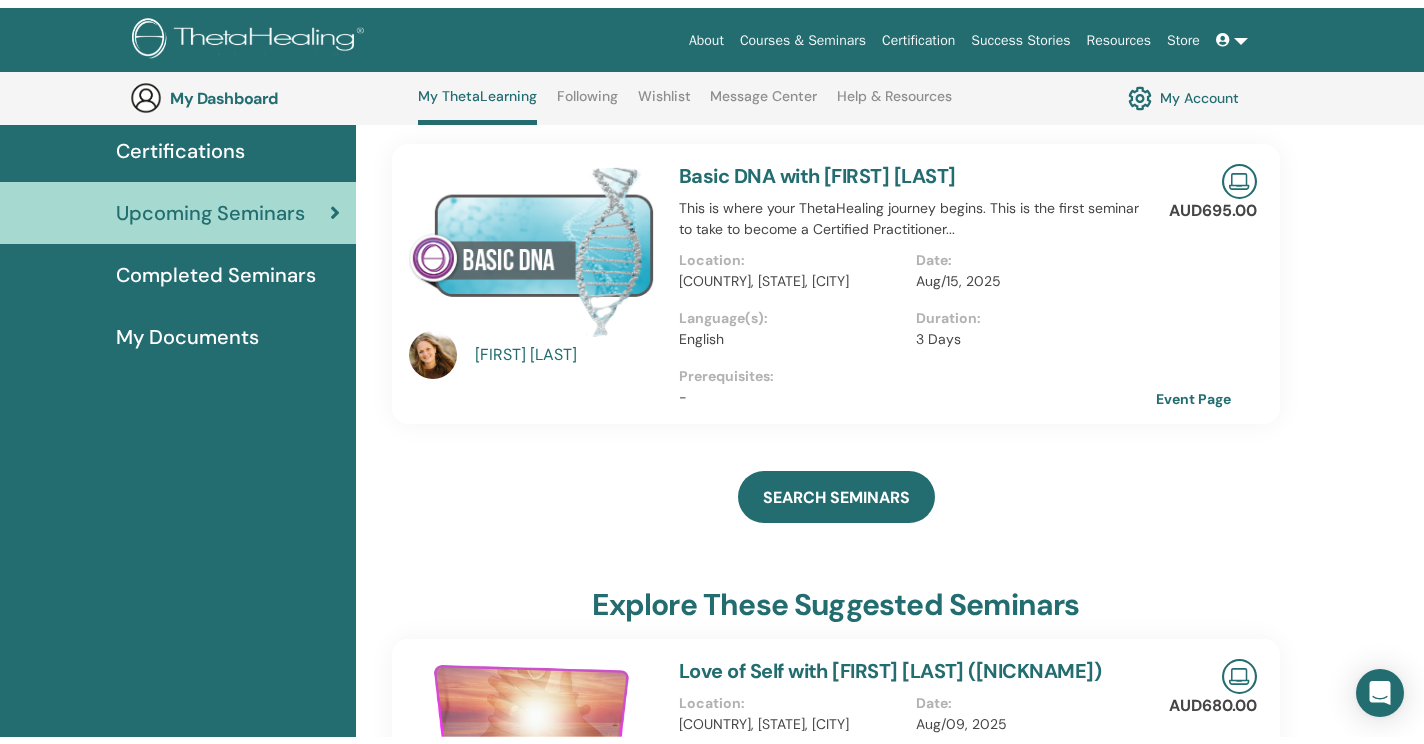 scroll, scrollTop: 59, scrollLeft: 0, axis: vertical 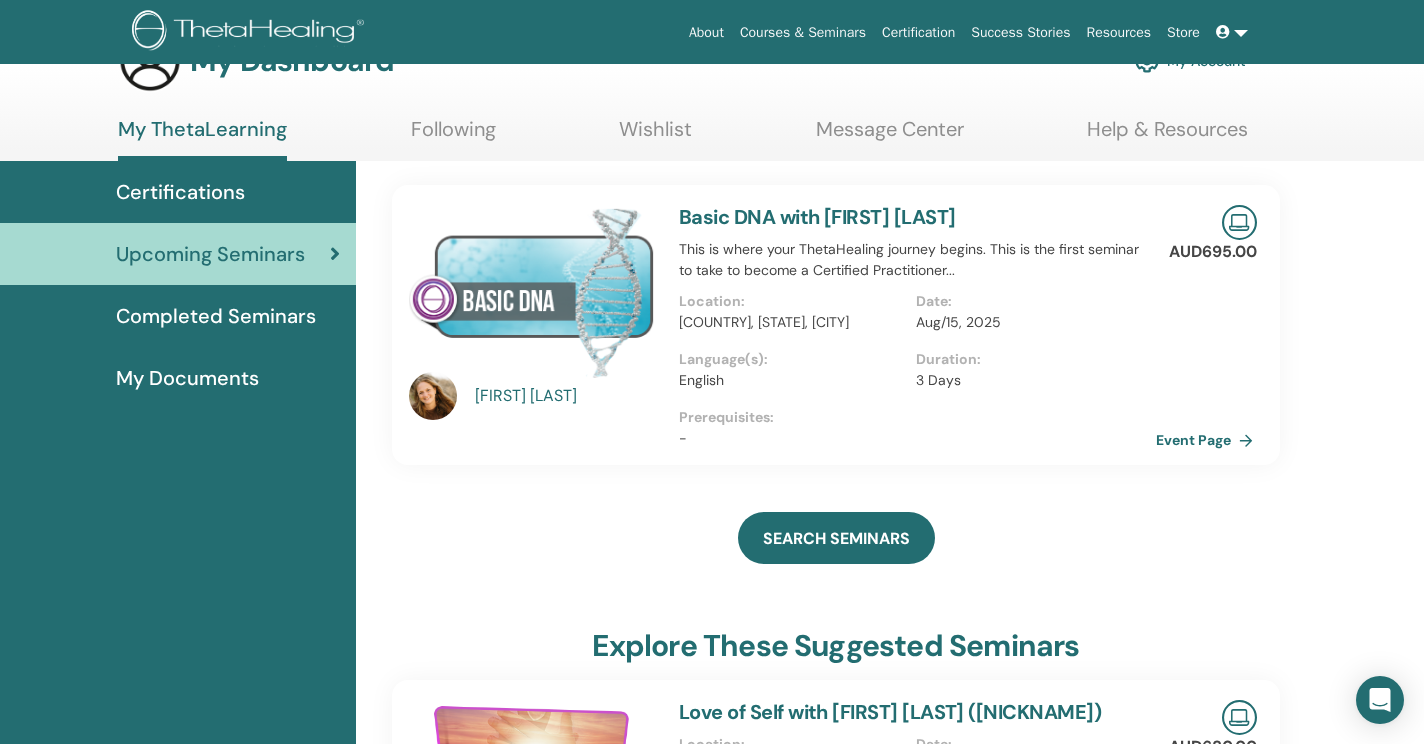 click on "Event Page" at bounding box center [1208, 440] 